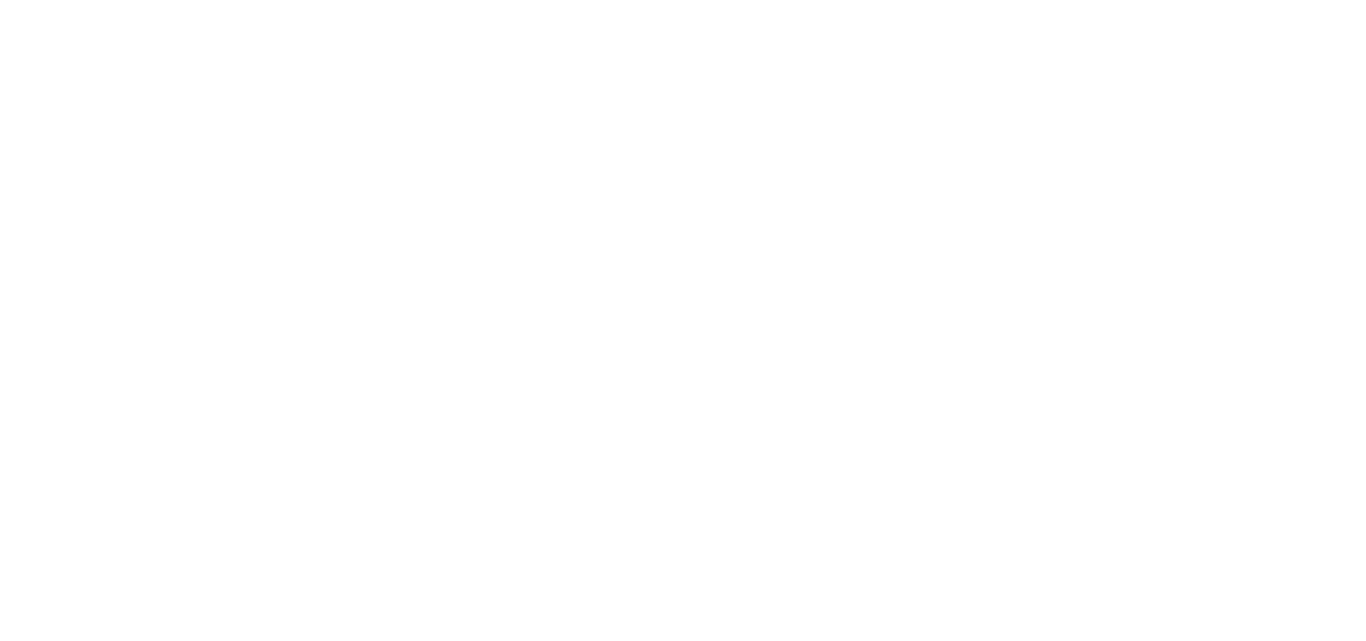 scroll, scrollTop: 0, scrollLeft: 0, axis: both 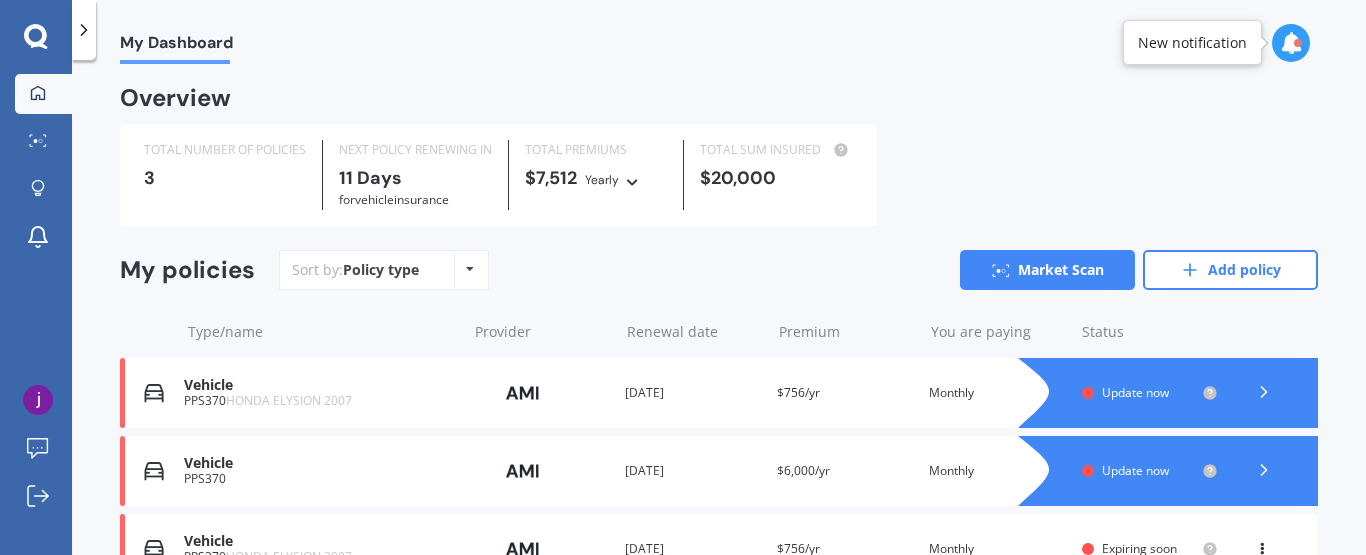 click on "You are paying Monthly" at bounding box center [997, 393] 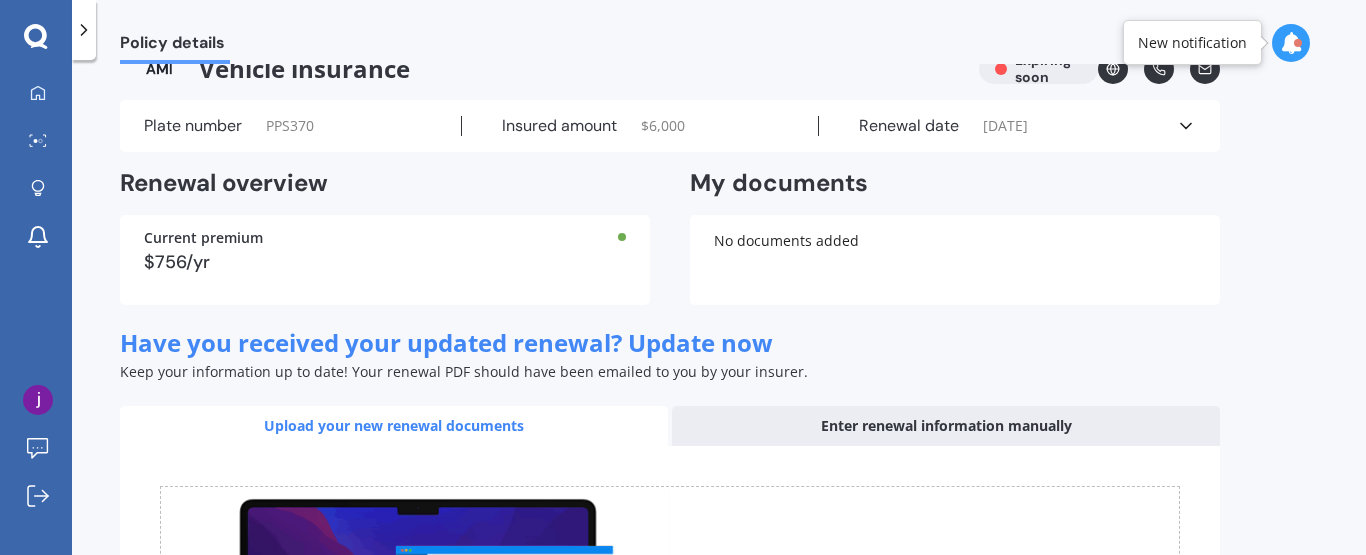 scroll, scrollTop: 0, scrollLeft: 0, axis: both 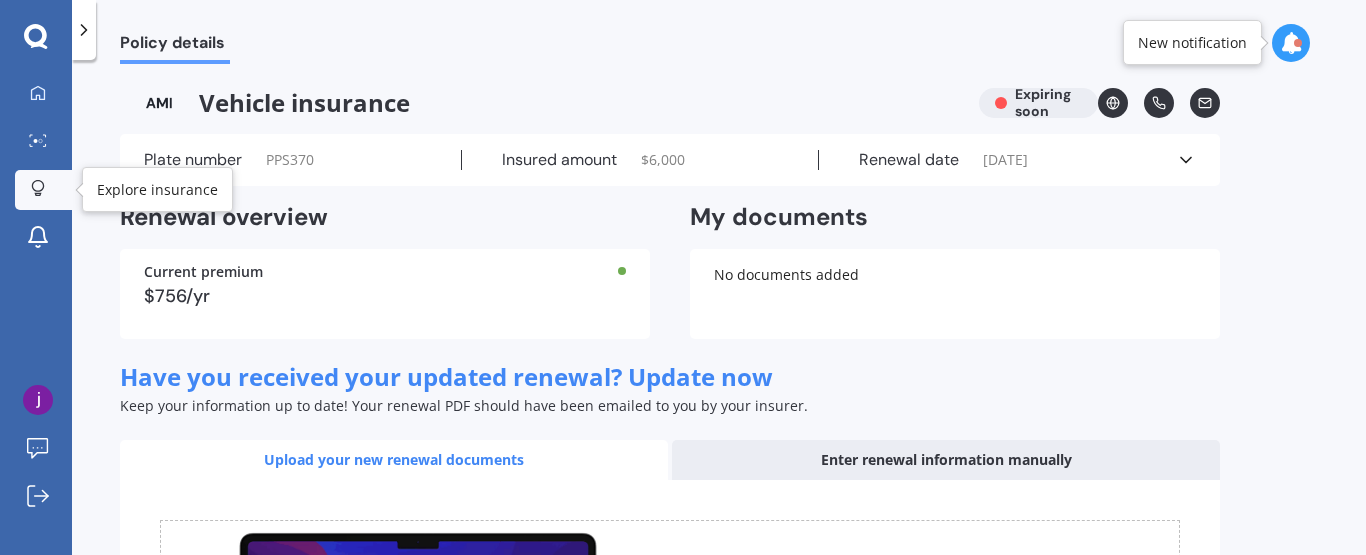 click at bounding box center [38, 189] 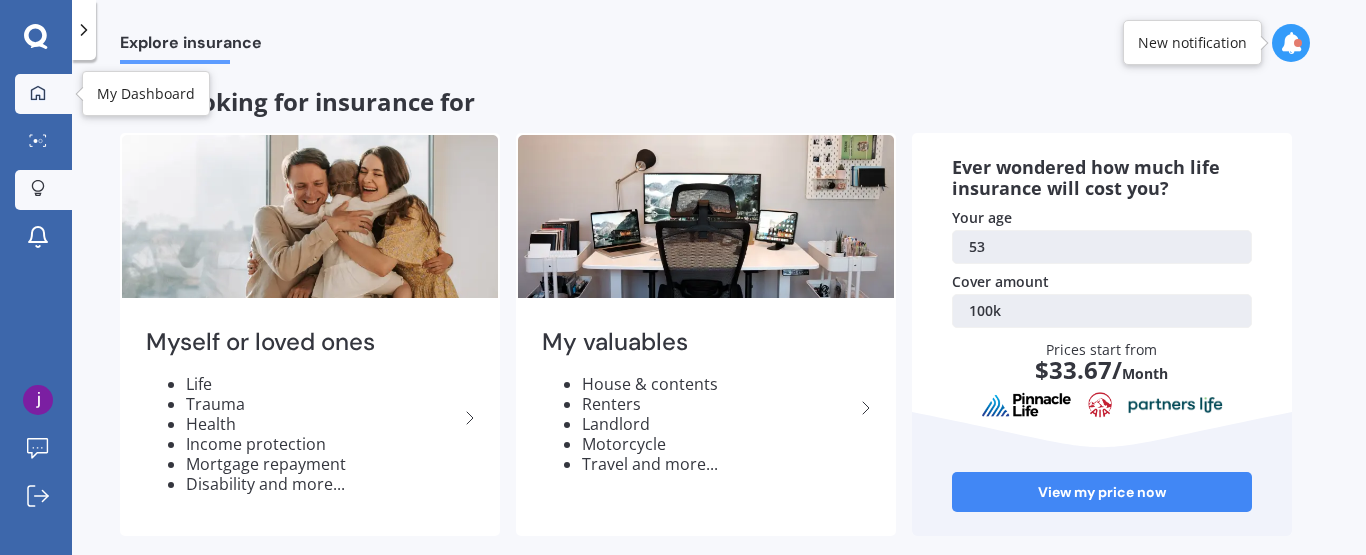 click at bounding box center (38, 94) 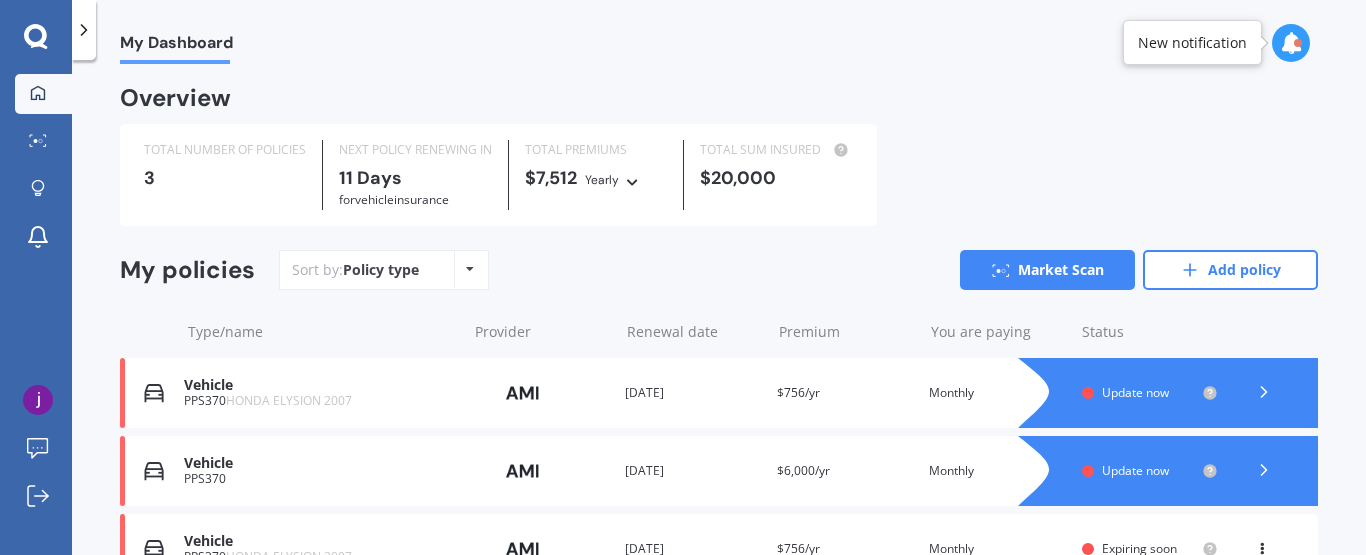 click on "My Dashboard Overview TOTAL NUMBER OF POLICIES 3 NEXT POLICY RENEWING [DATE]   for  Vehicle  insurance TOTAL PREMIUMS $7,512 Yearly Yearly Six-Monthly Quarterly Monthly Fortnightly Weekly TOTAL SUM INSURED $20,000 My policies Sort by:  Policy type Policy type Alphabetical Date added Renewing next Market Scan Add policy Type/name Provider Renewal date Premium You are paying Status Vehicle PPS370  HONDA ELYSION 2007 Provider Renewal date [DATE] Premium $756/yr You are paying Monthly Status Update now Vehicle PPS370  HONDA ELYSION 2007 Provider Renewal date [DATE] Premium $756/yr You are paying Monthly Status Update now Vehicle PPS370 Provider Renewal date [DATE] Premium $6,000/yr You are paying Monthly Status Update now Vehicle PPS370 Provider Renewal date [DATE] Premium $6,000/yr You are paying Monthly Status Update now Vehicle PPS370  HONDA ELYSION 2007 Provider Renewal date [DATE] Premium $756/yr You are paying Monthly Status Expiring soon View option View policy Delete Vehicle" at bounding box center (719, 311) 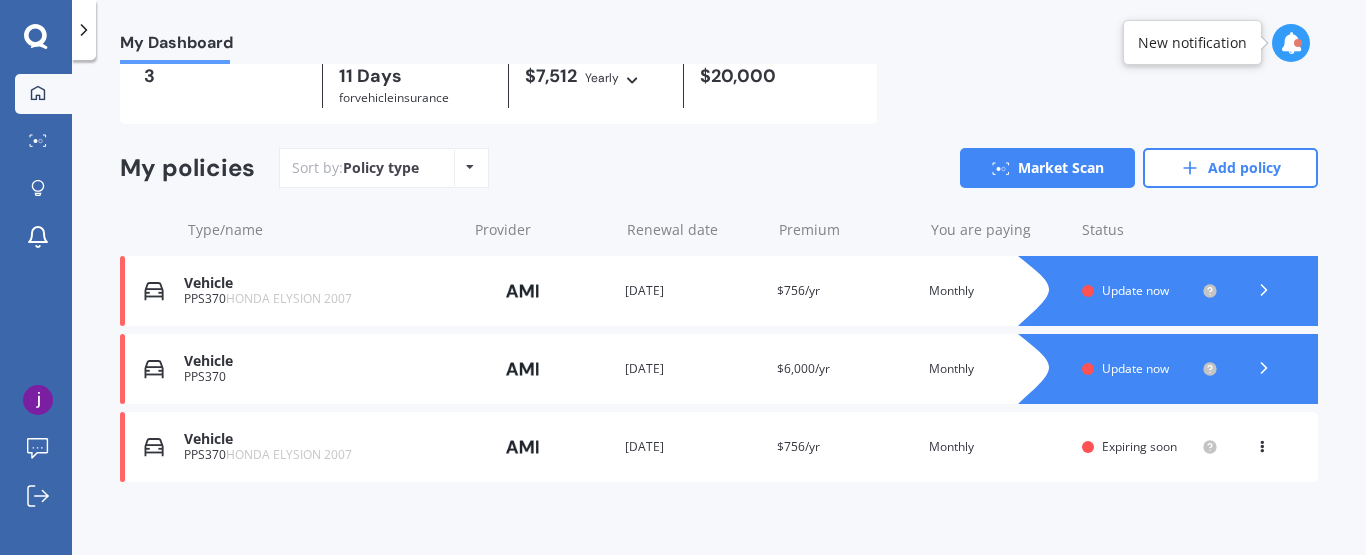 scroll, scrollTop: 115, scrollLeft: 0, axis: vertical 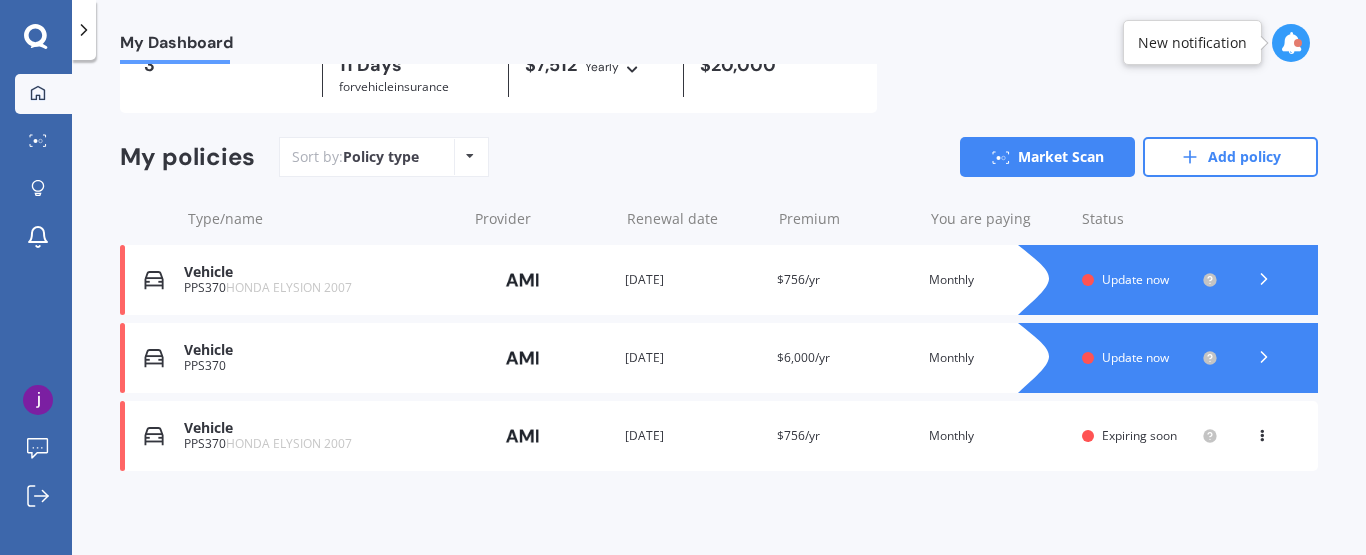 click 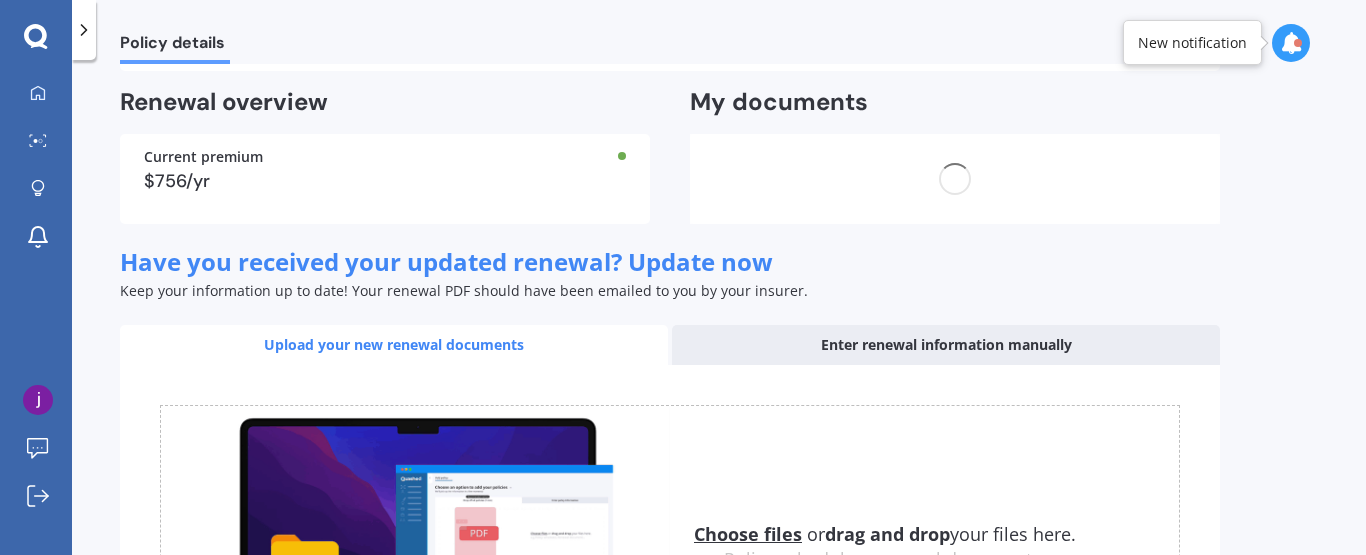 scroll, scrollTop: 0, scrollLeft: 0, axis: both 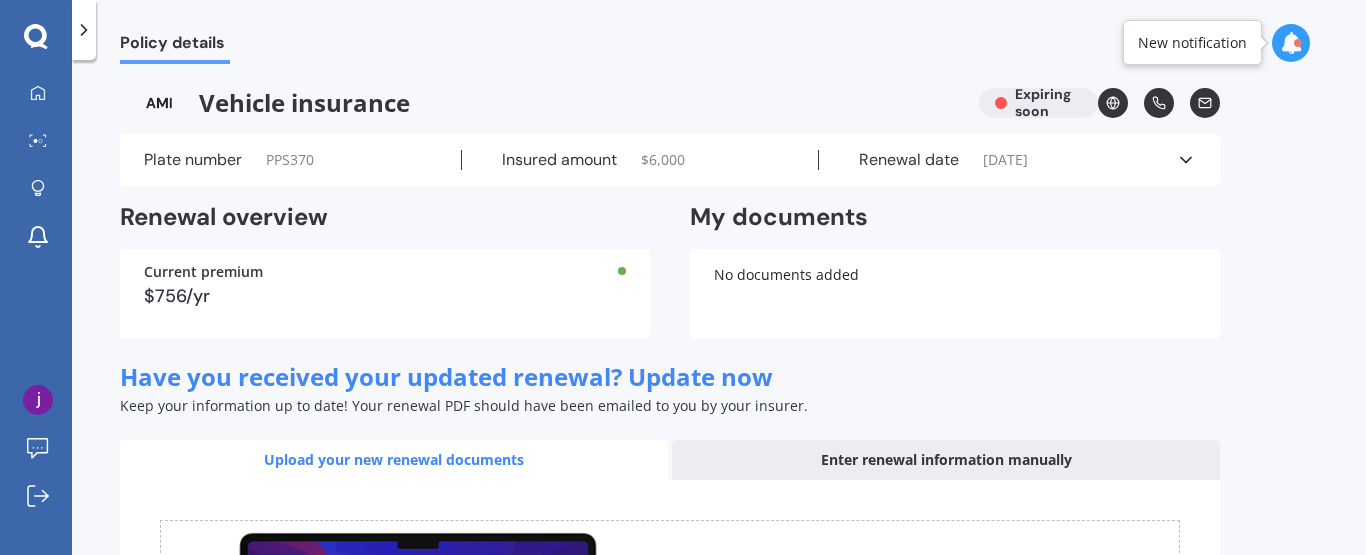 click 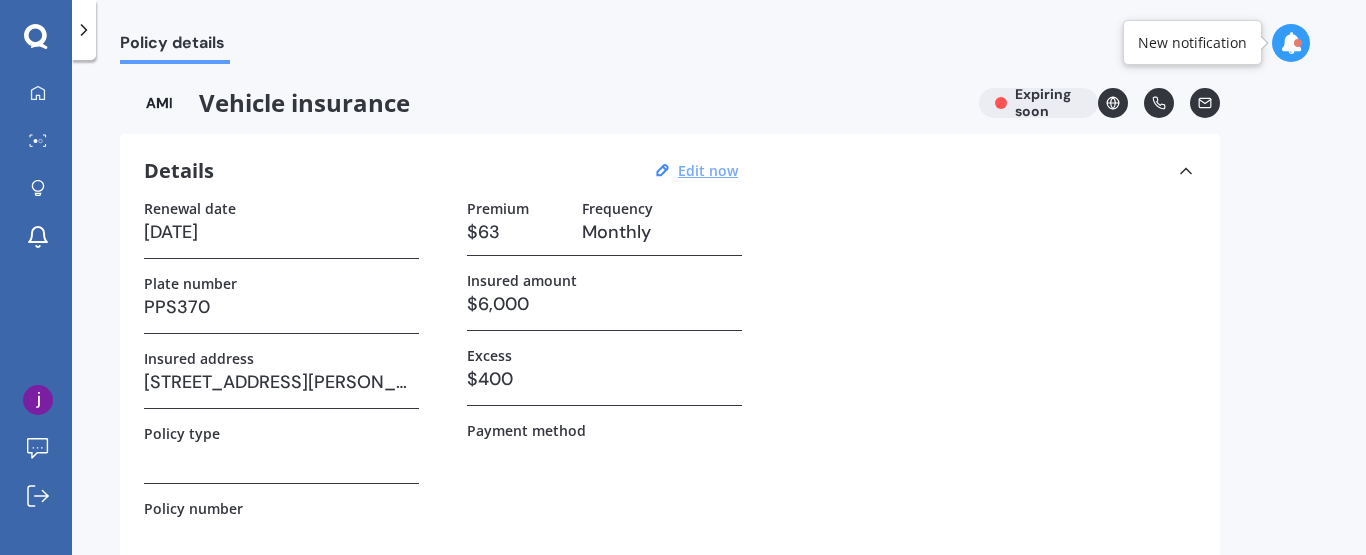 click on "Edit now" at bounding box center (708, 170) 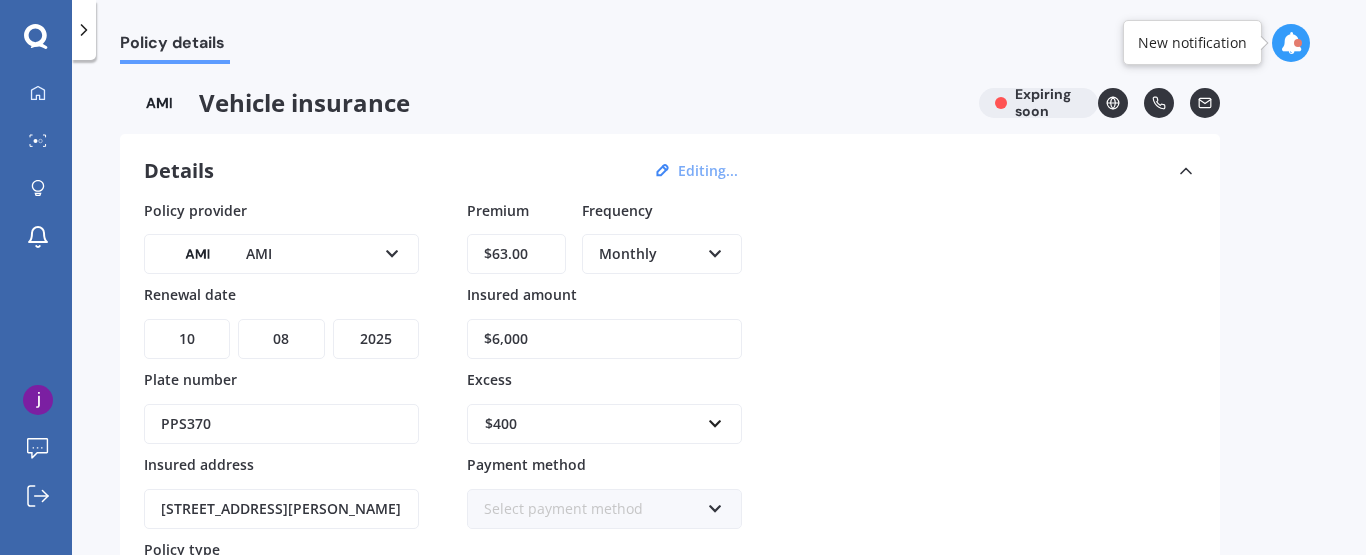 click at bounding box center [715, 250] 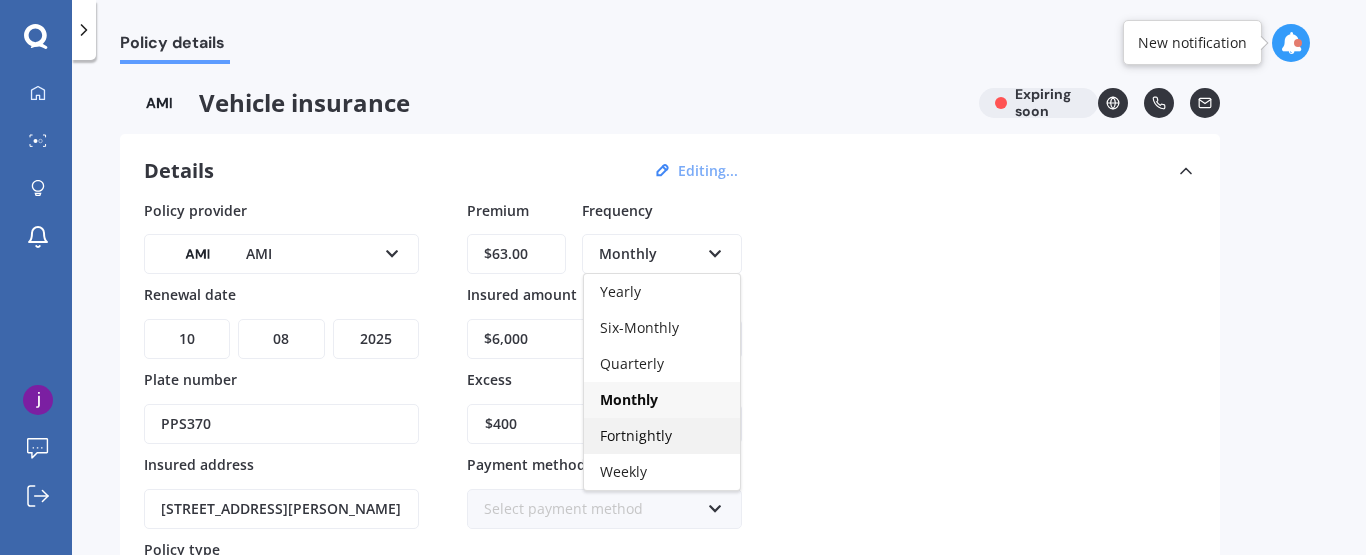 click on "Fortnightly" at bounding box center (636, 435) 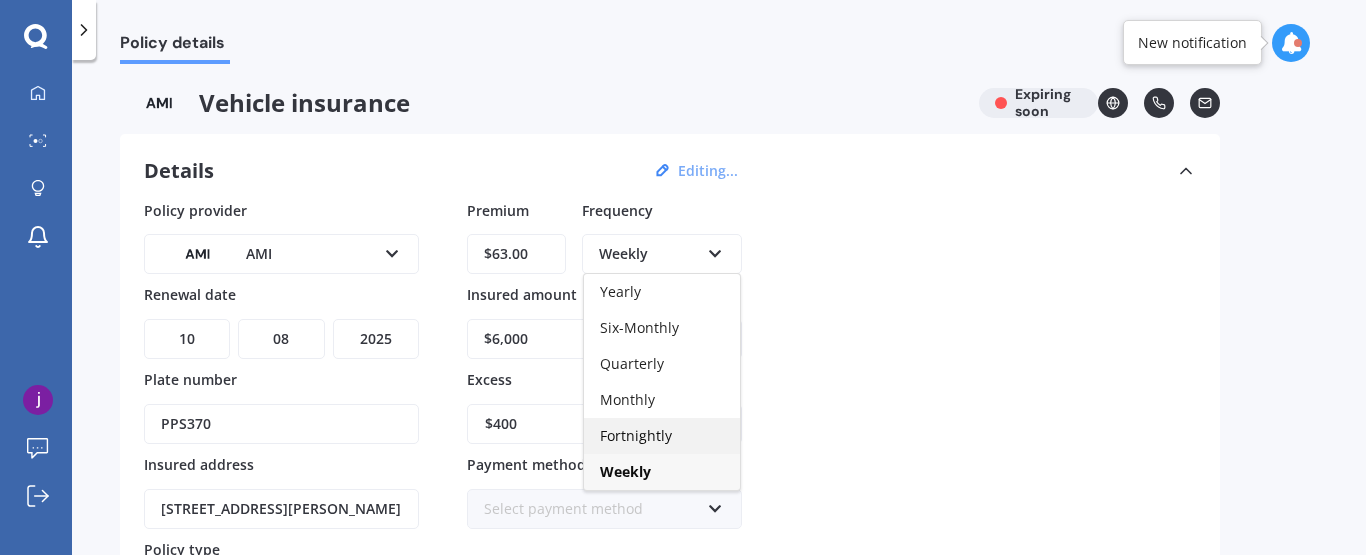 click on "Fortnightly" at bounding box center (636, 435) 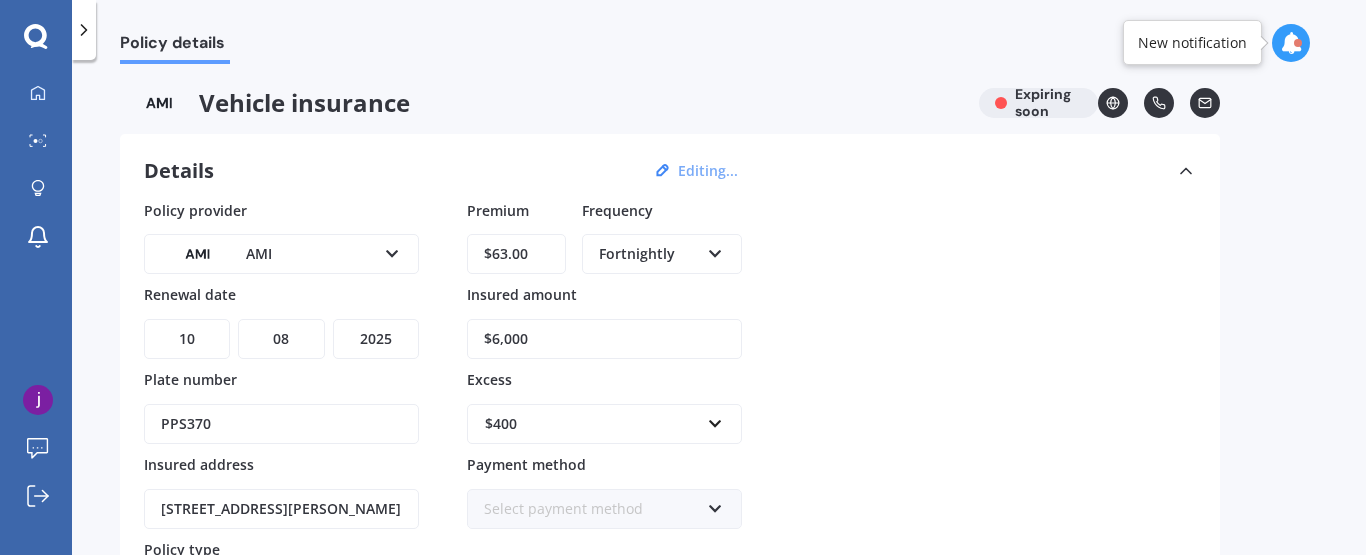 click on "Policy provider AMI AA AMI AMP ANZ ASB [PERSON_NAME] Ando Assurant Autosure BNZ Co-Operative Bank Cove FMG Initio Kiwibank Lantern [PERSON_NAME] MAS NAC NZI Other Provident SBS Star Insure State [PERSON_NAME] TSB Tower Trade Me Insurance Vero Westpac YOUI Renewal date DD 01 02 03 04 05 06 07 08 09 10 11 12 13 14 15 16 17 18 19 20 21 22 23 24 25 26 27 28 29 30 31 MM 01 02 03 04 05 06 07 08 09 10 11 12 YYYY 2027 2026 2025 2024 2023 2022 2021 2020 2019 2018 2017 2016 2015 2014 2013 2012 2011 2010 2009 2008 2007 2006 2005 2004 2003 2002 2001 2000 1999 1998 1997 1996 1995 1994 1993 1992 1991 1990 1989 1988 1987 1986 1985 1984 1983 1982 1981 1980 1979 1978 1977 1976 1975 1974 1973 1972 1971 1970 1969 1968 1967 1966 1965 1964 1963 1962 1961 1960 1959 1958 1957 1956 1955 1954 1953 1952 1951 1950 1949 1948 1947 1946 1945 1944 1943 1942 1941 1940 1939 1938 1937 1936 1935 1934 1933 1932 1931 1930 1929 1928 Plate number PPS370 Insured address [STREET_ADDRESS][PERSON_NAME] Policy type Select policy type Third Party Comprehensive" at bounding box center (670, 449) 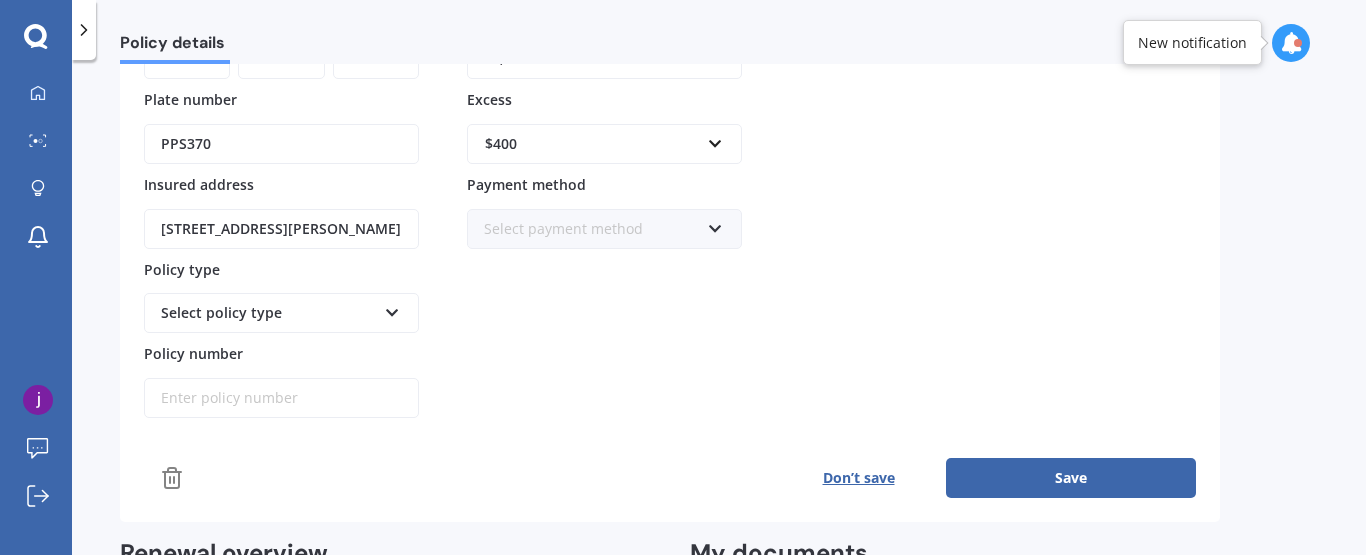 scroll, scrollTop: 320, scrollLeft: 0, axis: vertical 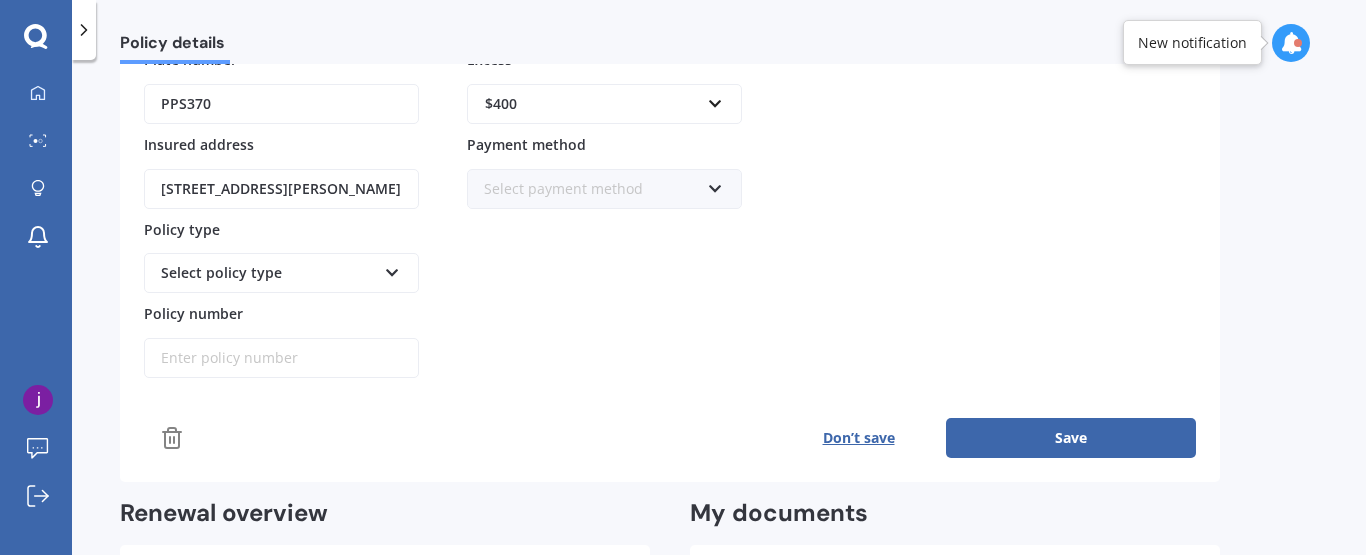 click on "Save" at bounding box center (1071, 438) 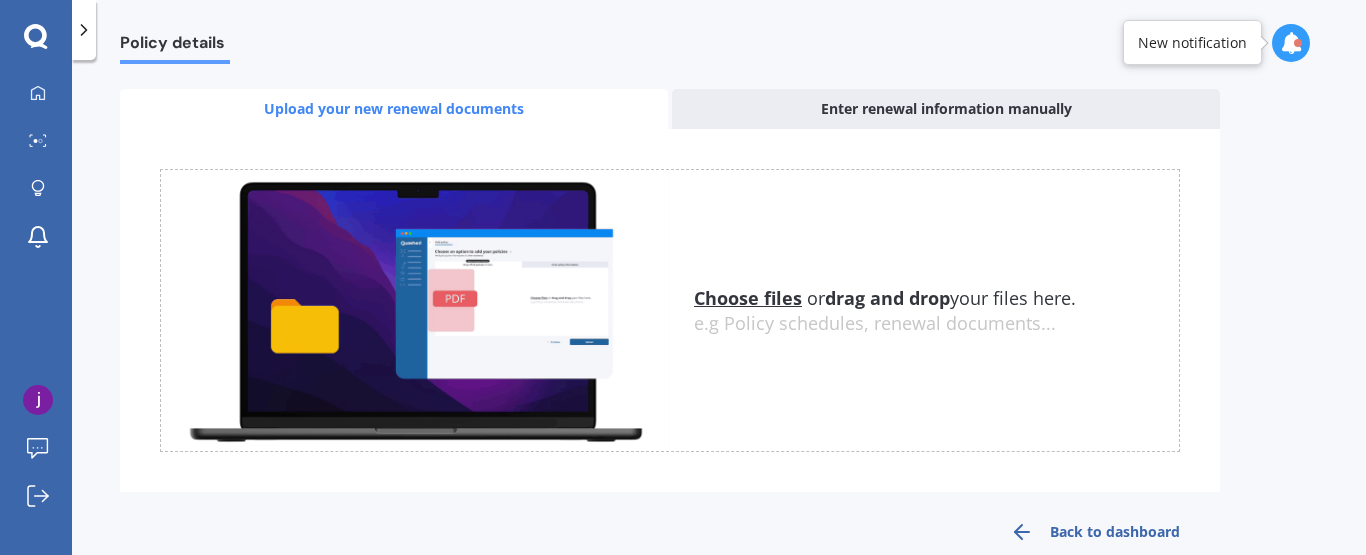 scroll, scrollTop: 743, scrollLeft: 0, axis: vertical 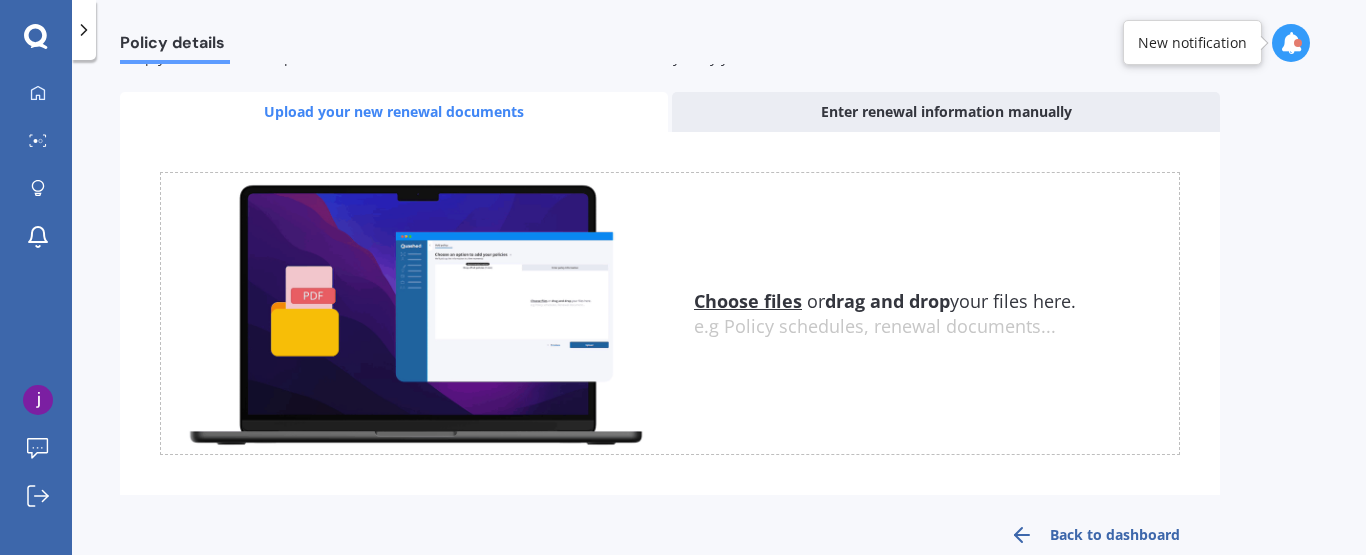 click on "Back to dashboard" at bounding box center (1095, 535) 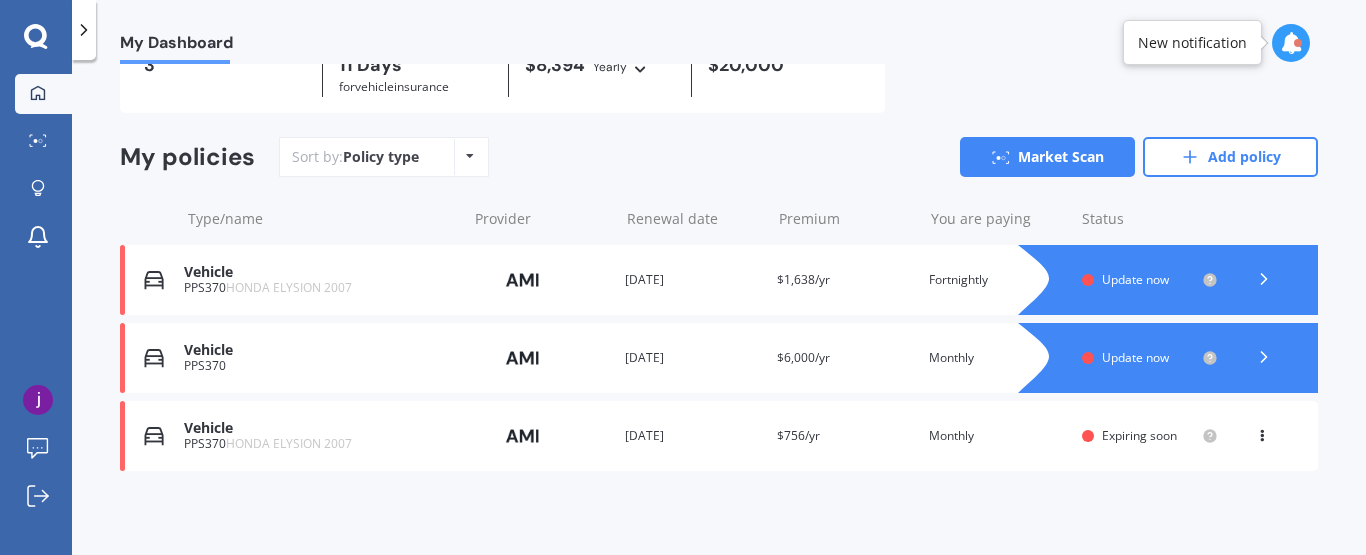 scroll, scrollTop: 0, scrollLeft: 0, axis: both 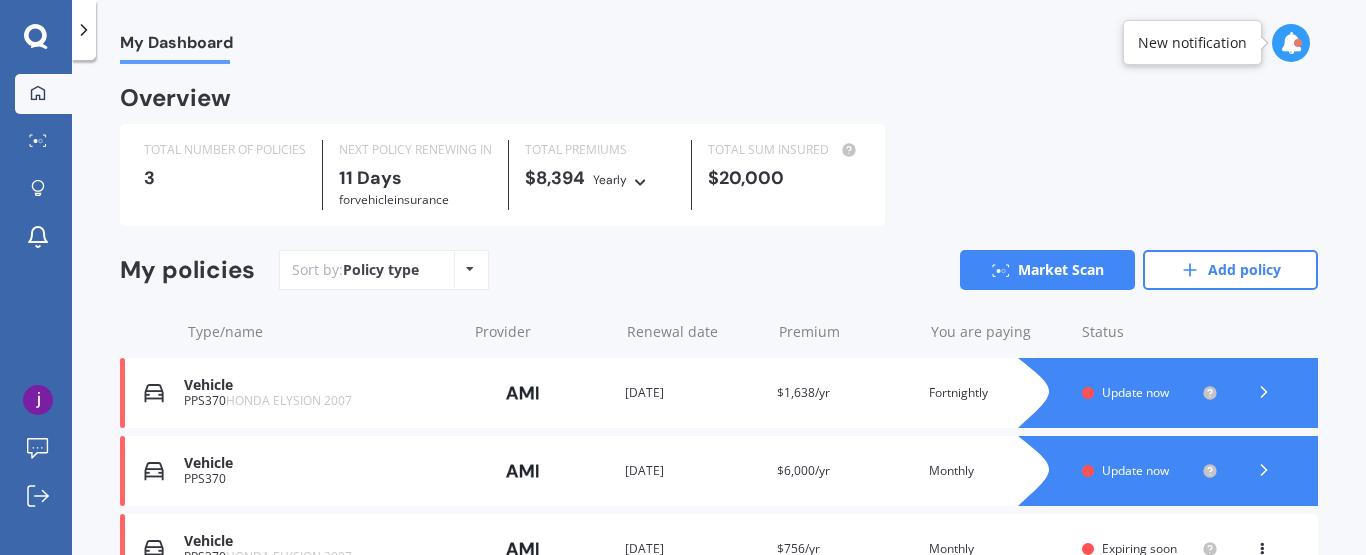 click 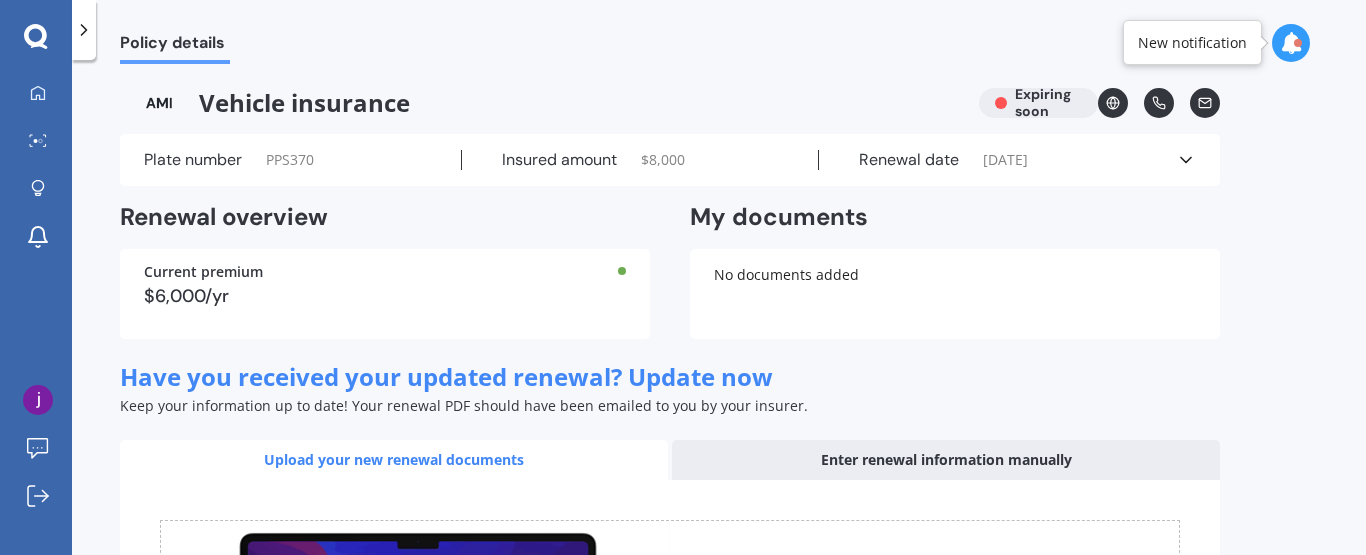 click 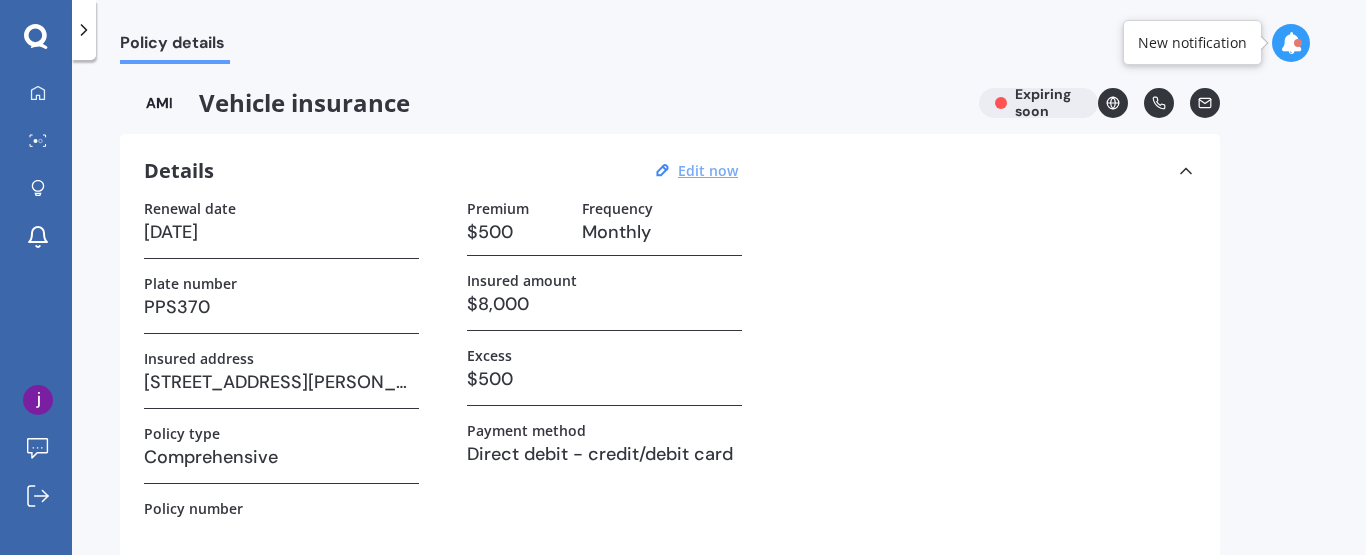 click on "Edit now" at bounding box center (708, 170) 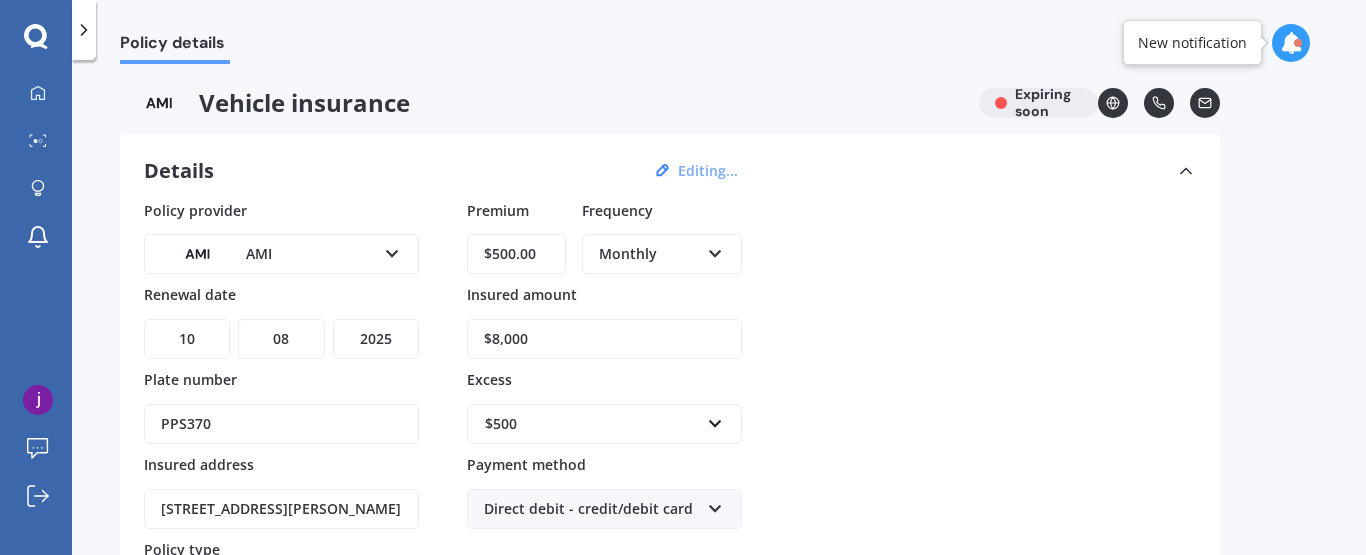 click at bounding box center [715, 250] 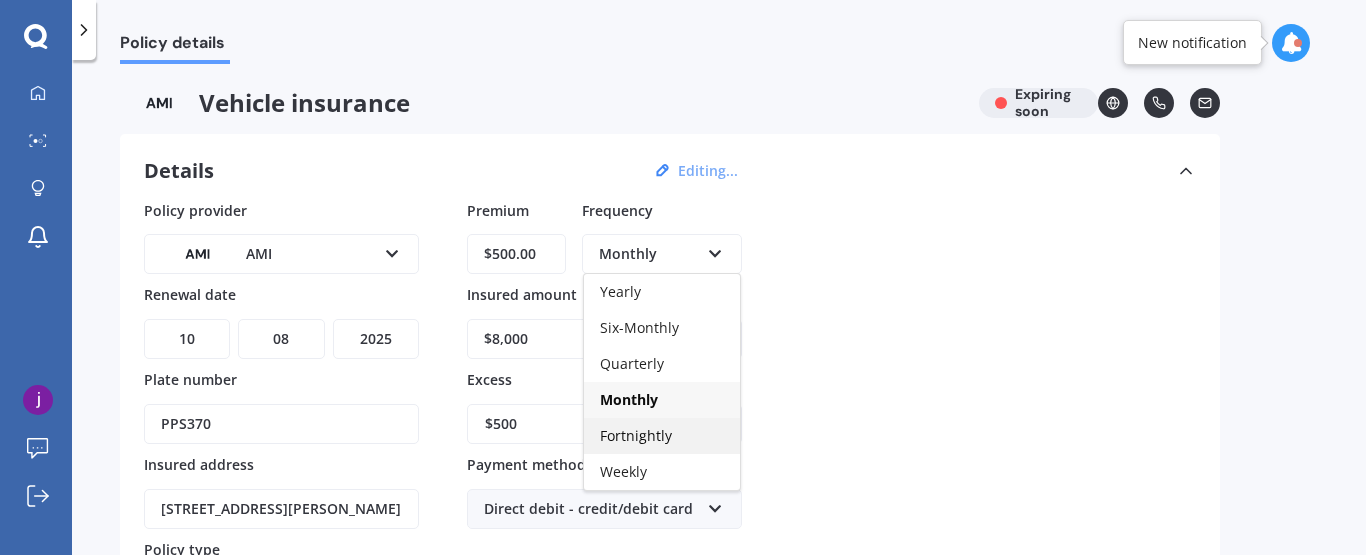 click on "Fortnightly" at bounding box center (636, 435) 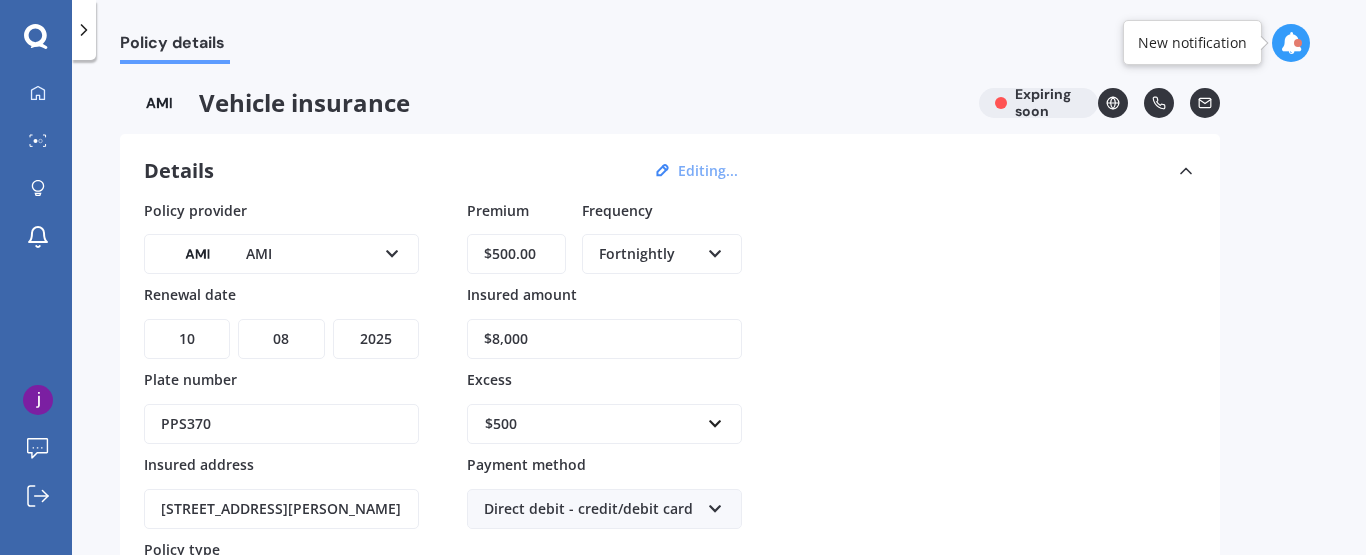 click on "Policy provider AMI AA AMI AMP ANZ ASB [PERSON_NAME] Ando Assurant Autosure BNZ Co-Operative Bank Cove FMG Initio Kiwibank Lantern [PERSON_NAME] MAS NAC NZI Other Provident SBS Star Insure State [PERSON_NAME] TSB Tower Trade Me Insurance Vero Westpac YOUI Renewal date DD 01 02 03 04 05 06 07 08 09 10 11 12 13 14 15 16 17 18 19 20 21 22 23 24 25 26 27 28 29 30 31 MM 01 02 03 04 05 06 07 08 09 10 11 12 YYYY 2027 2026 2025 2024 2023 2022 2021 2020 2019 2018 2017 2016 2015 2014 2013 2012 2011 2010 2009 2008 2007 2006 2005 2004 2003 2002 2001 2000 1999 1998 1997 1996 1995 1994 1993 1992 1991 1990 1989 1988 1987 1986 1985 1984 1983 1982 1981 1980 1979 1978 1977 1976 1975 1974 1973 1972 1971 1970 1969 1968 1967 1966 1965 1964 1963 1962 1961 1960 1959 1958 1957 1956 1955 1954 1953 1952 1951 1950 1949 1948 1947 1946 1945 1944 1943 1942 1941 1940 1939 1938 1937 1936 1935 1934 1933 1932 1931 1930 1929 1928 Plate number PPS370 Insured address [STREET_ADDRESS][PERSON_NAME] Policy type Comprehensive Third Party Comprehensive Yearly" at bounding box center (670, 449) 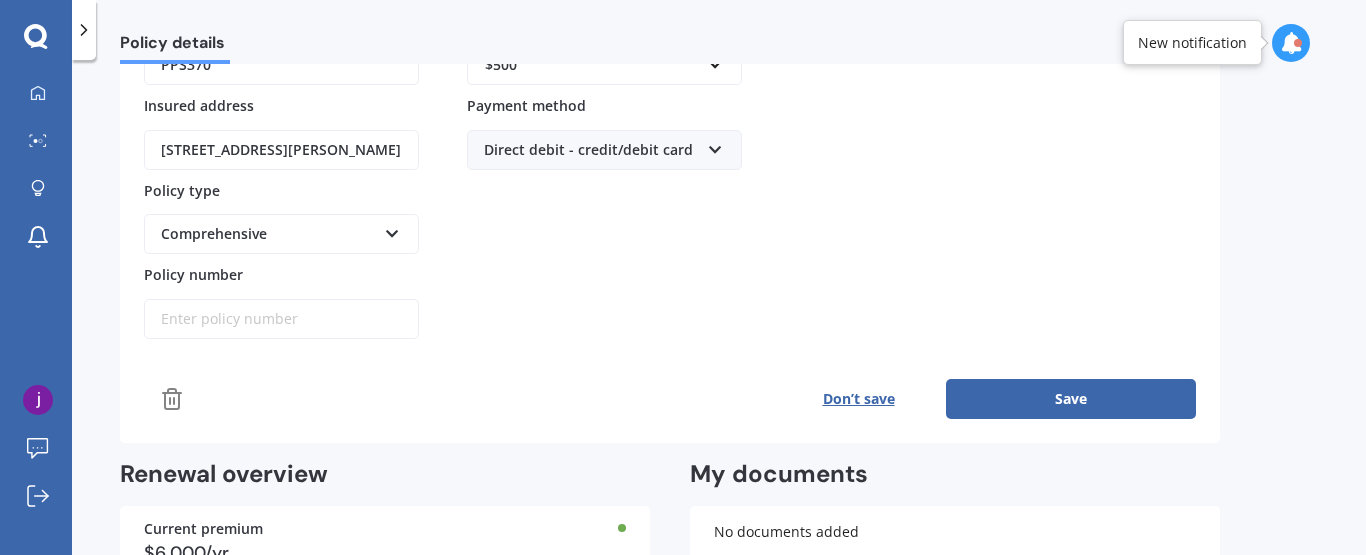 scroll, scrollTop: 360, scrollLeft: 0, axis: vertical 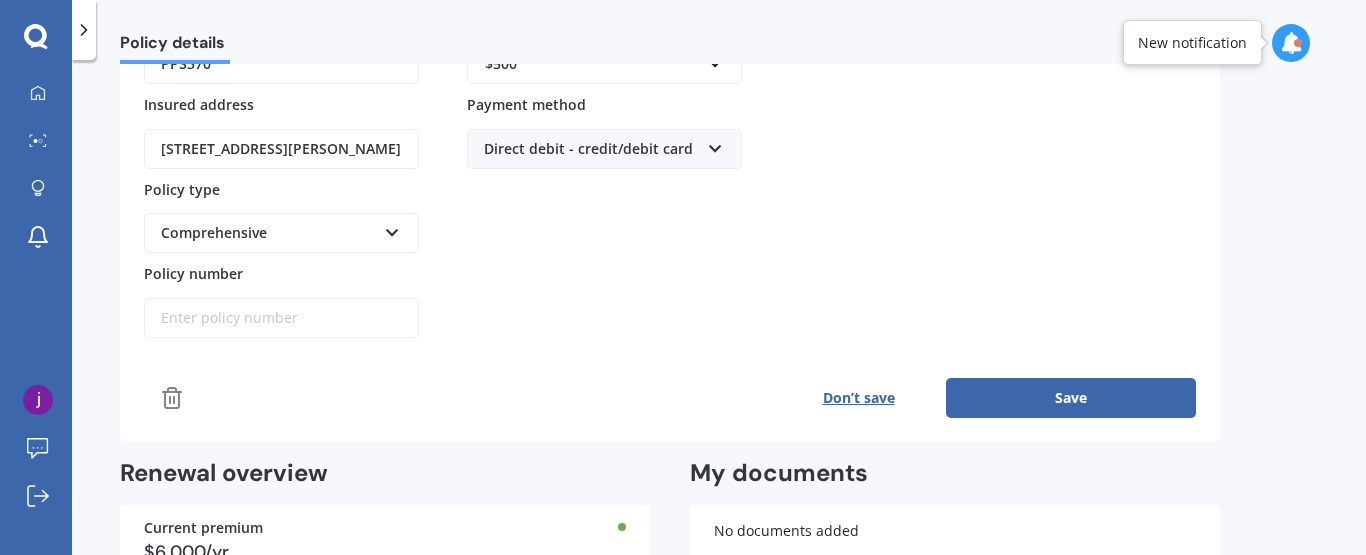click on "Save" at bounding box center [1071, 398] 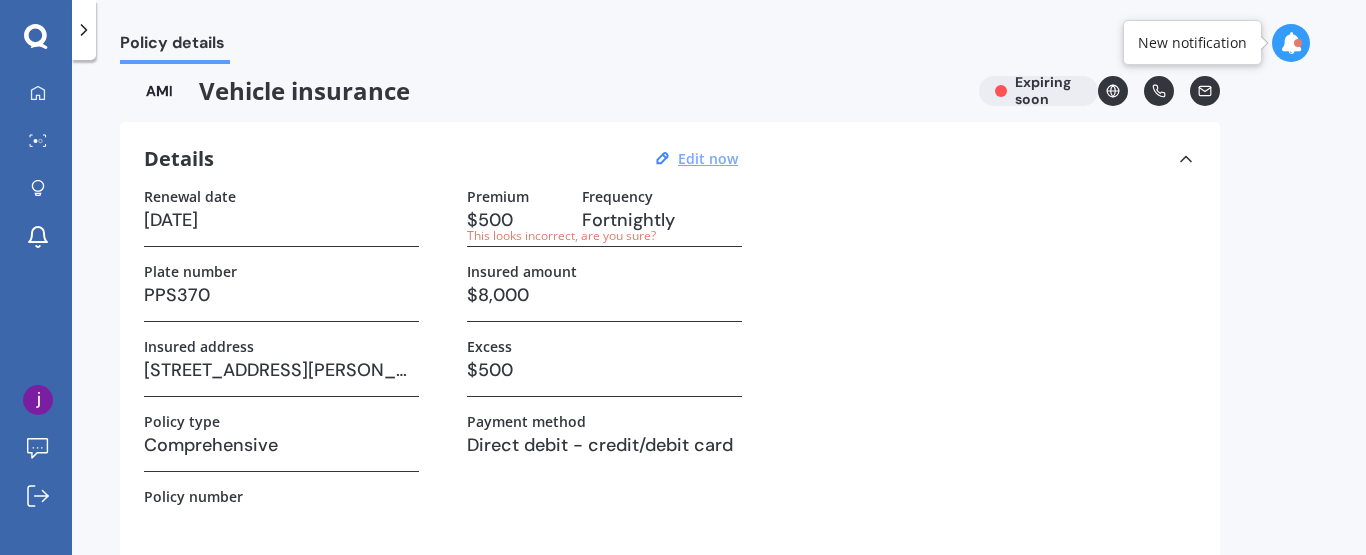 scroll, scrollTop: 0, scrollLeft: 0, axis: both 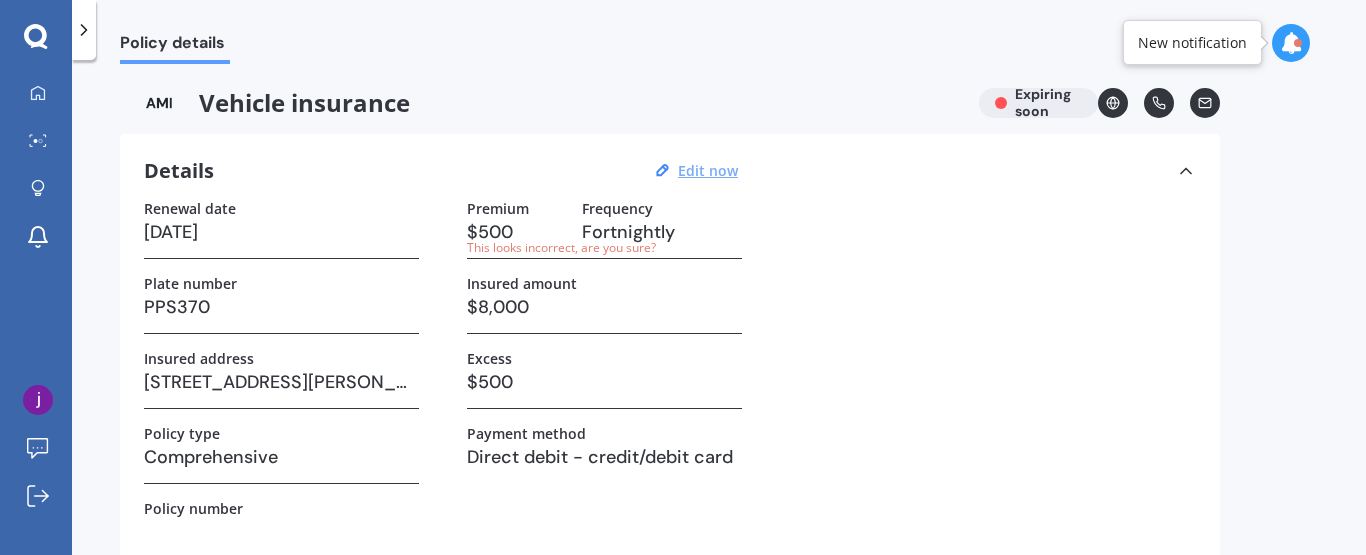 click on "Edit now" at bounding box center [708, 170] 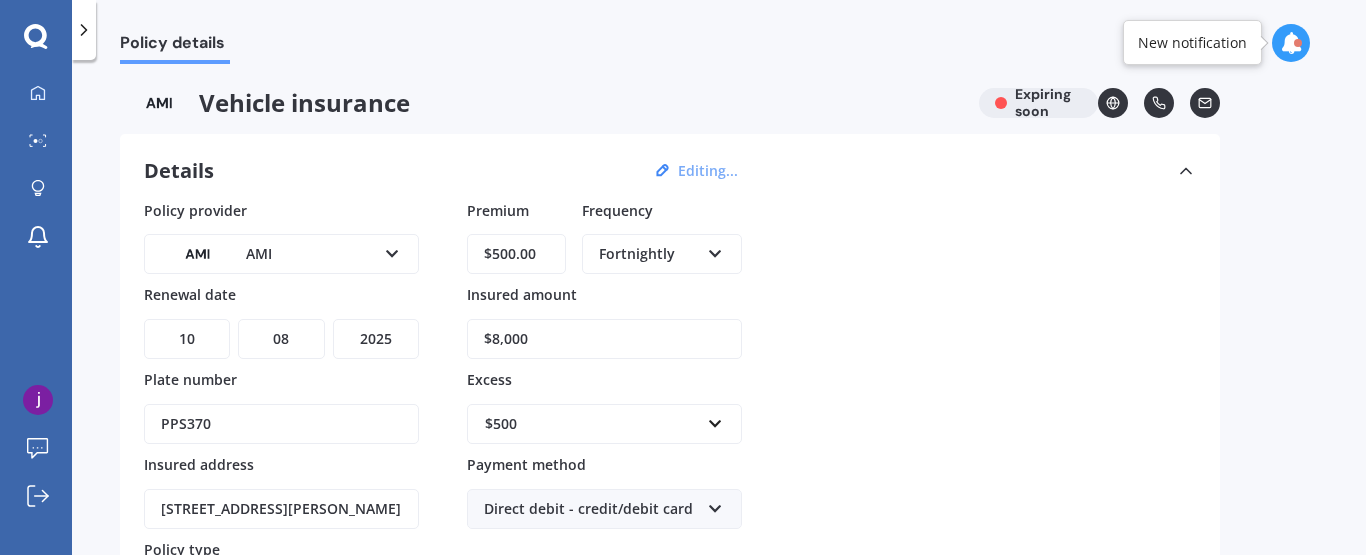 click on "$500.00" at bounding box center (516, 254) 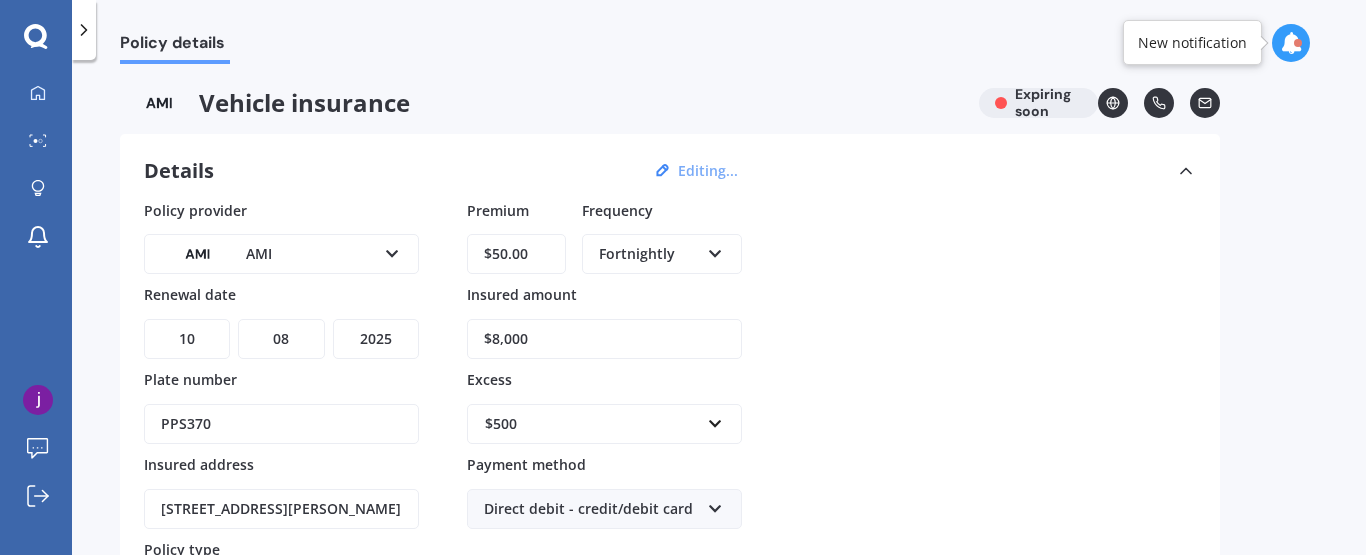 type on "$5.00" 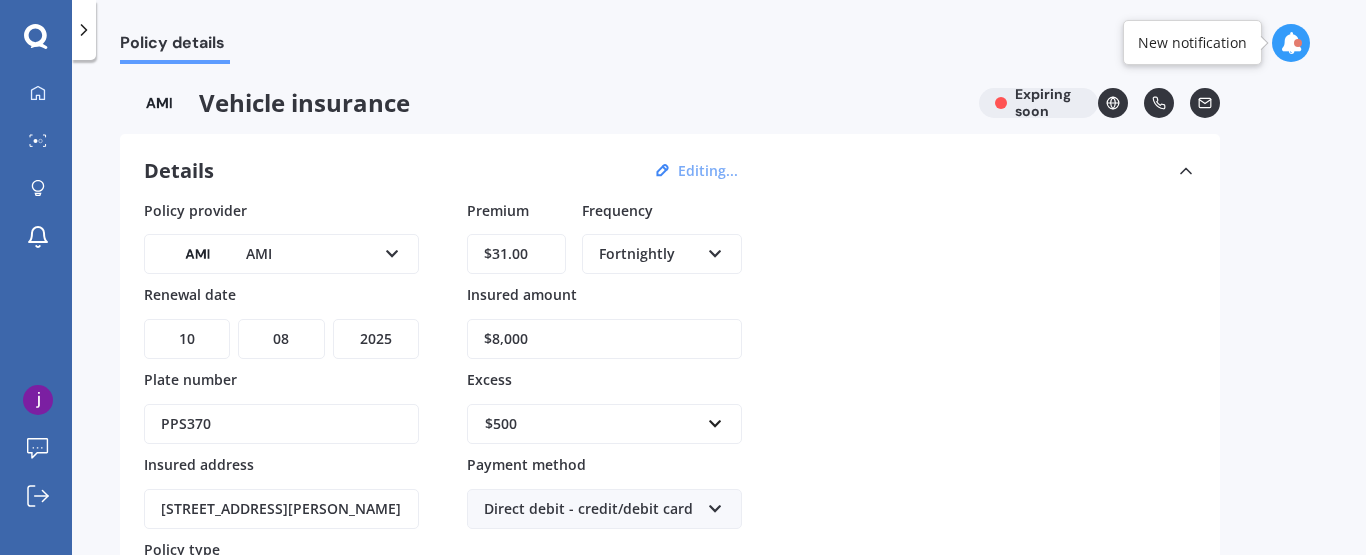 type on "$31.00" 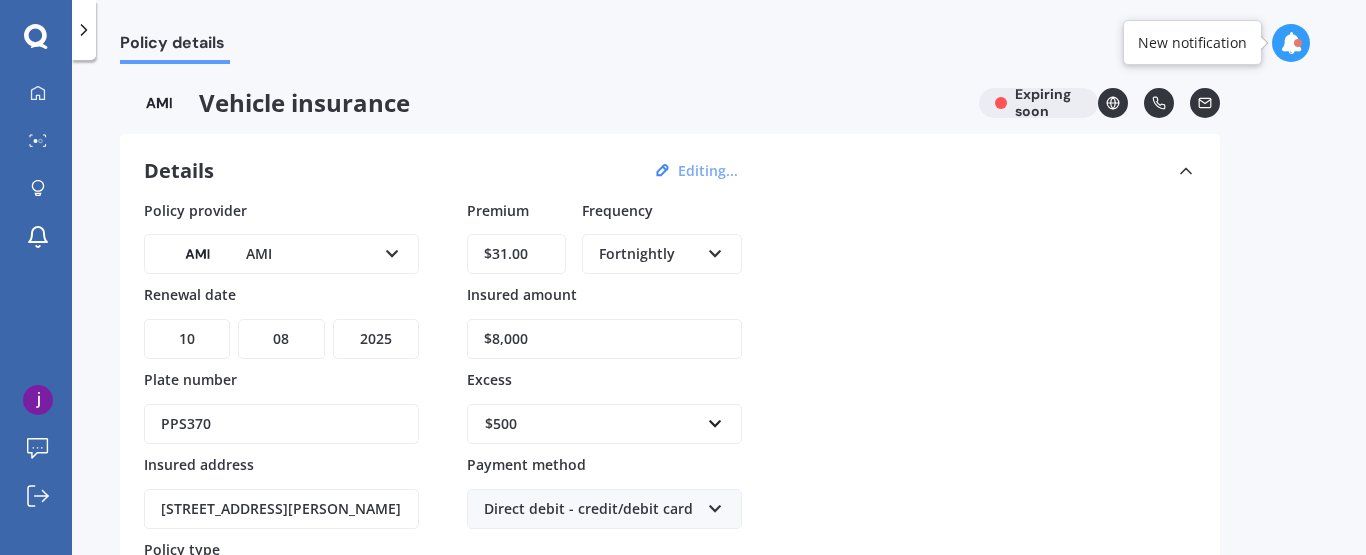 click on "Policy provider AMI AA AMI AMP ANZ ASB [PERSON_NAME] Ando Assurant Autosure BNZ Co-Operative Bank Cove FMG Initio Kiwibank Lantern [PERSON_NAME] MAS NAC NZI Other Provident SBS Star Insure State [PERSON_NAME] TSB Tower Trade Me Insurance Vero Westpac YOUI Renewal date DD 01 02 03 04 05 06 07 08 09 10 11 12 13 14 15 16 17 18 19 20 21 22 23 24 25 26 27 28 29 30 31 MM 01 02 03 04 05 06 07 08 09 10 11 12 YYYY 2027 2026 2025 2024 2023 2022 2021 2020 2019 2018 2017 2016 2015 2014 2013 2012 2011 2010 2009 2008 2007 2006 2005 2004 2003 2002 2001 2000 1999 1998 1997 1996 1995 1994 1993 1992 1991 1990 1989 1988 1987 1986 1985 1984 1983 1982 1981 1980 1979 1978 1977 1976 1975 1974 1973 1972 1971 1970 1969 1968 1967 1966 1965 1964 1963 1962 1961 1960 1959 1958 1957 1956 1955 1954 1953 1952 1951 1950 1949 1948 1947 1946 1945 1944 1943 1942 1941 1940 1939 1938 1937 1936 1935 1934 1933 1932 1931 1930 1929 1928 Plate number PPS370 Insured address [STREET_ADDRESS][PERSON_NAME] Policy type Comprehensive Third Party Comprehensive $31.00" at bounding box center [670, 449] 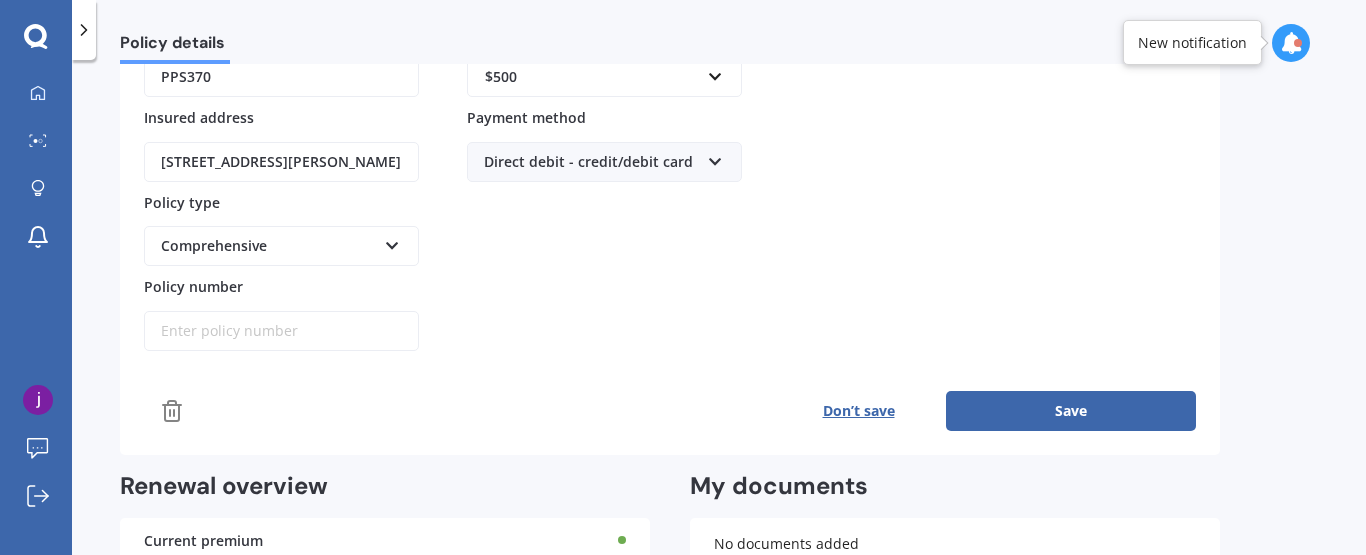 scroll, scrollTop: 360, scrollLeft: 0, axis: vertical 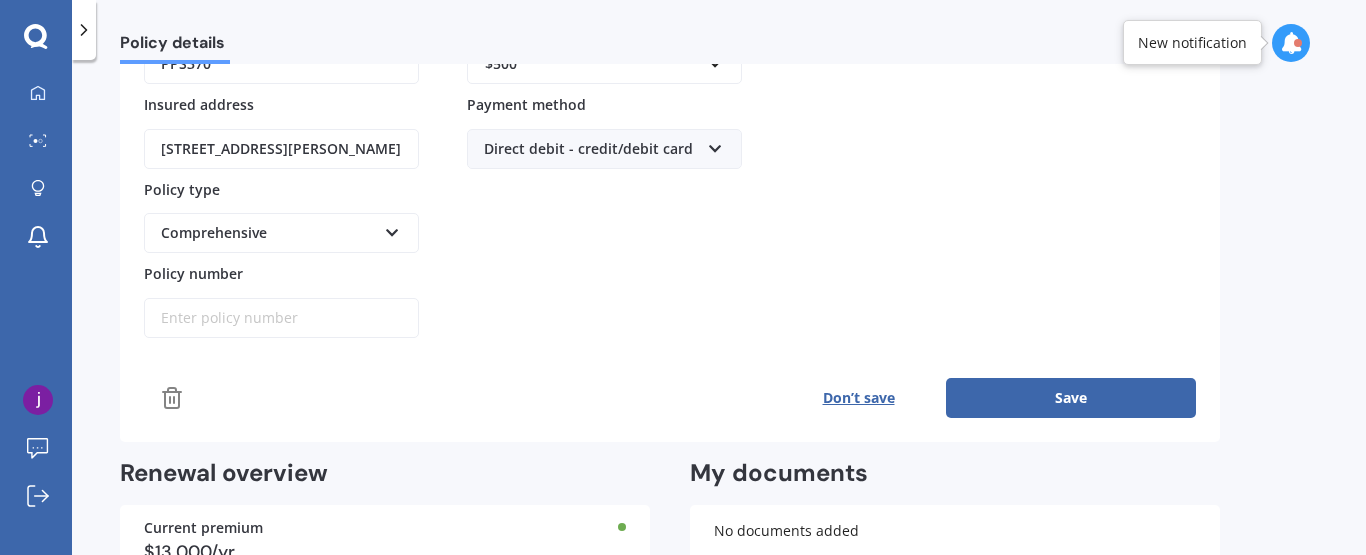click on "Save" at bounding box center (1071, 398) 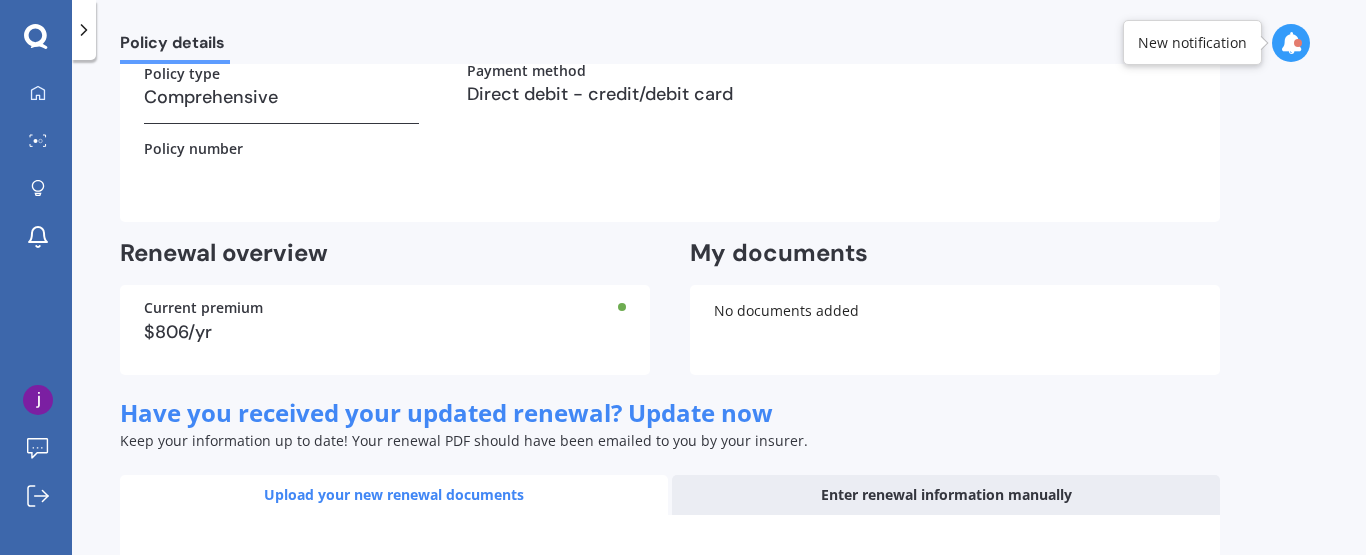 click on "Renewal date [DATE] Plate number PPS370 Insured address [STREET_ADDRESS][PERSON_NAME] Policy type Comprehensive Policy number Premium $31 Frequency Fortnightly Insured amount $8,000 Excess $500 Payment method Direct debit - credit/debit card" at bounding box center [670, 19] 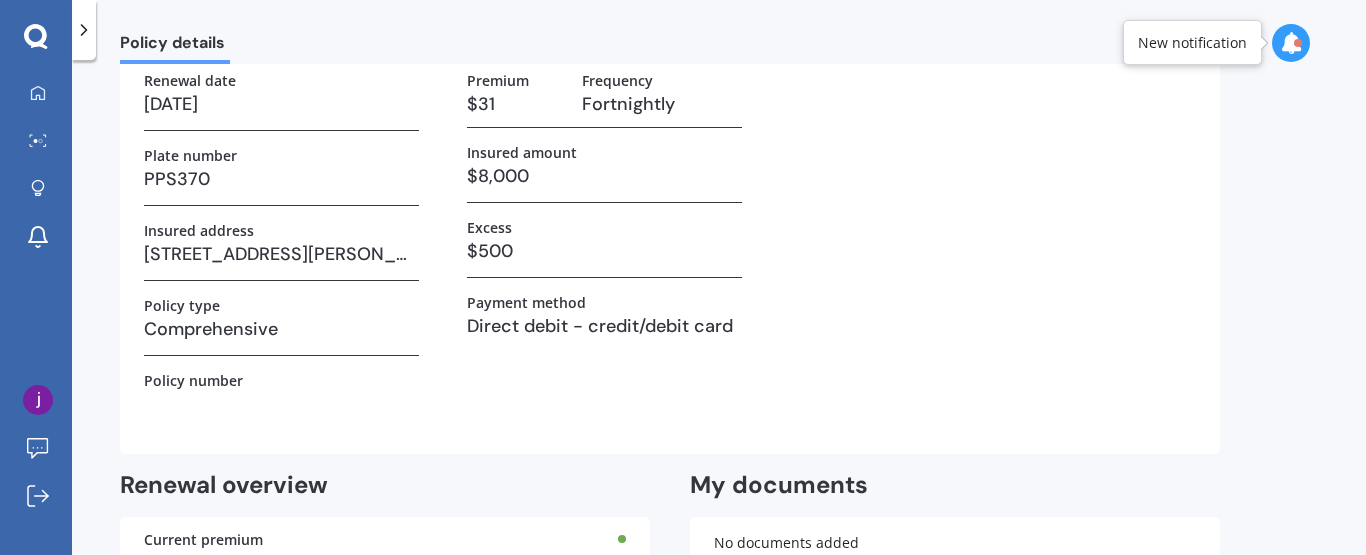 scroll, scrollTop: 0, scrollLeft: 0, axis: both 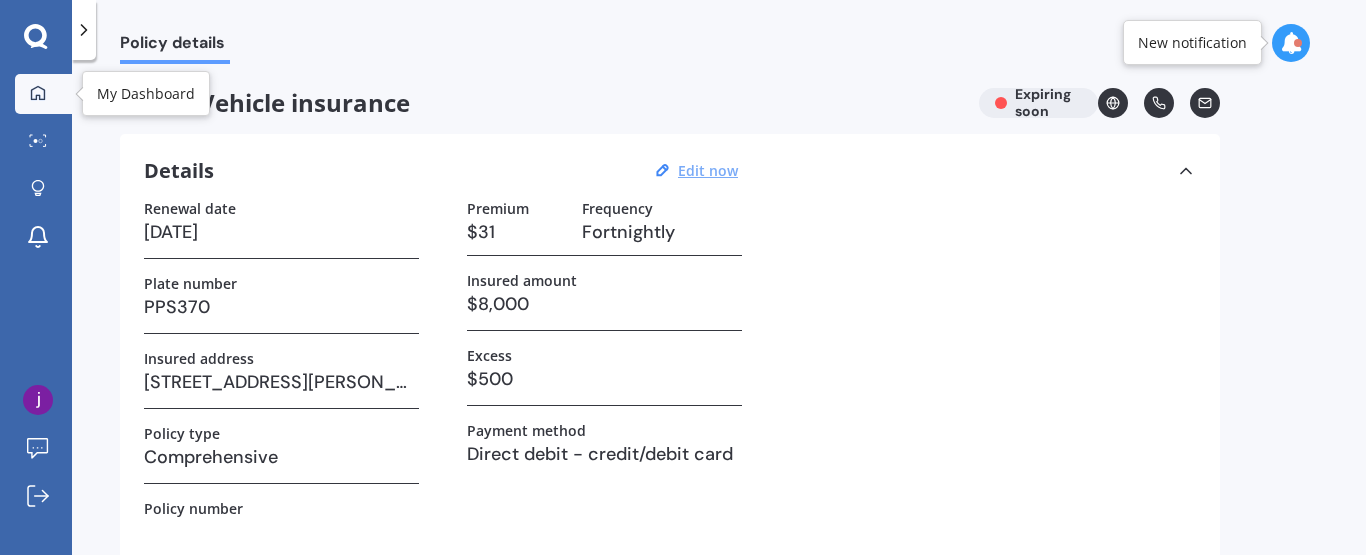 click at bounding box center [38, 94] 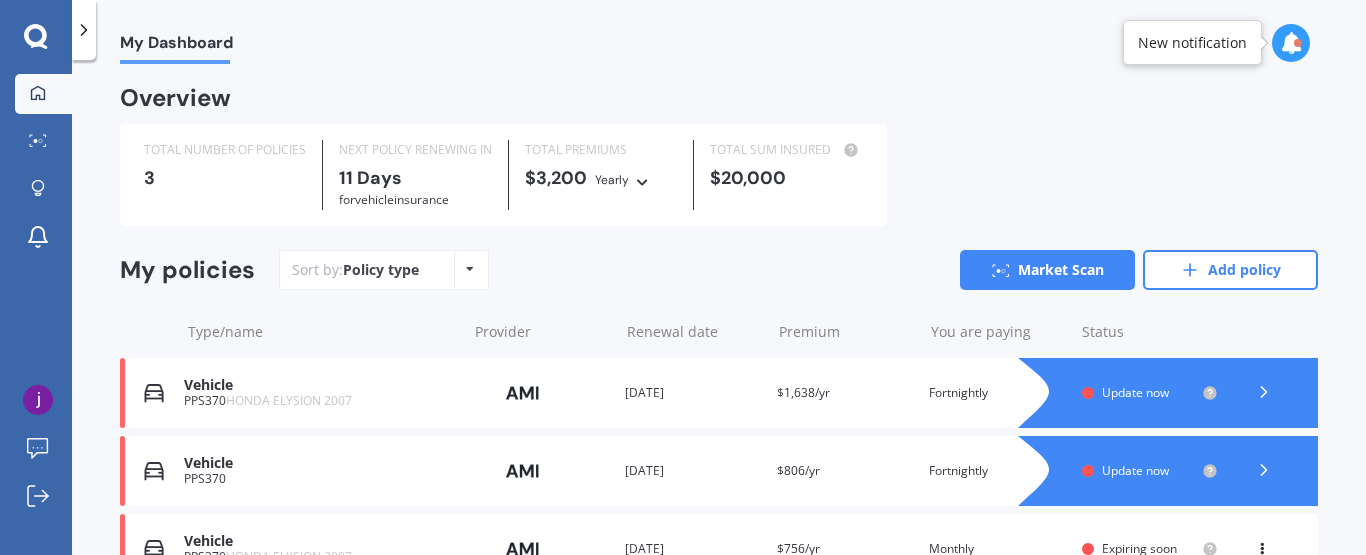 click on "Update now" at bounding box center [1135, 392] 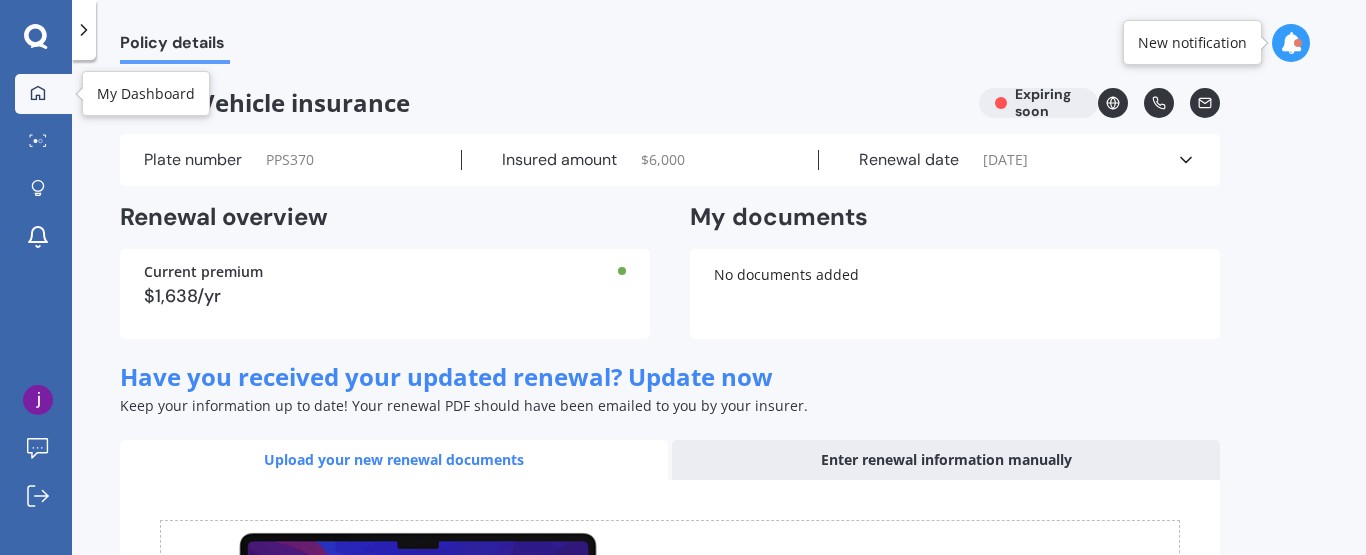click 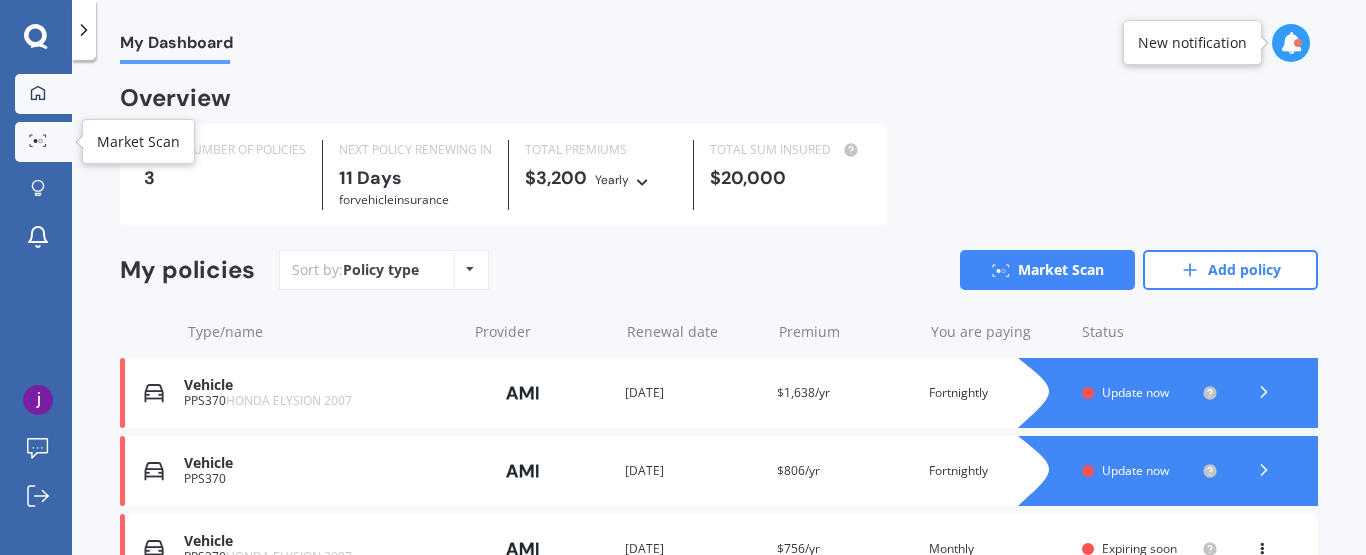 click 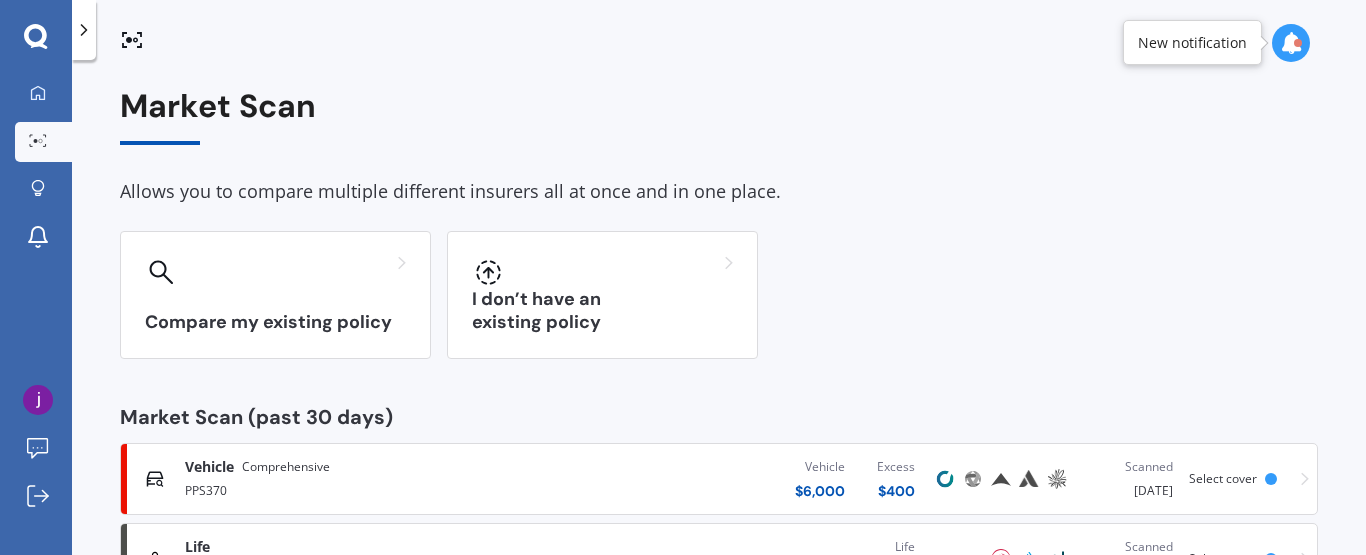 click on "Compare my existing policy I don’t have an existing policy" at bounding box center [719, 295] 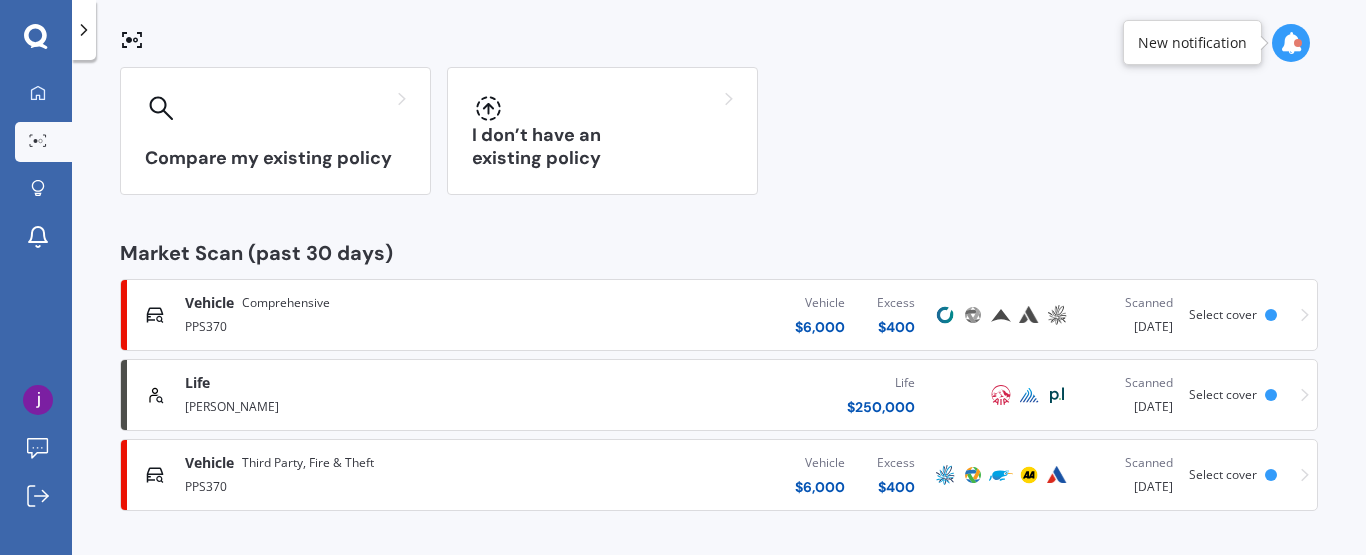 scroll, scrollTop: 124, scrollLeft: 0, axis: vertical 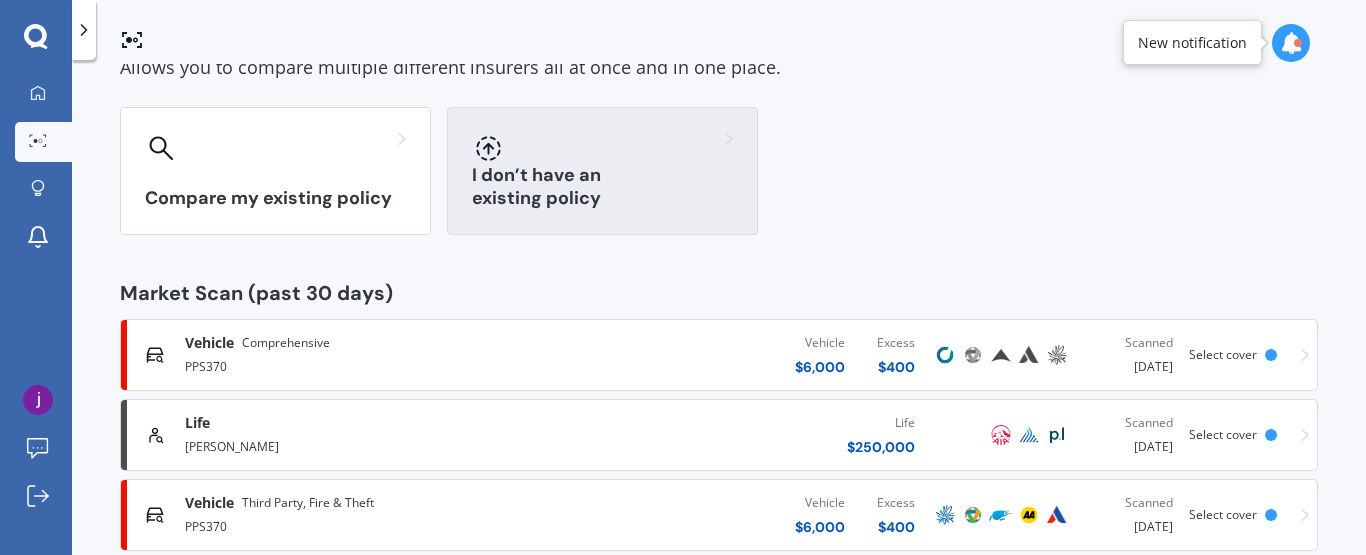 click on "I don’t have an existing policy" at bounding box center [602, 171] 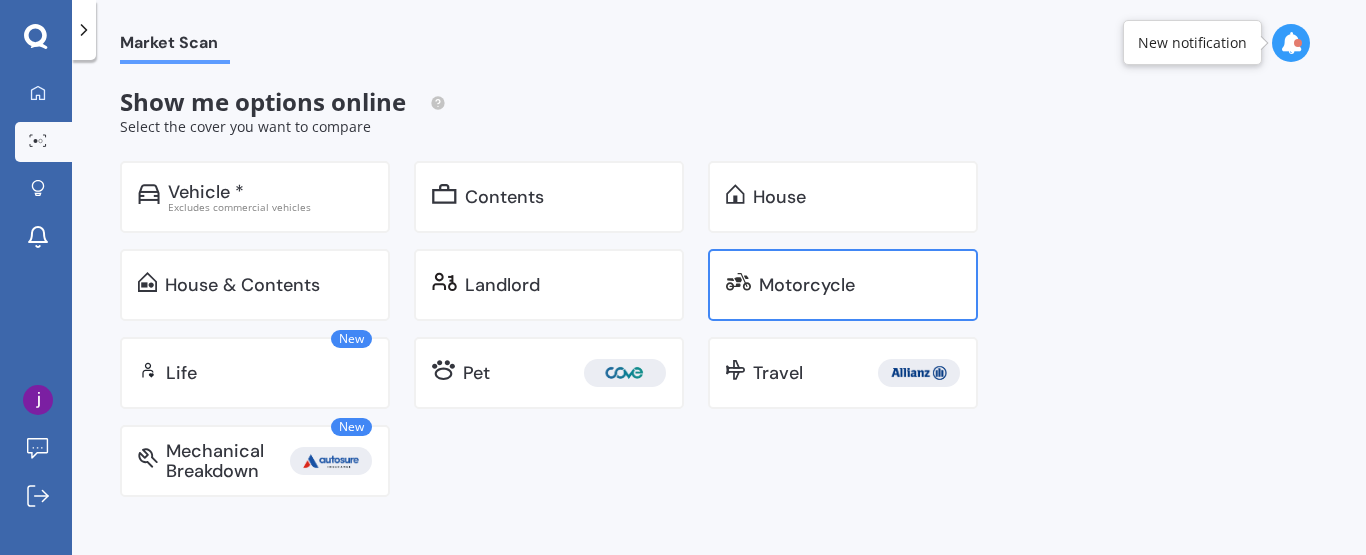 click on "Motorcycle" at bounding box center (807, 285) 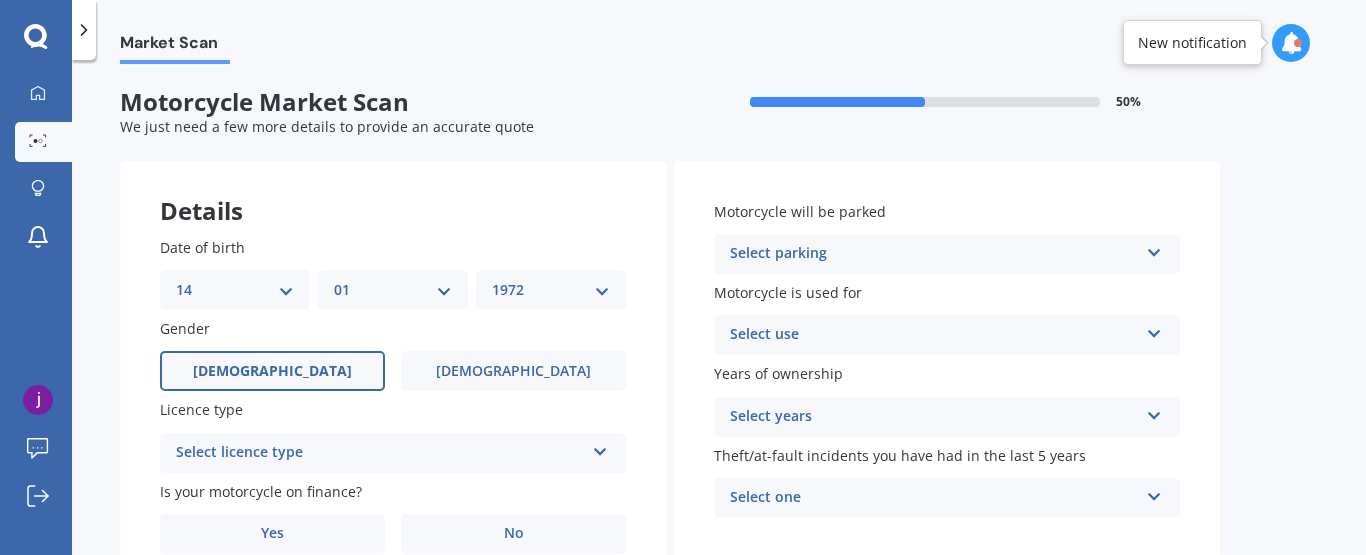 click at bounding box center (1154, 249) 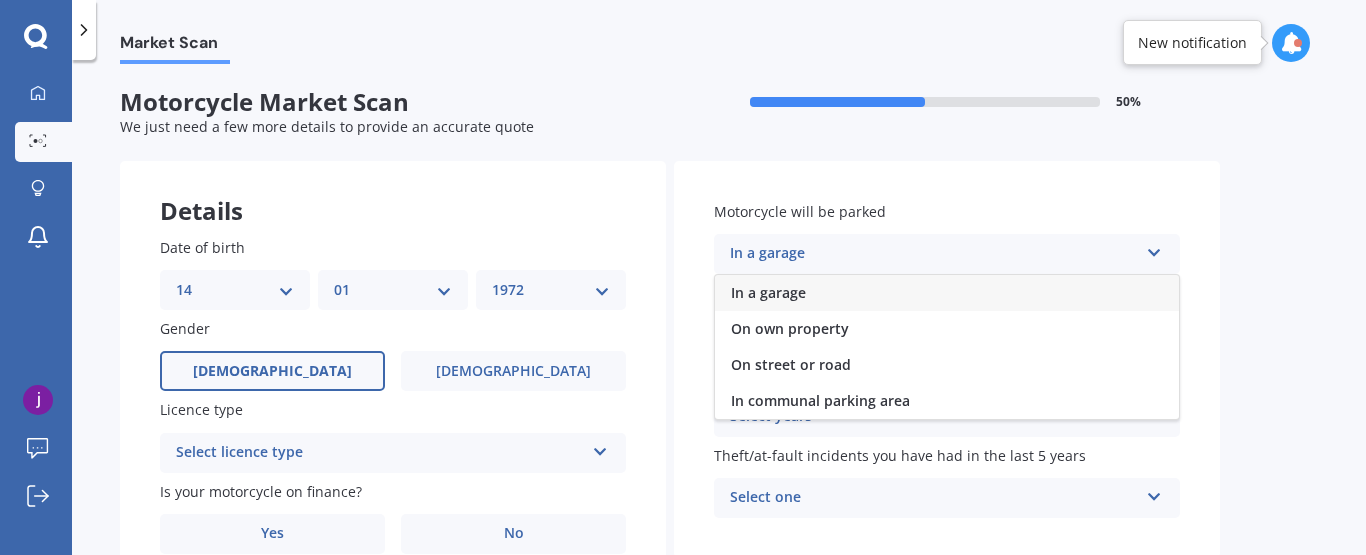 click on "In a garage" at bounding box center [947, 293] 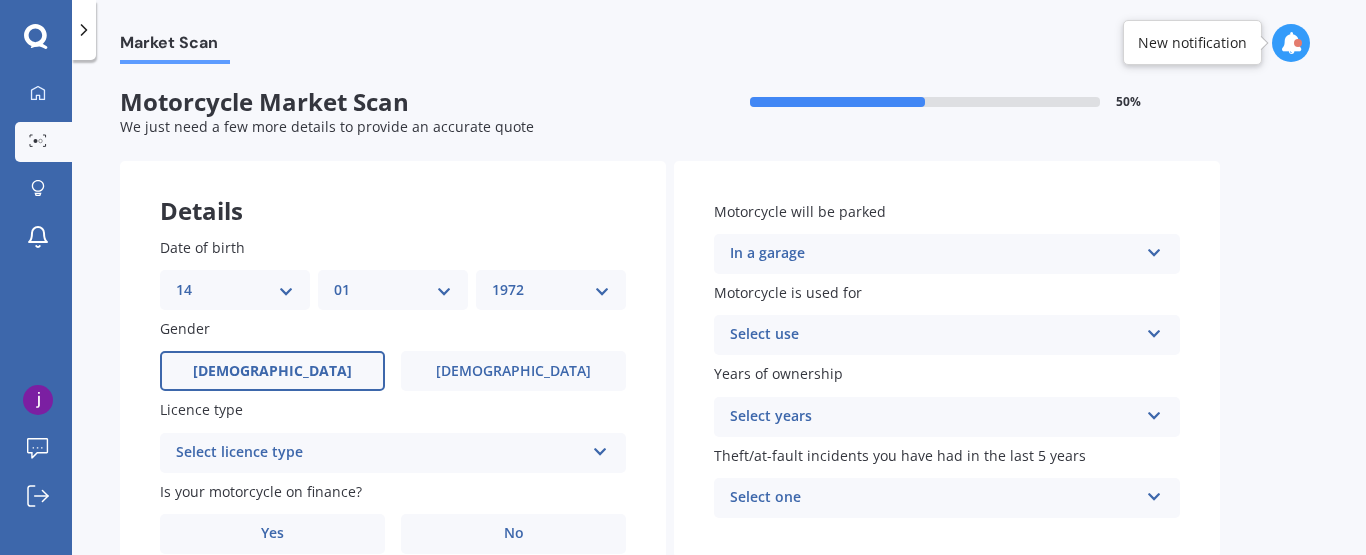 click at bounding box center (1154, 330) 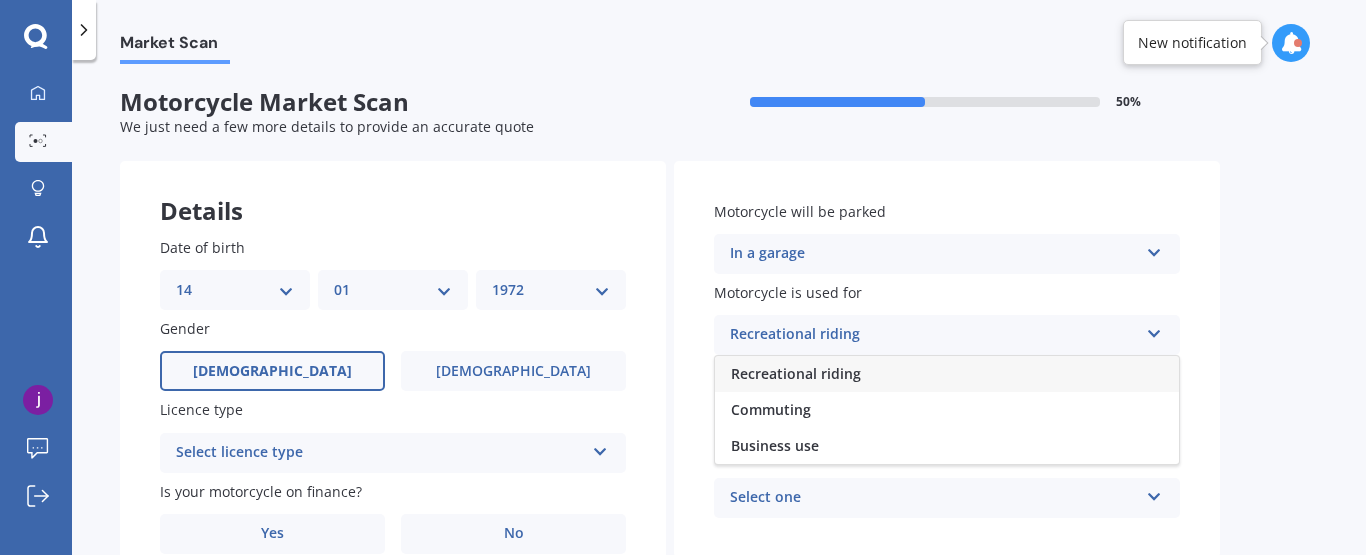click on "Recreational riding" at bounding box center (947, 374) 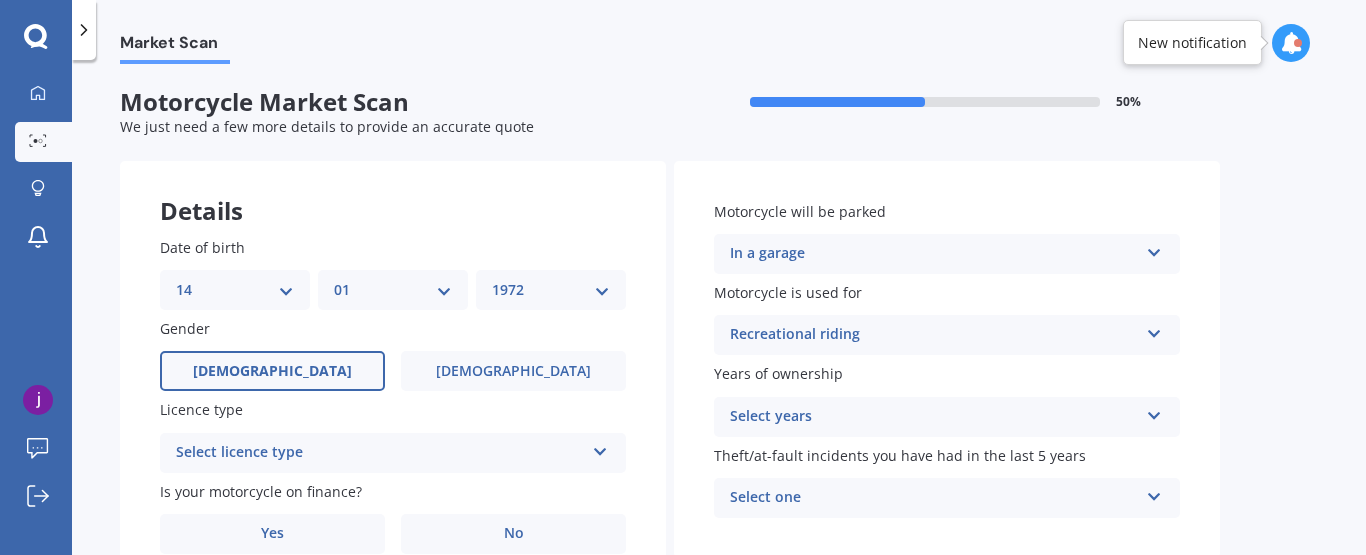 click at bounding box center (1154, 412) 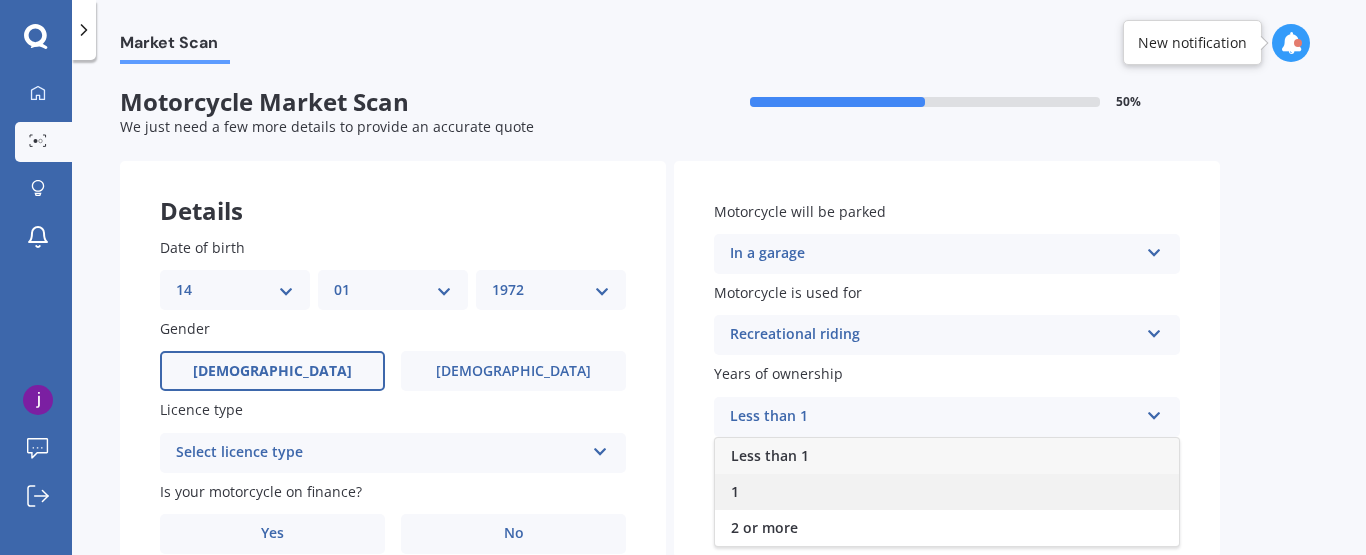 click on "1" at bounding box center (947, 492) 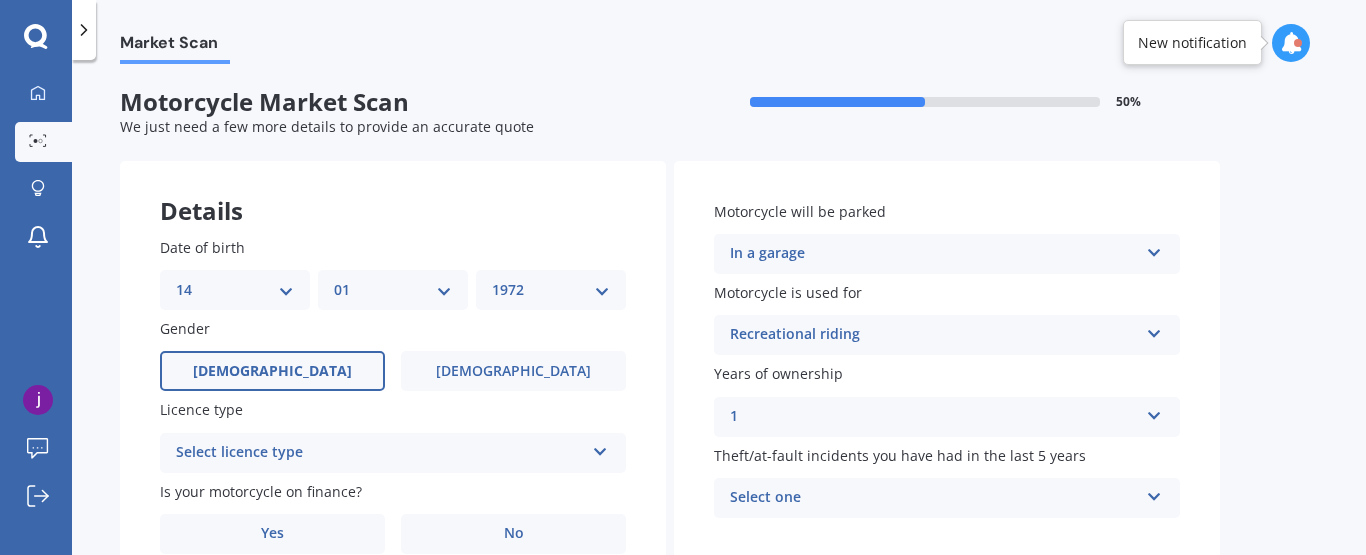 click at bounding box center (1154, 493) 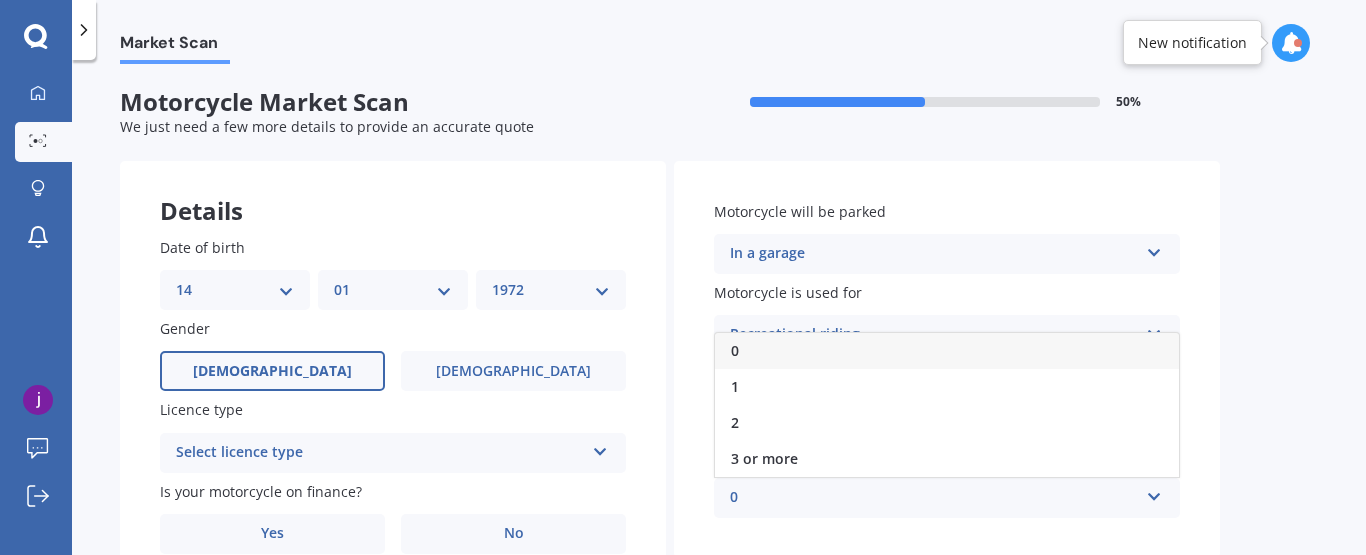 click on "0" at bounding box center [947, 351] 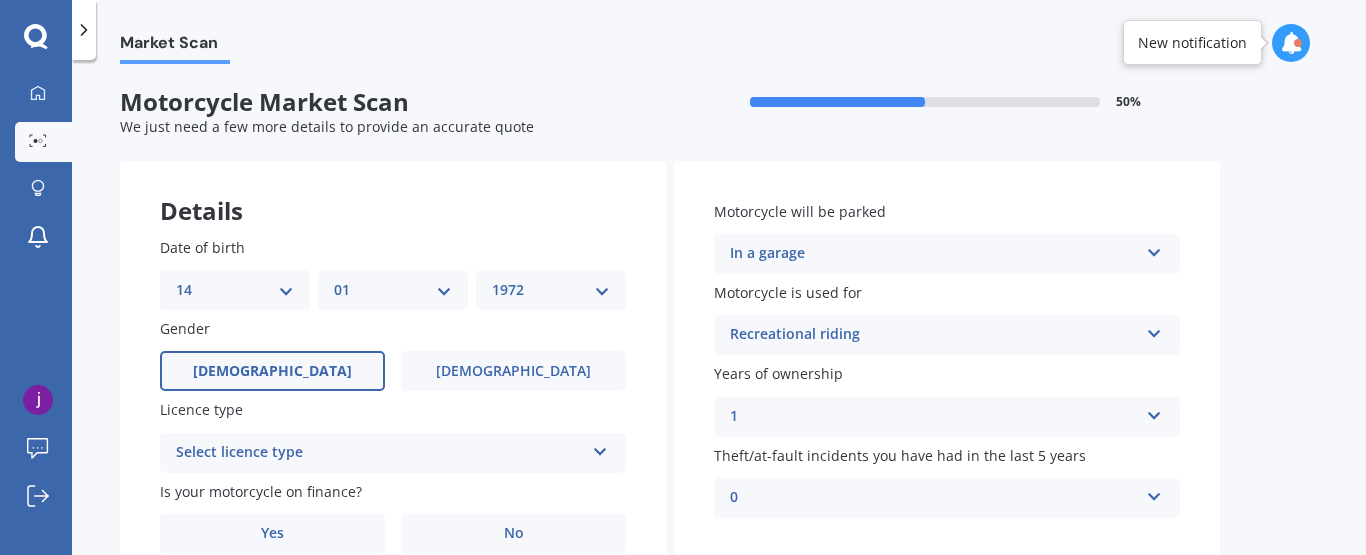 click on "Market Scan Motorcycle Market Scan 50 % We just need a few more details to provide an accurate quote Details Date of birth DD 01 02 03 04 05 06 07 08 09 10 11 12 13 14 15 16 17 18 19 20 21 22 23 24 25 26 27 28 29 30 31 MM 01 02 03 04 05 06 07 08 09 10 11 12 YYYY 2025 2024 2023 2022 2021 2020 2019 2018 2017 2016 2015 2014 2013 2012 2011 2010 2009 2008 2007 2006 2005 2004 2003 2002 2001 2000 1999 1998 1997 1996 1995 1994 1993 1992 1991 1990 1989 1988 1987 1986 1985 1984 1983 1982 1981 1980 1979 1978 1977 1976 1975 1974 1973 1972 1971 1970 1969 1968 1967 1966 1965 1964 1963 1962 1961 1960 1959 1958 1957 1956 1955 1954 1953 1952 1951 1950 1949 1948 1947 1946 1945 1944 1943 1942 1941 1940 1939 1938 1937 1936 1935 1934 1933 1932 1931 1930 1929 1928 1927 1926 Gender [DEMOGRAPHIC_DATA] [DEMOGRAPHIC_DATA] Licence type Select licence type Full Motorcycle Restricted Motorcycle Learners Motorcycle Car Licence Only Restricted Car Licence Only Learners Car Licence Only Unlicenced Not Required Is your motorcycle on finance? Yes No In a garage 1 1 0" at bounding box center (719, 311) 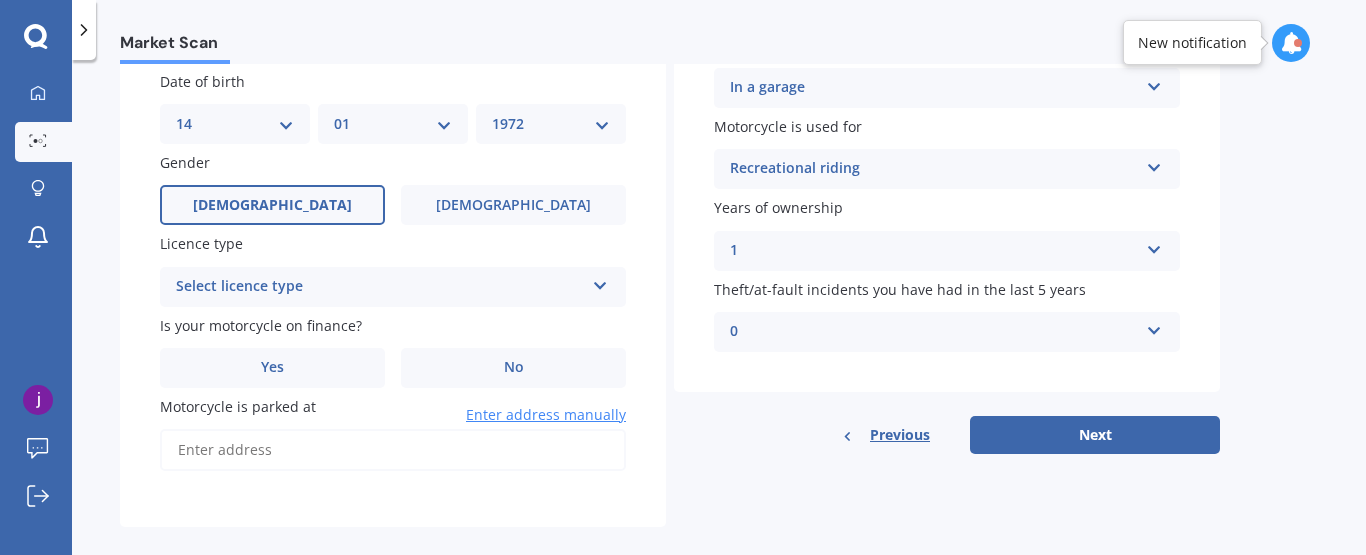scroll, scrollTop: 190, scrollLeft: 0, axis: vertical 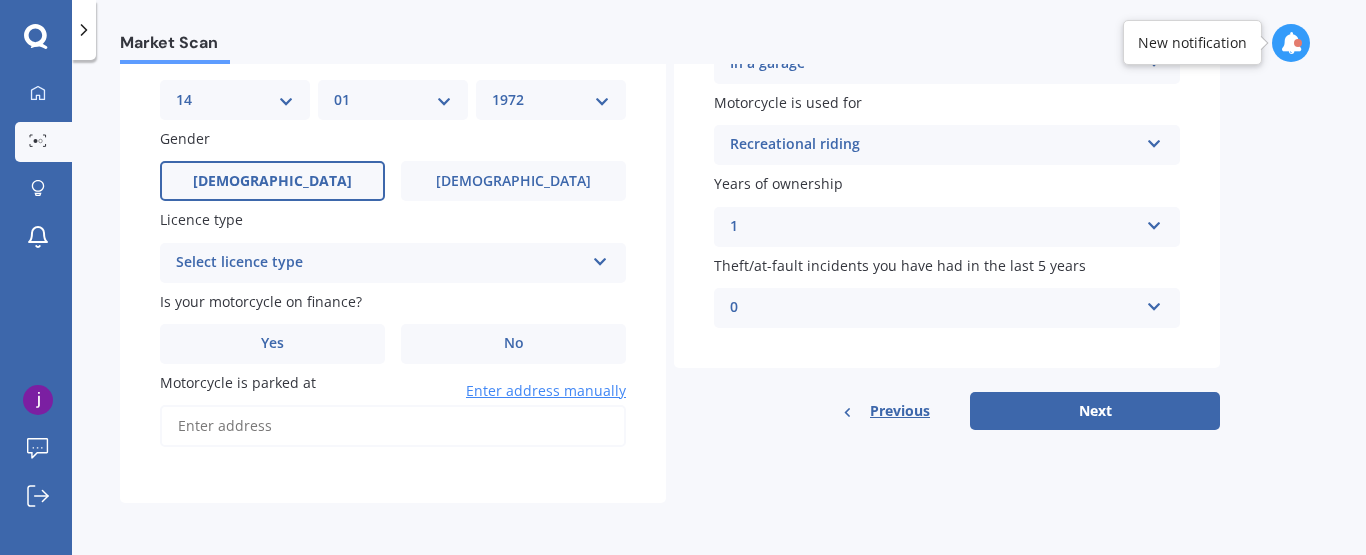 click at bounding box center [600, 258] 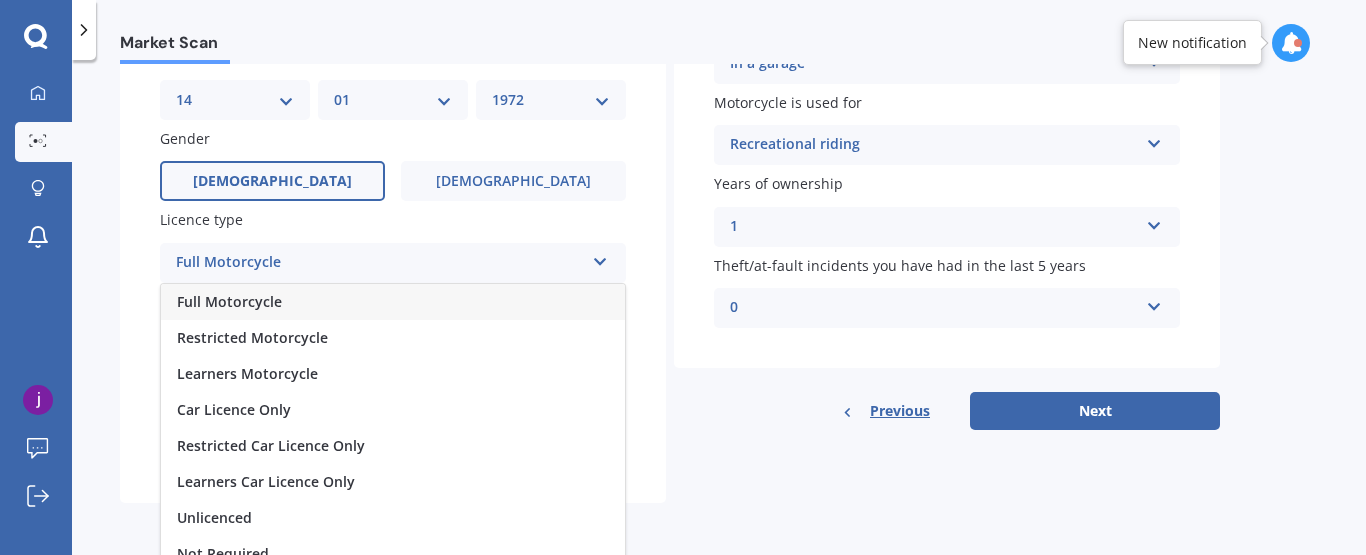 click on "Full Motorcycle" at bounding box center (393, 302) 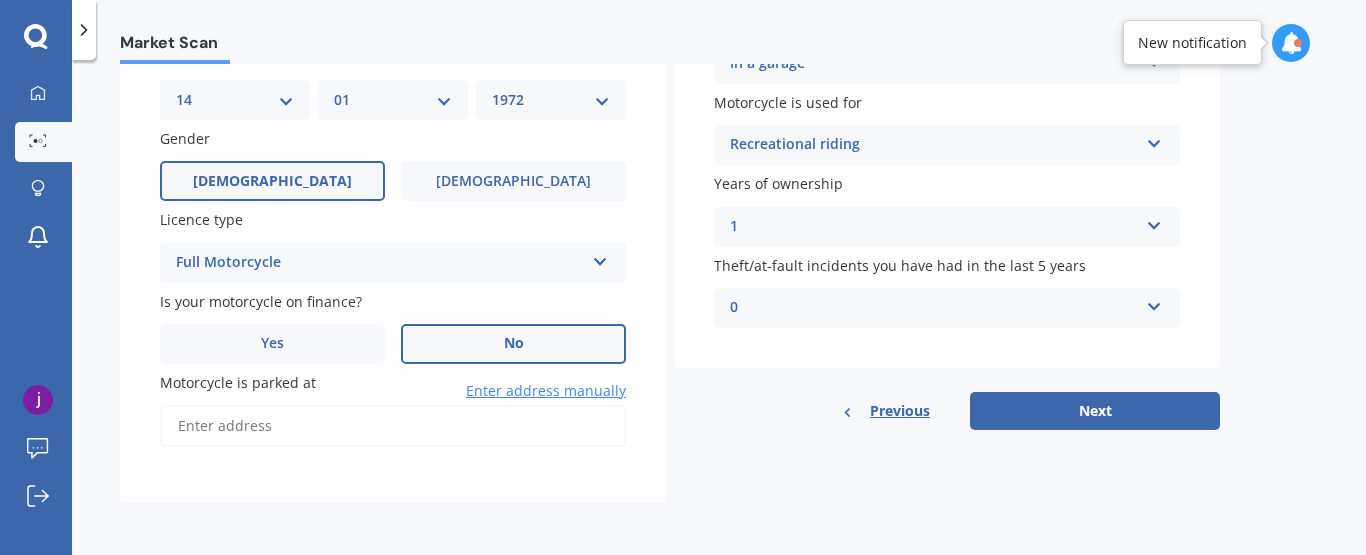 click on "No" at bounding box center [513, 344] 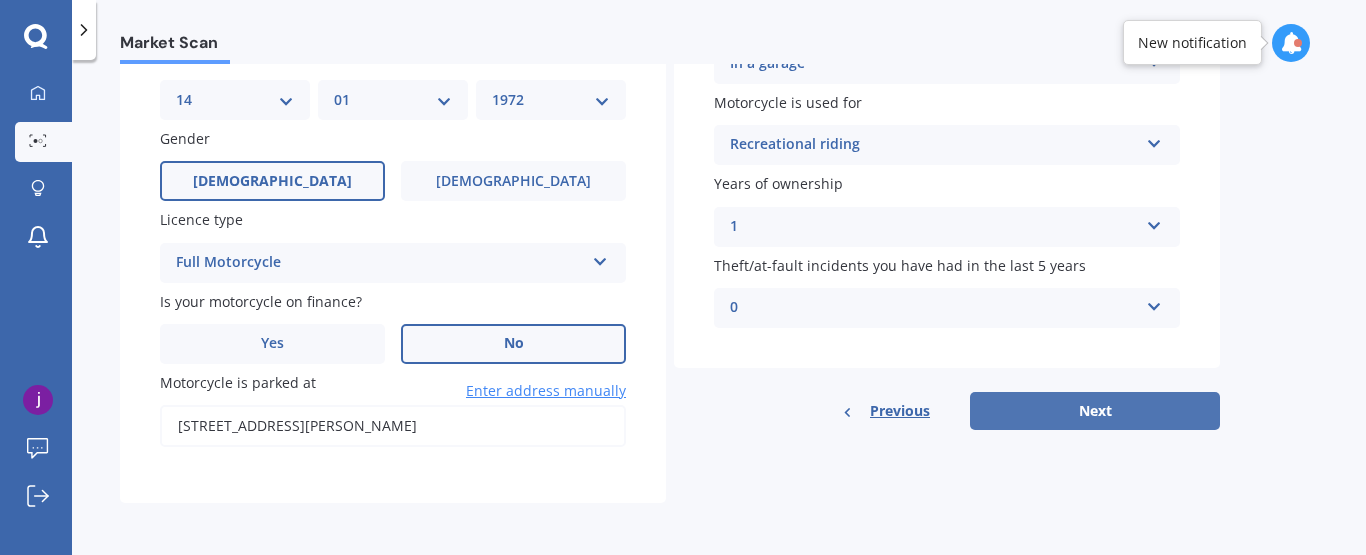 click on "Next" at bounding box center [1095, 411] 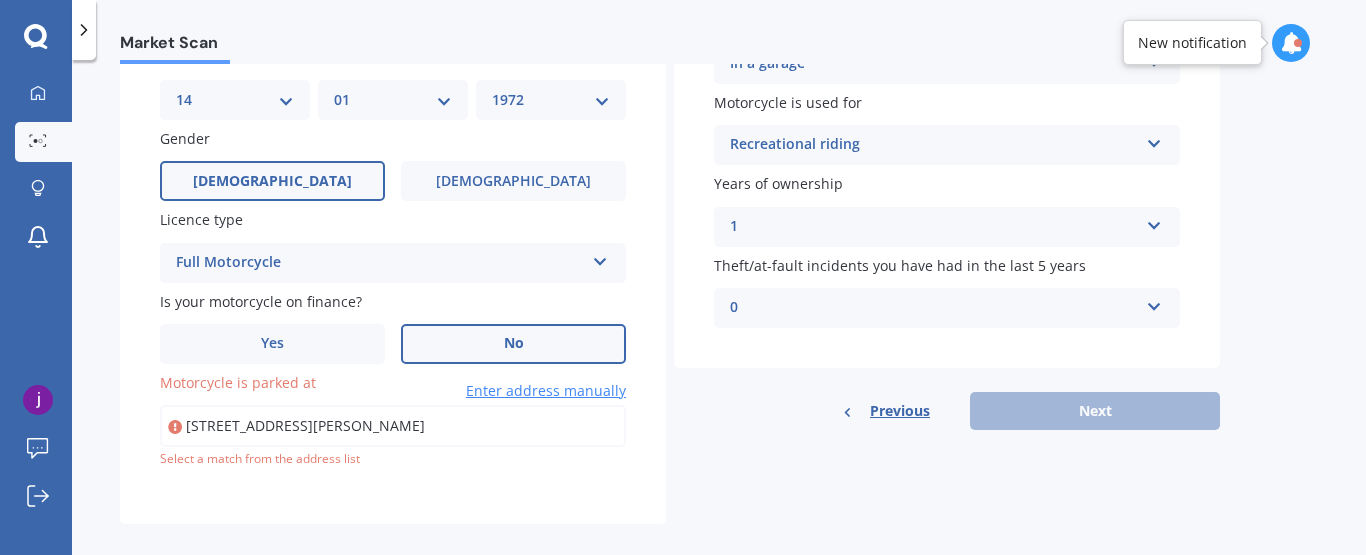 click on "[STREET_ADDRESS][PERSON_NAME]" at bounding box center (393, 426) 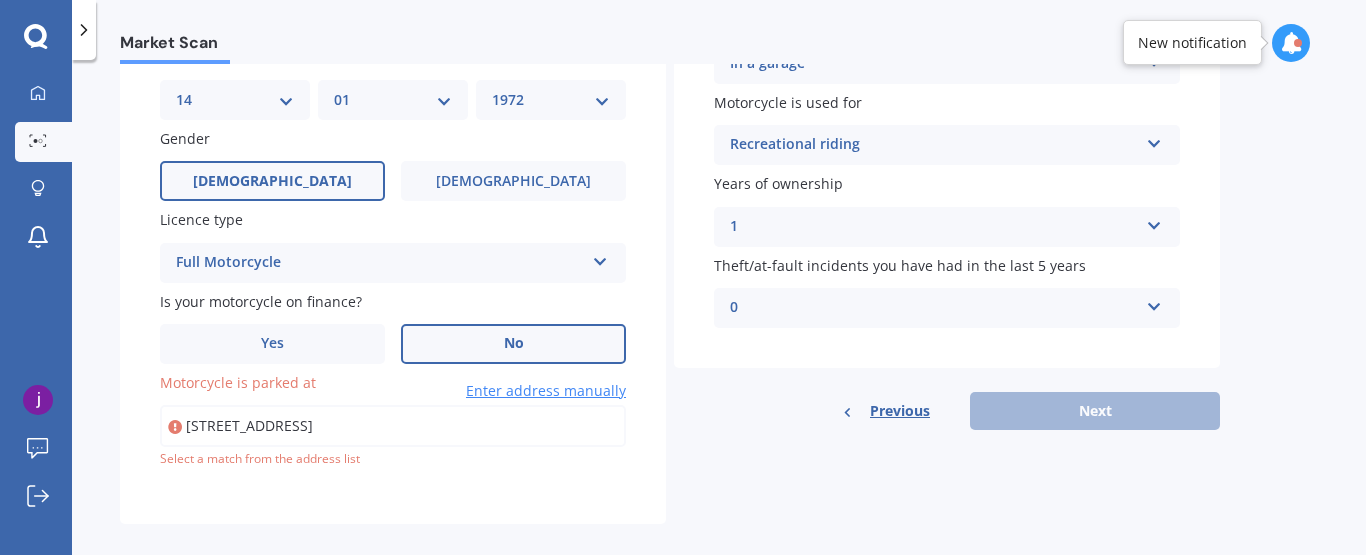 click on "[STREET_ADDRESS]" at bounding box center (393, 426) 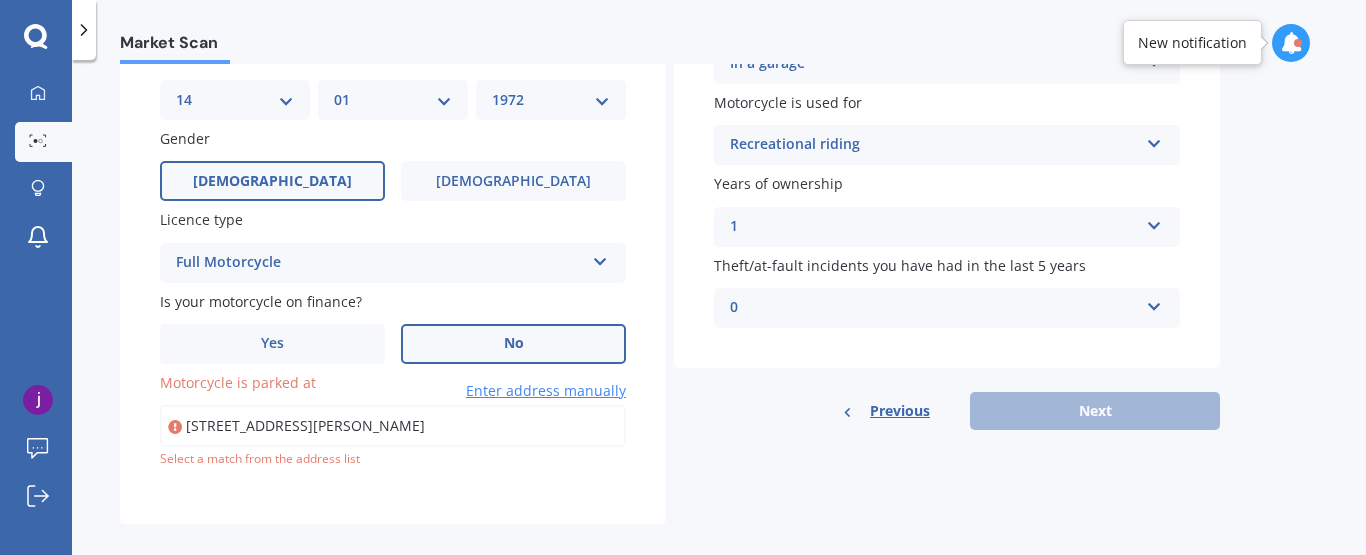 type on "[STREET_ADDRESS][PERSON_NAME]" 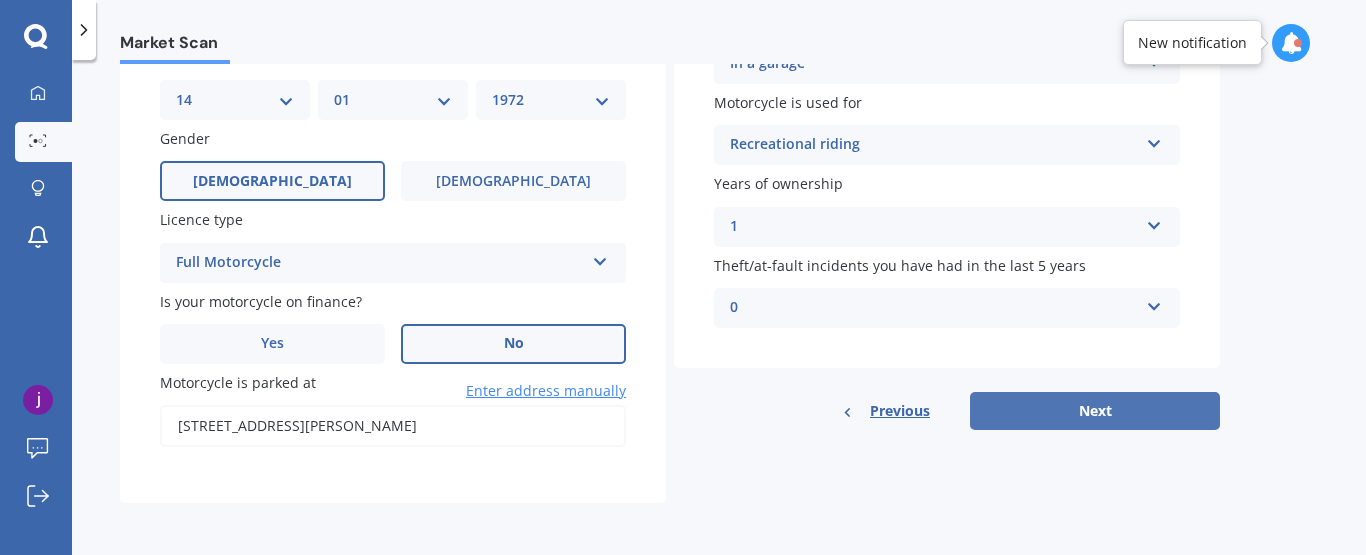 click on "Next" at bounding box center [1095, 411] 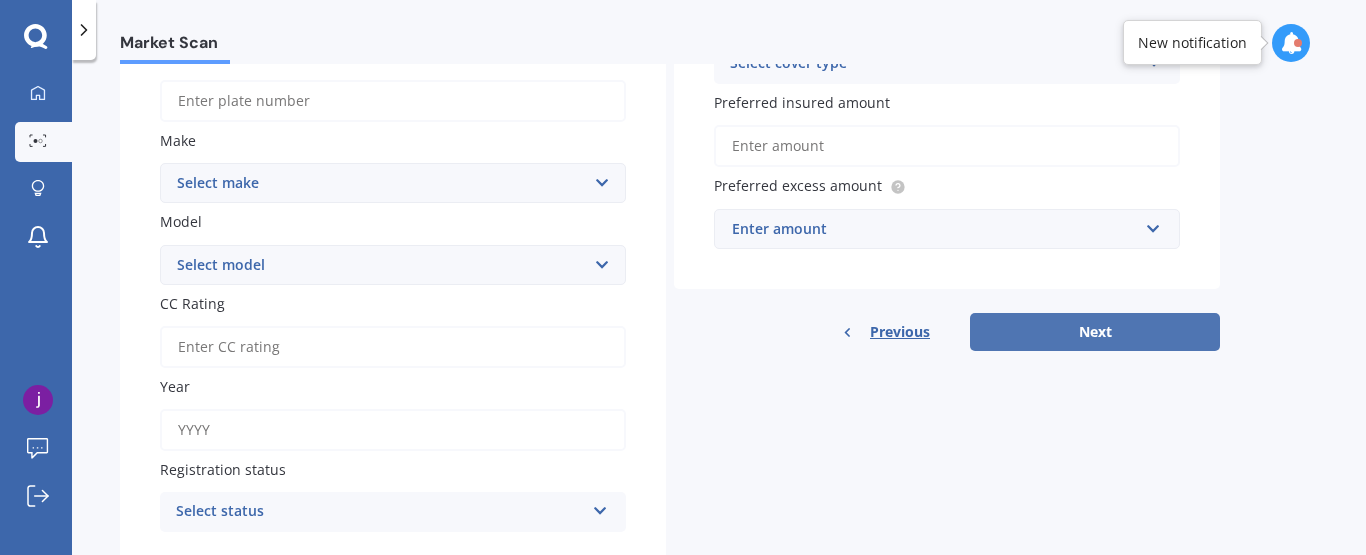scroll, scrollTop: 0, scrollLeft: 0, axis: both 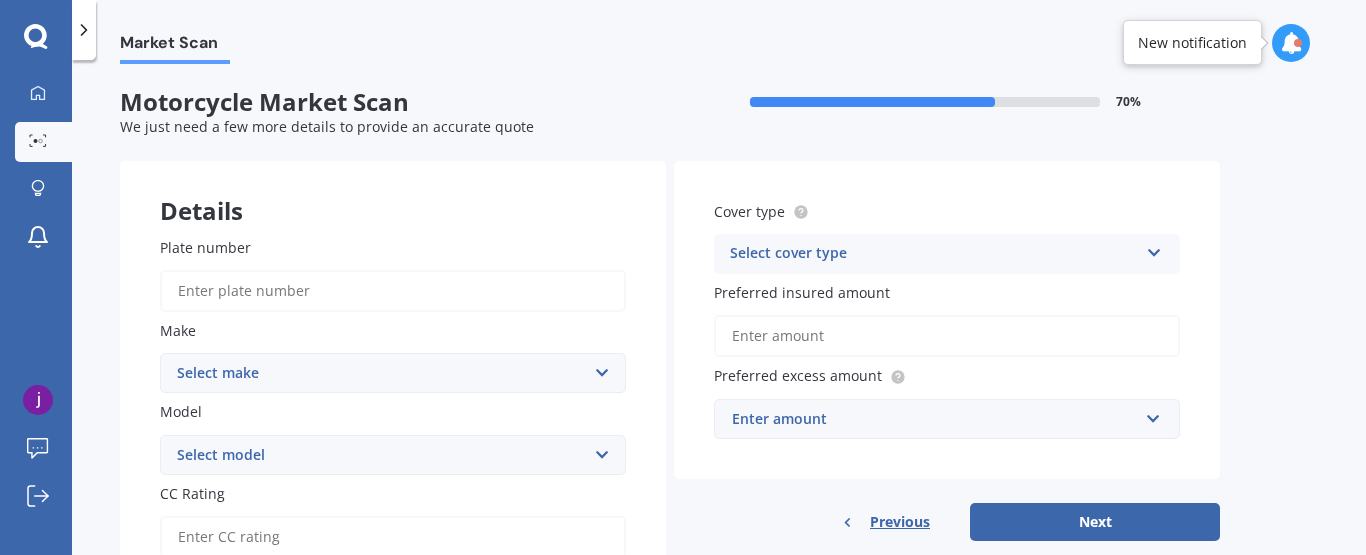 click on "Plate number" at bounding box center [393, 291] 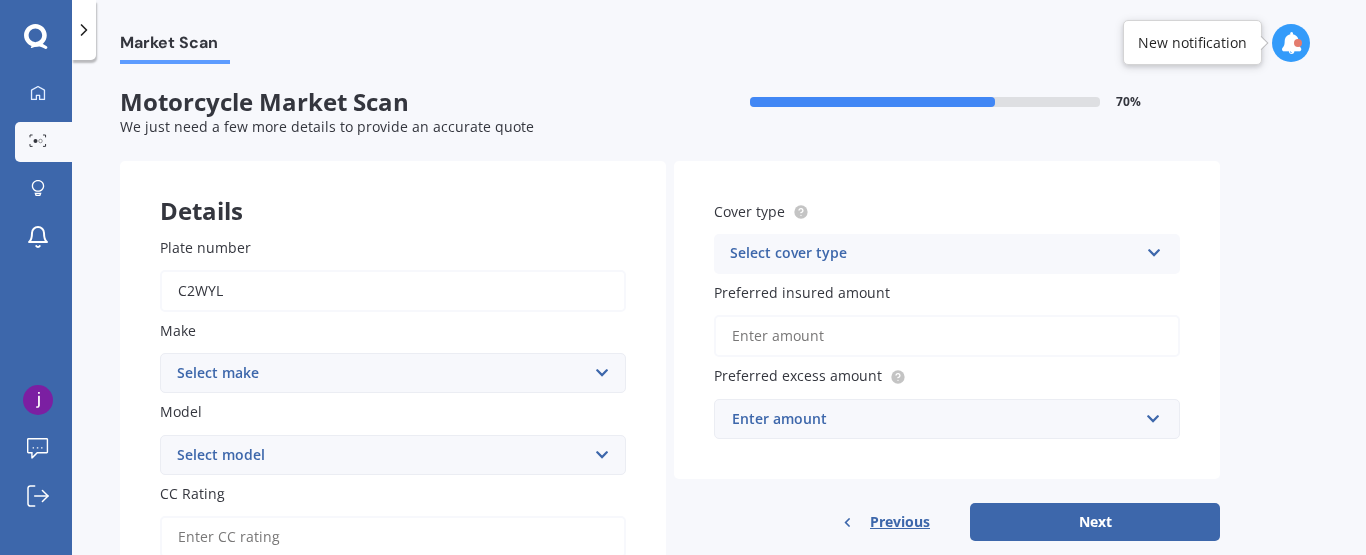 type on "c2wyl" 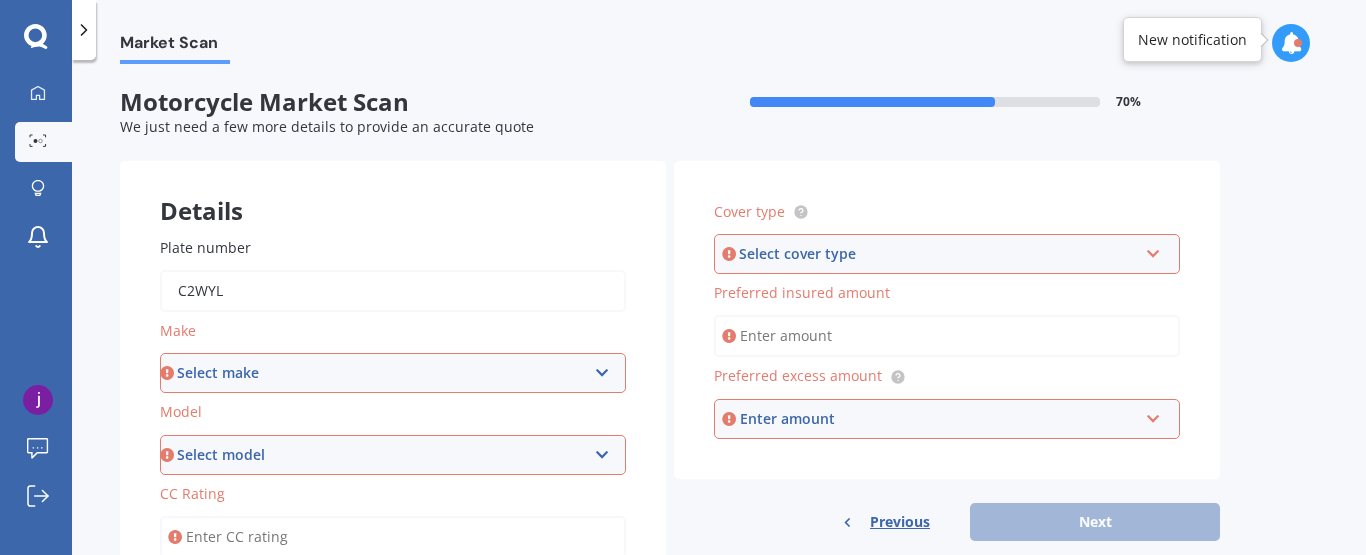 scroll, scrollTop: 3, scrollLeft: 0, axis: vertical 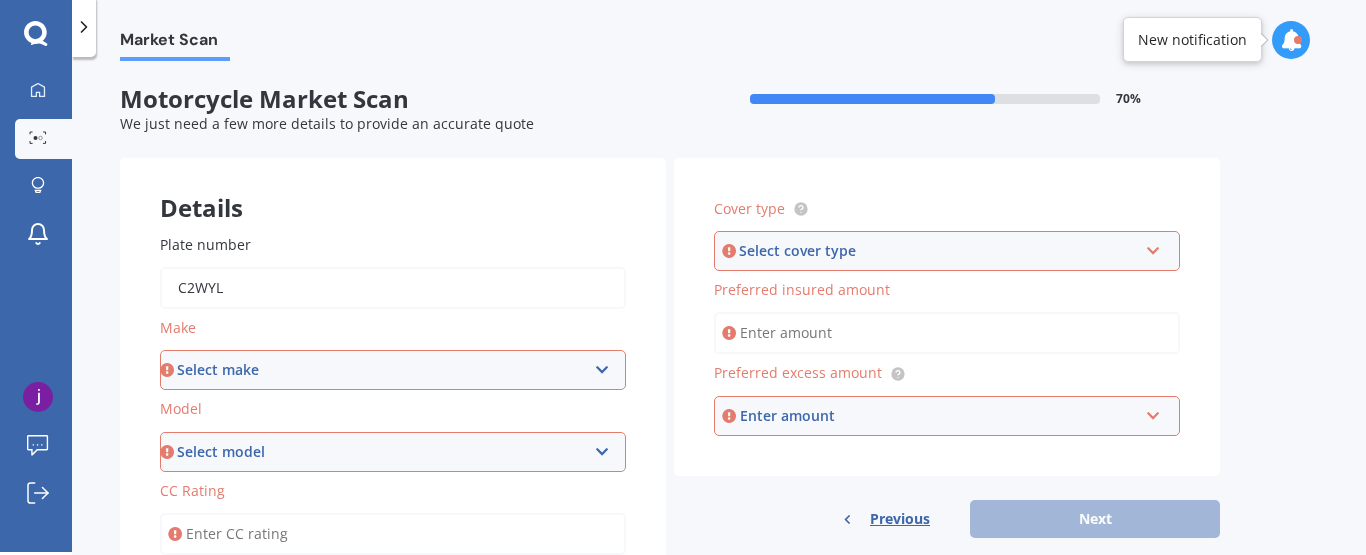 click on "Select make Ace Adly Aeon AJP American Iron Horse Aprilia Arrow Baotian [PERSON_NAME] Benelli Beta Big Bear Big Dog Bimota BMW BSA Buell Bug Cagiva Can-Am Capri CCM CF Moto CINECO CMG Cnell Confederate CPI Daelim Dnepr Ducati EBR Ego Energica Euro Euro Rider Fonzarelli Forza Frankenstein FTN MOTION Futong FX Garelli Gas Gas Gas Geely Giantco Gilera [PERSON_NAME] Haojue Harley Davidson Honda Honda-Montesa Horwin Husaberg Husqvarna Hyosung Indian Italjet Jawa Jmstar [PERSON_NAME] Pag Jonway Jotagas Kawasaki Keeway Kinetic KTM Kubota Kymco Lambretta Lifan Lintex LML LVVTA Megelli Meiduo Metrakit Moto Moto Guzzi Moto Morini Motofino Motus MV Agusta MV Augusta MZ Niu Norton Other Over Peugeot PGO Piaggio Pitster Pro Polaris Pro Street Regal Raptor Rewaco Royal Enfield Sachs Scomadi Scorpa SEVG Shenke Sherco Skyteam Solana [PERSON_NAME] Suzuki Swift SWM SYM Talaria Taotao TGB Thumpstar Thunder Mountain Titan TM TNT Torino Torrot Triton Triumph Turbho Ubco Ural Urban V Moto Vectrix [MEDICAL_DATA] Vespa Victory Viper Voxan Yadea Yamaha Yiben Zero" at bounding box center (393, 370) 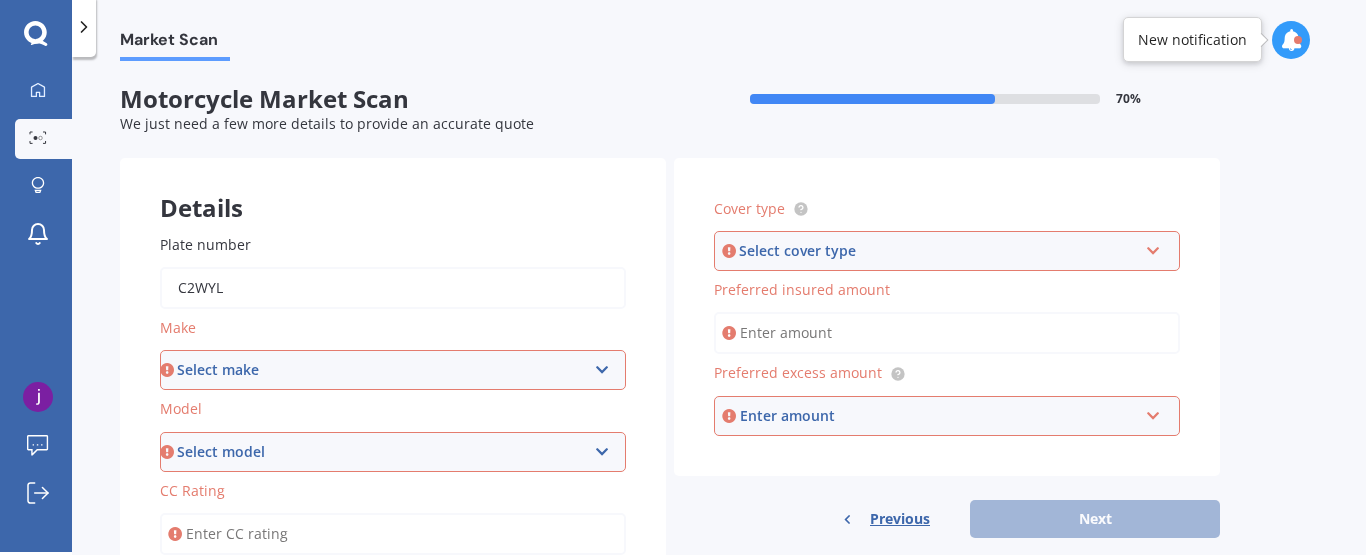 select on "[DEMOGRAPHIC_DATA]" 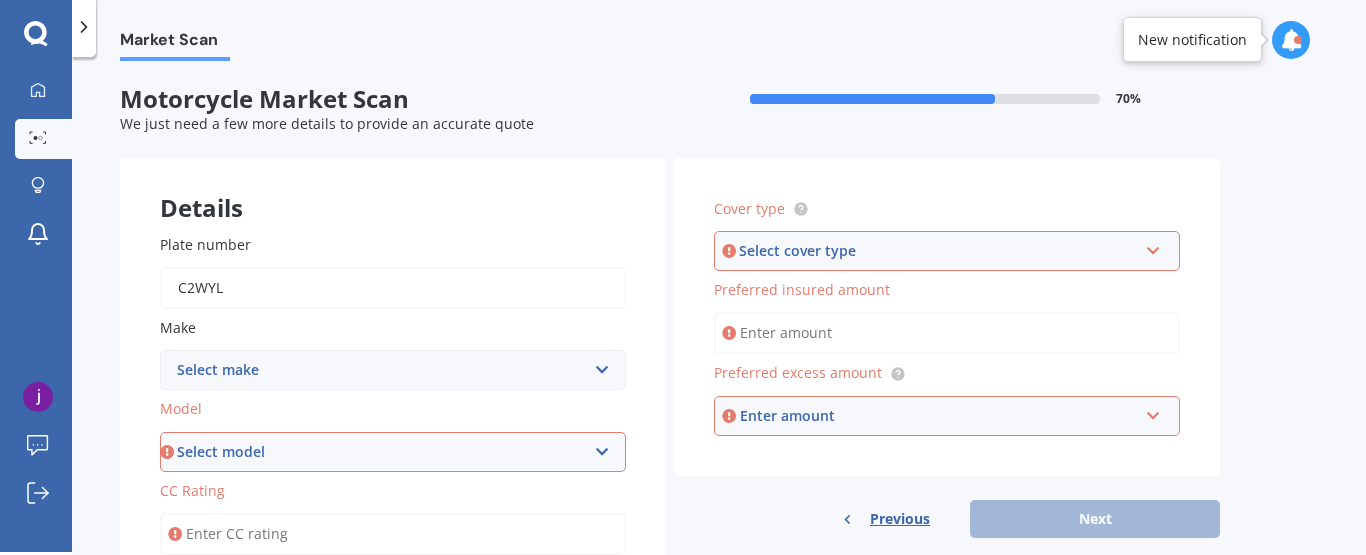 click on "Select model Challenger Dark Horse Challenger Elite Challenger Limited Chief Chief Bobber Dark Horse Chief Classic Chief Dark Horse Chief Sport Chief Vintage Chieftain Chieftain Dark Horse Chieftain Elite Chieftain Limited FTR FTR-R Carbon FTR-S Pursuit Ltd Roadmaster Roadmaster Dark Horse Roadmaster Elite Scout Scout 101 Scout Bobber Scout Bobber Twenty Scout Rogue Scout Sixty Spirit Springfield Springfield Springfield Dark Horse Springfield [PERSON_NAME] Super Chief Limited Super Scout Limited + tech Vintage Vintage Dark Horse" at bounding box center [393, 452] 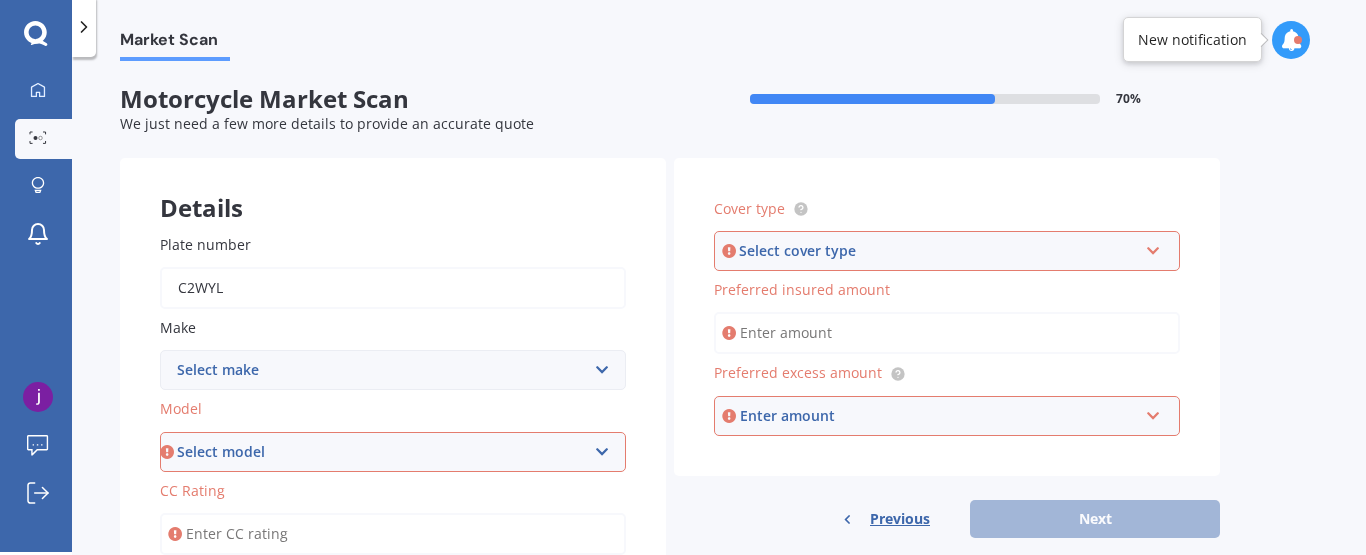 select on "Chief Sport" 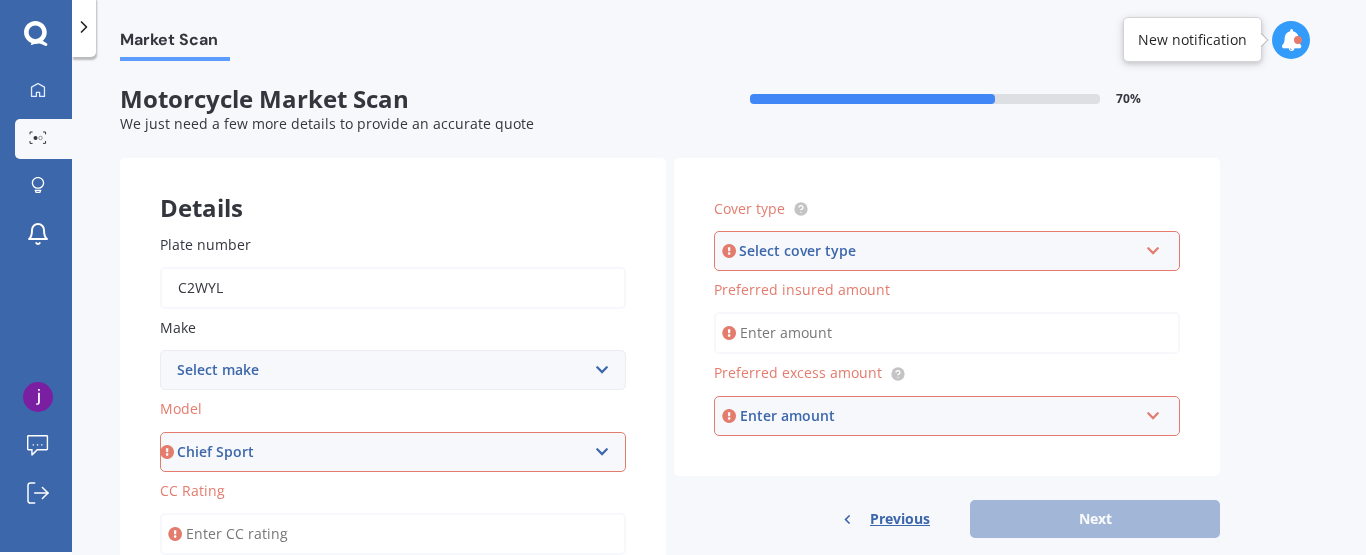 click on "Select model Challenger Dark Horse Challenger Elite Challenger Limited Chief Chief Bobber Dark Horse Chief Classic Chief Dark Horse Chief Sport Chief Vintage Chieftain Chieftain Dark Horse Chieftain Elite Chieftain Limited FTR FTR-R Carbon FTR-S Pursuit Ltd Roadmaster Roadmaster Dark Horse Roadmaster Elite Scout Scout 101 Scout Bobber Scout Bobber Twenty Scout Rogue Scout Sixty Spirit Springfield Springfield Springfield Dark Horse Springfield [PERSON_NAME] Super Chief Limited Super Scout Limited + tech Vintage Vintage Dark Horse" at bounding box center [393, 452] 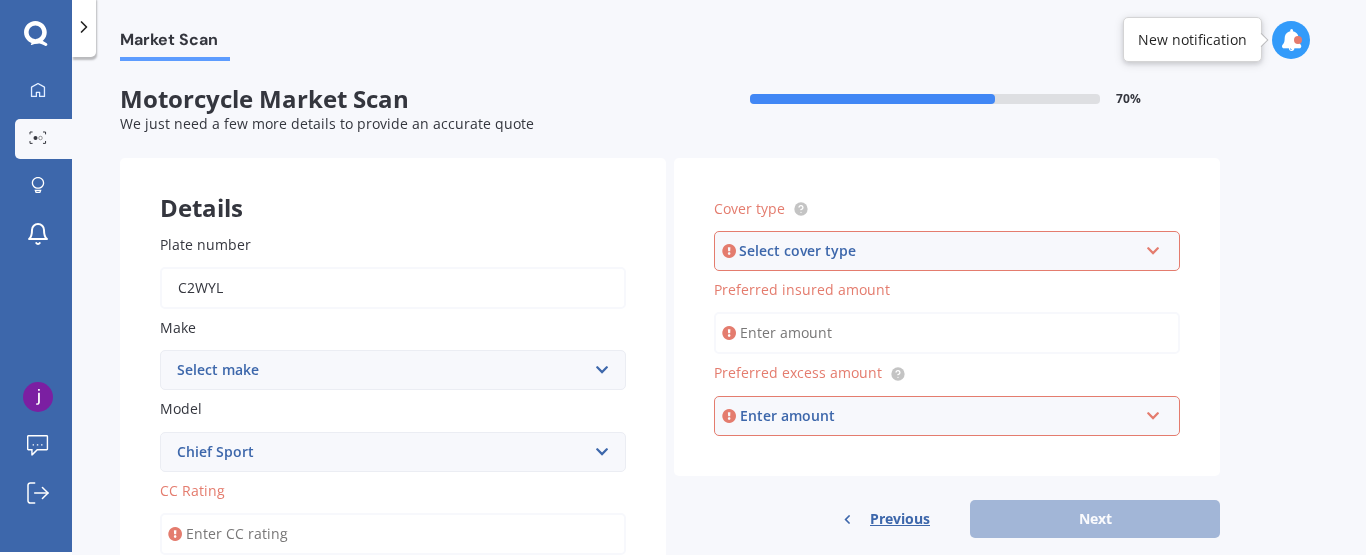 click on "Market Scan Motorcycle Market Scan 70 % We just need a few more details to provide an accurate quote Details Plate number c2wyl Make Select make Ace Adly Aeon AJP American Iron Horse Aprilia Arrow Baotian [PERSON_NAME] Benelli Beta Big Bear Big Dog Bimota BMW BSA Buell Bug Cagiva Can-Am Capri CCM CF Moto CINECO CMG Cnell Confederate CPI Daelim Dnepr Ducati EBR Ego Energica Euro Euro Rider Fonzarelli Forza Frankenstein FTN MOTION Futong FX Garelli Gas Gas Gas Geely Giantco Gilera [PERSON_NAME] Haojue Harley Davidson Honda Honda-Montesa Horwin Husaberg Husqvarna Hyosung Indian Italjet Jawa Jmstar [PERSON_NAME] Jonway Jotagas Kawasaki Keeway Kinetic KTM Kubota Kymco Lambretta Lifan Lintex LML LVVTA Megelli Meiduo Metrakit Moto Moto Guzzi Moto Morini Motofino Motus MV Agusta MV Augusta MZ Niu Norton Other Over Peugeot PGO Piaggio Pitster Pro Polaris Pro Street Regal Raptor Rewaco Royal Enfield Sachs Scomadi Scorpa SEVG Shenke Sherco Skyteam Solana [PERSON_NAME] Suzuki Swift SWM SYM Talaria Taotao TGB Thumpstar Thunder Mountain TM" at bounding box center [719, 308] 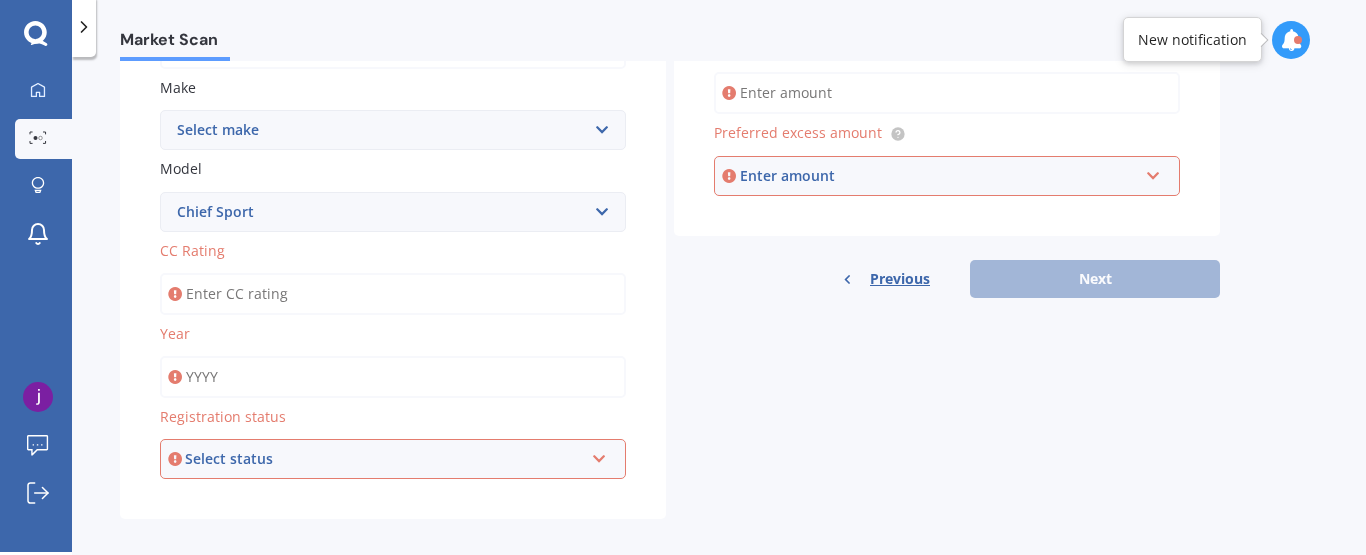 scroll, scrollTop: 259, scrollLeft: 0, axis: vertical 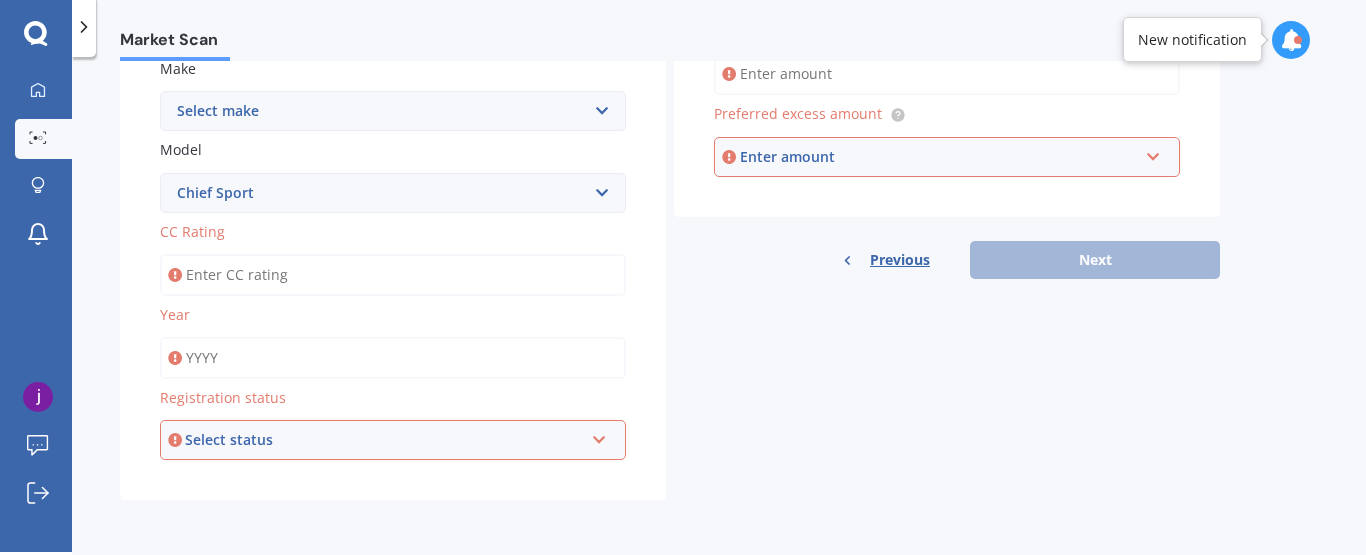click on "CC Rating" at bounding box center [393, 275] 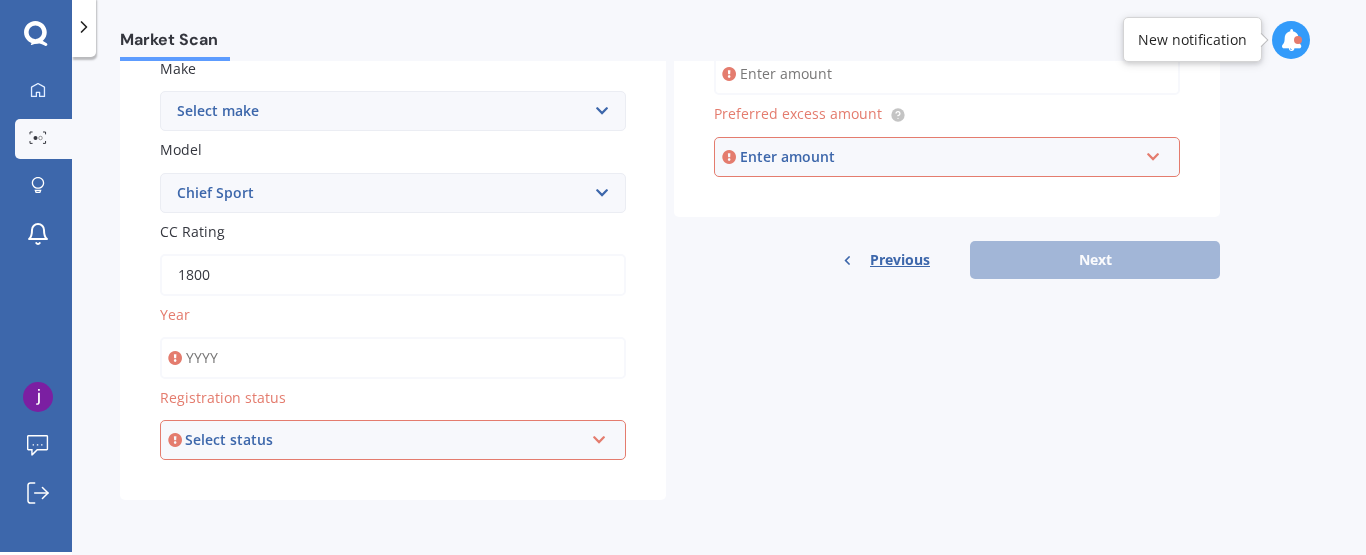 type on "1800" 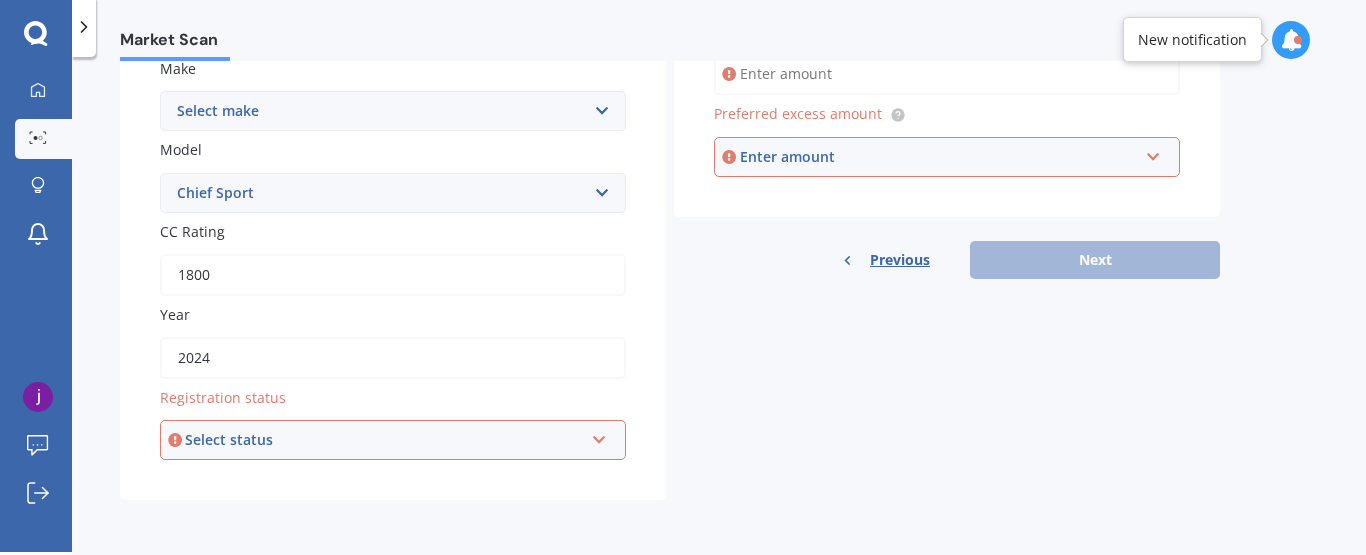 type on "2024" 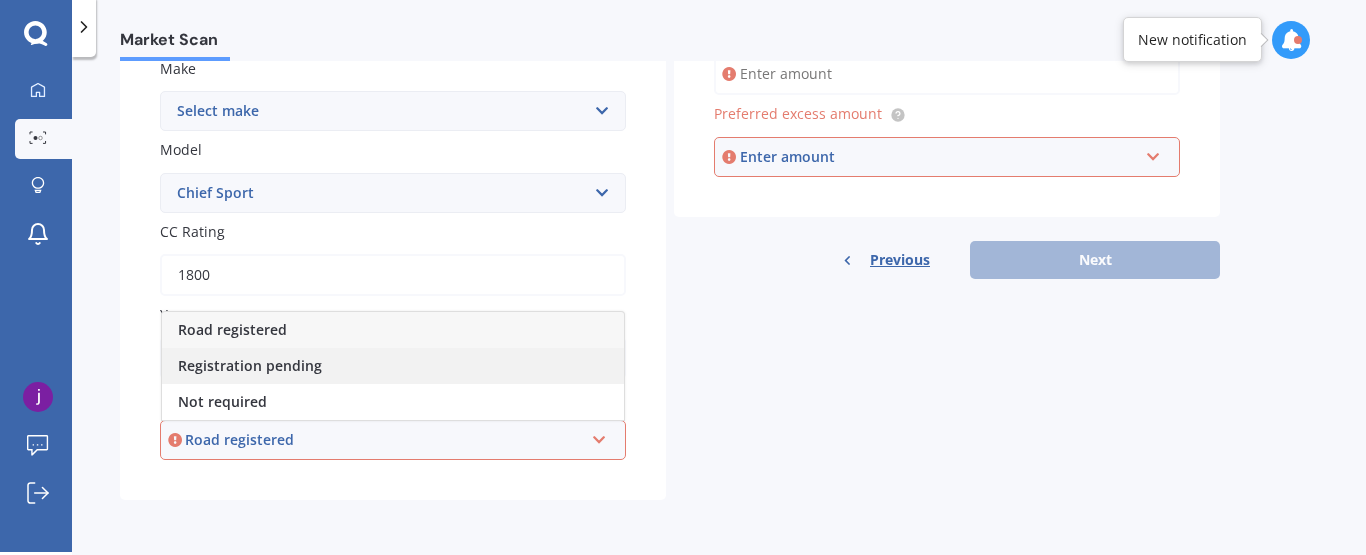 click on "Registration pending" at bounding box center (250, 365) 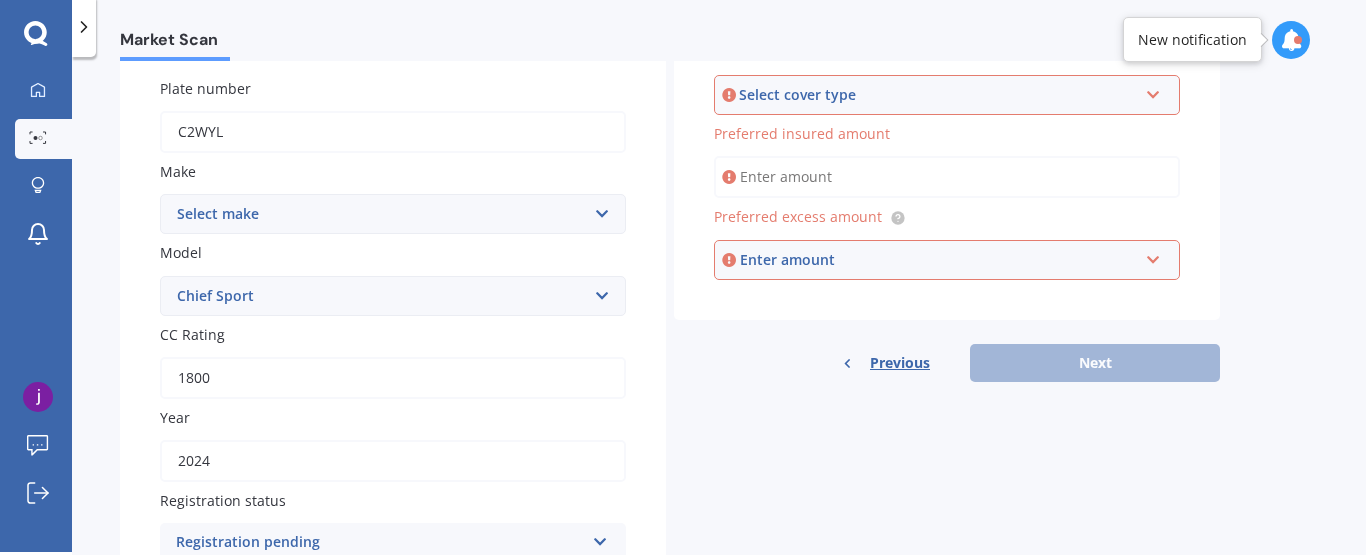 scroll, scrollTop: 137, scrollLeft: 0, axis: vertical 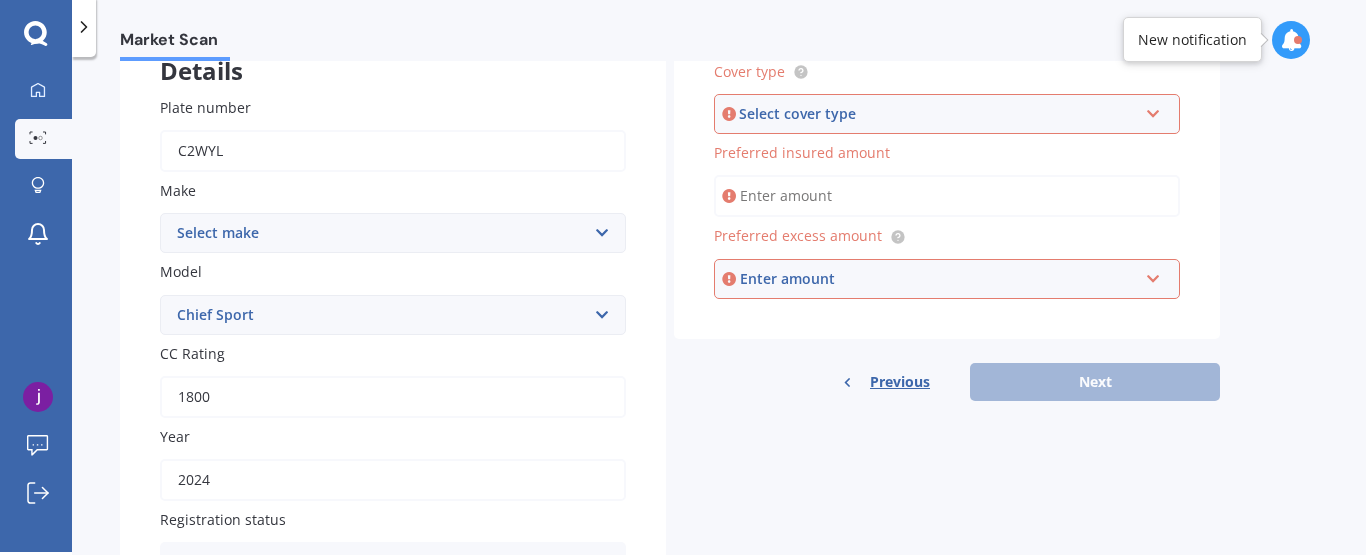 click at bounding box center (1153, 110) 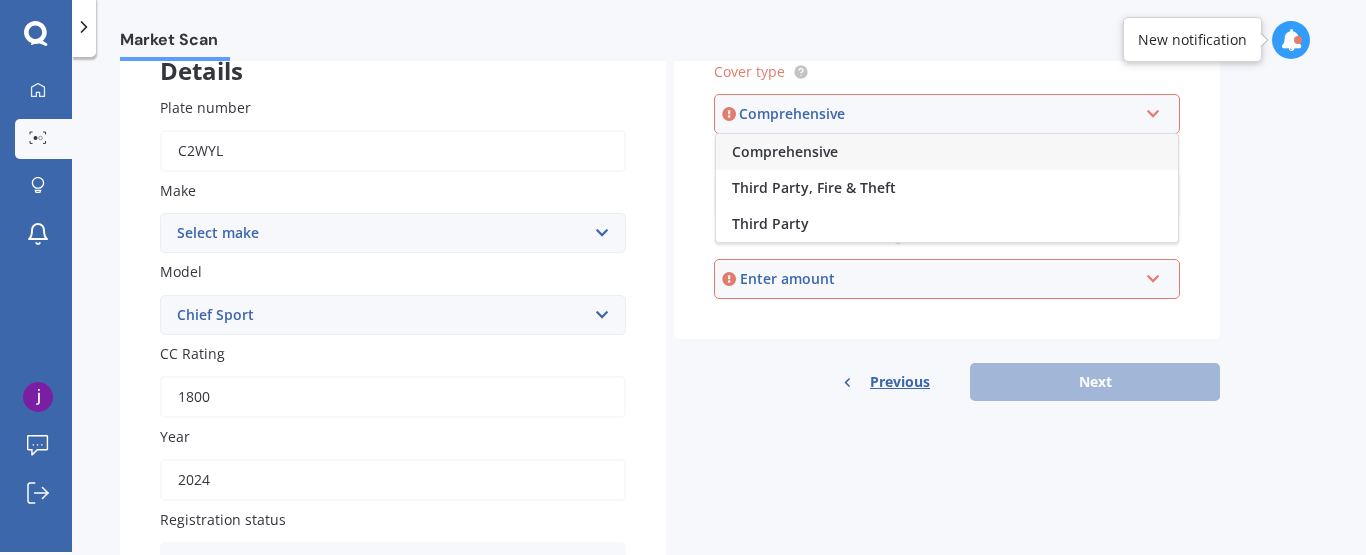 click on "Comprehensive" at bounding box center (947, 152) 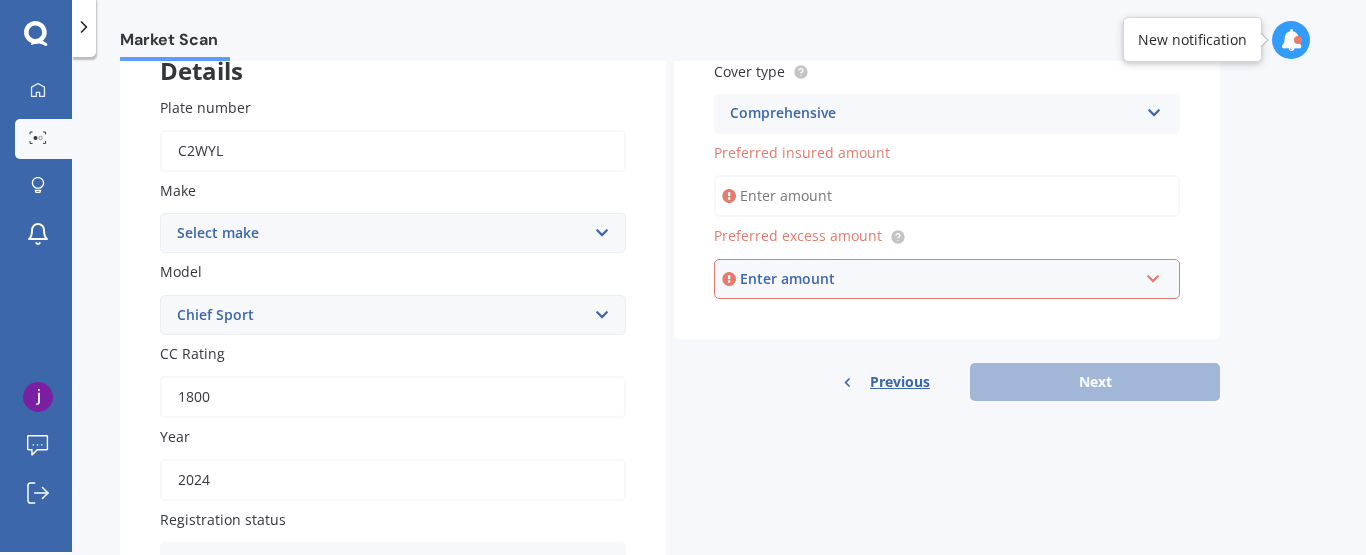 click on "Preferred insured amount" at bounding box center (947, 196) 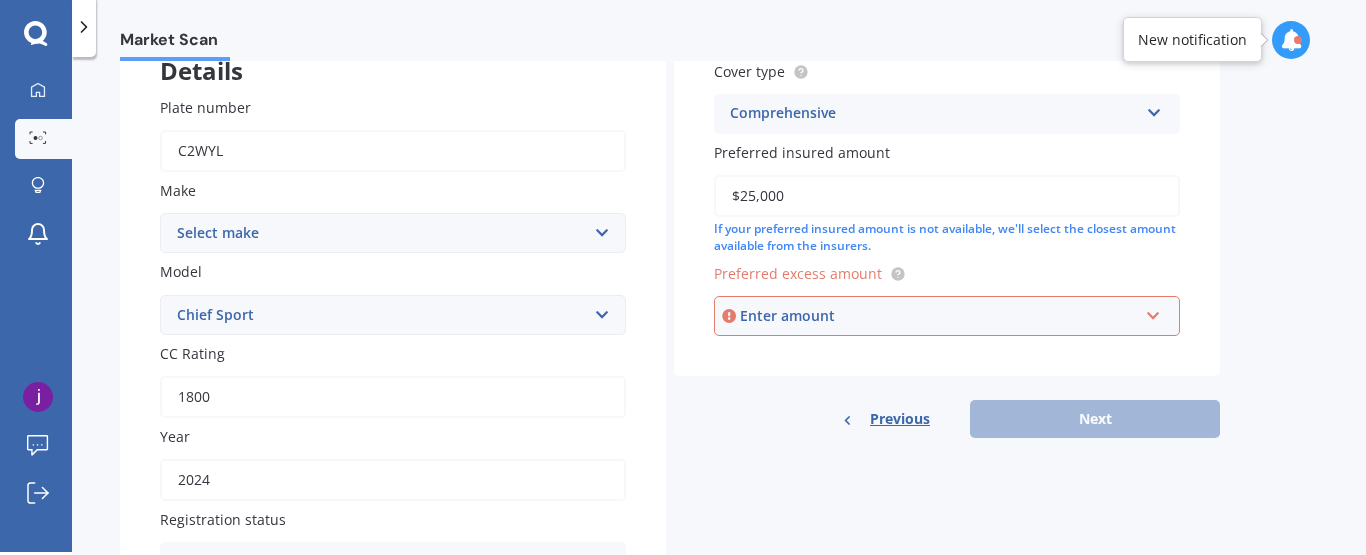 type on "$25,000" 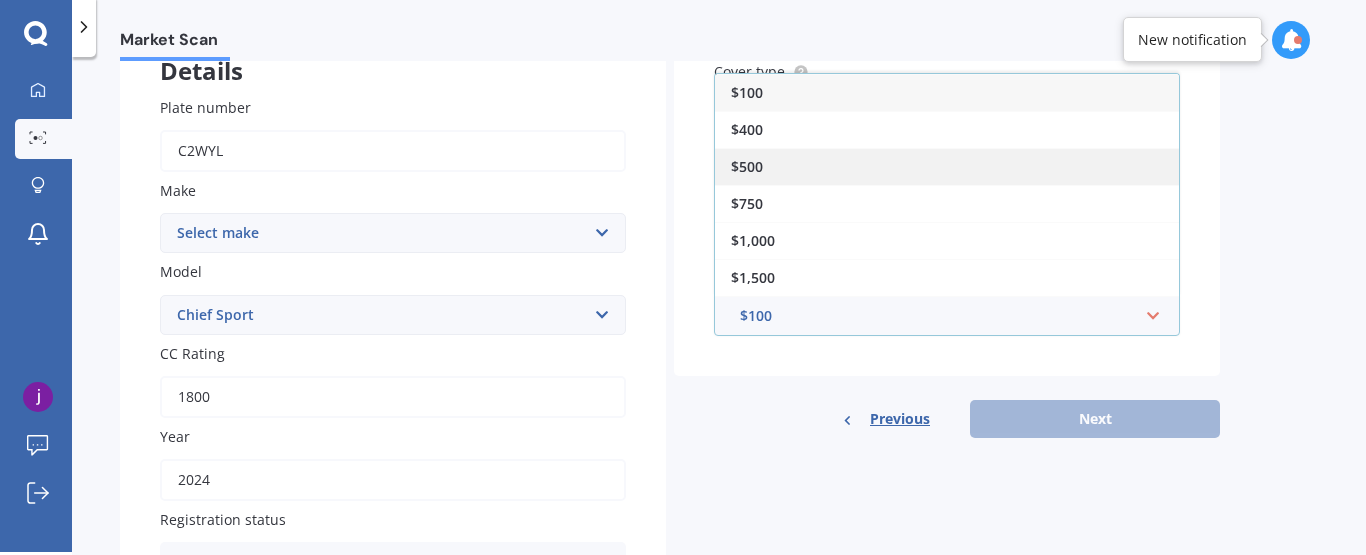 click on "$500" at bounding box center (947, 166) 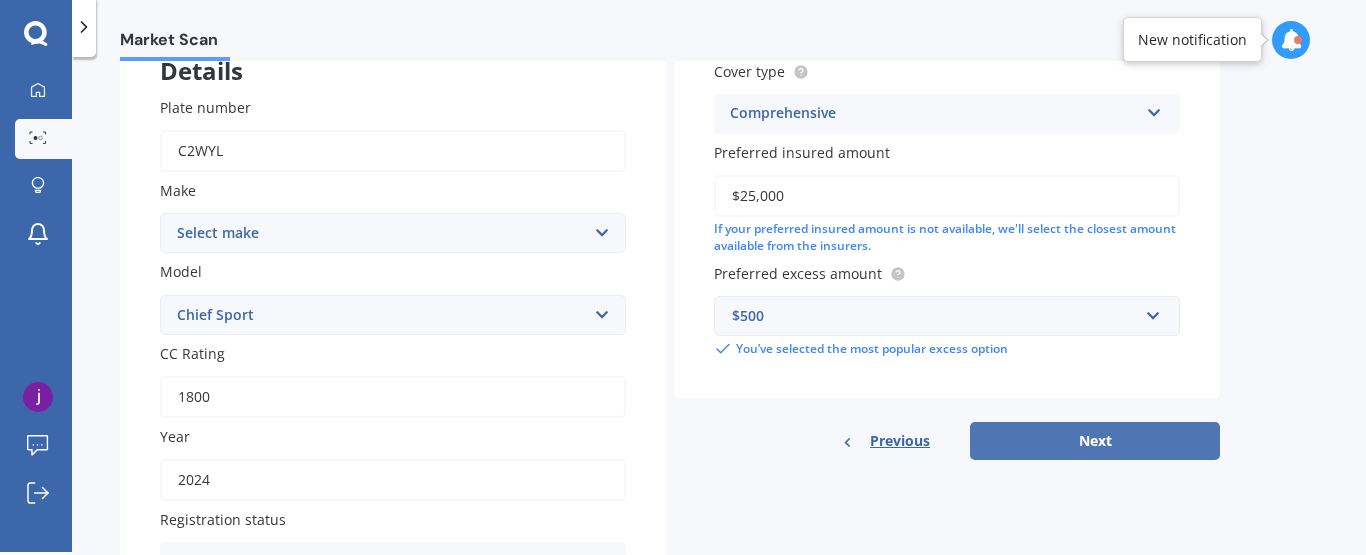 click on "Next" at bounding box center [1095, 441] 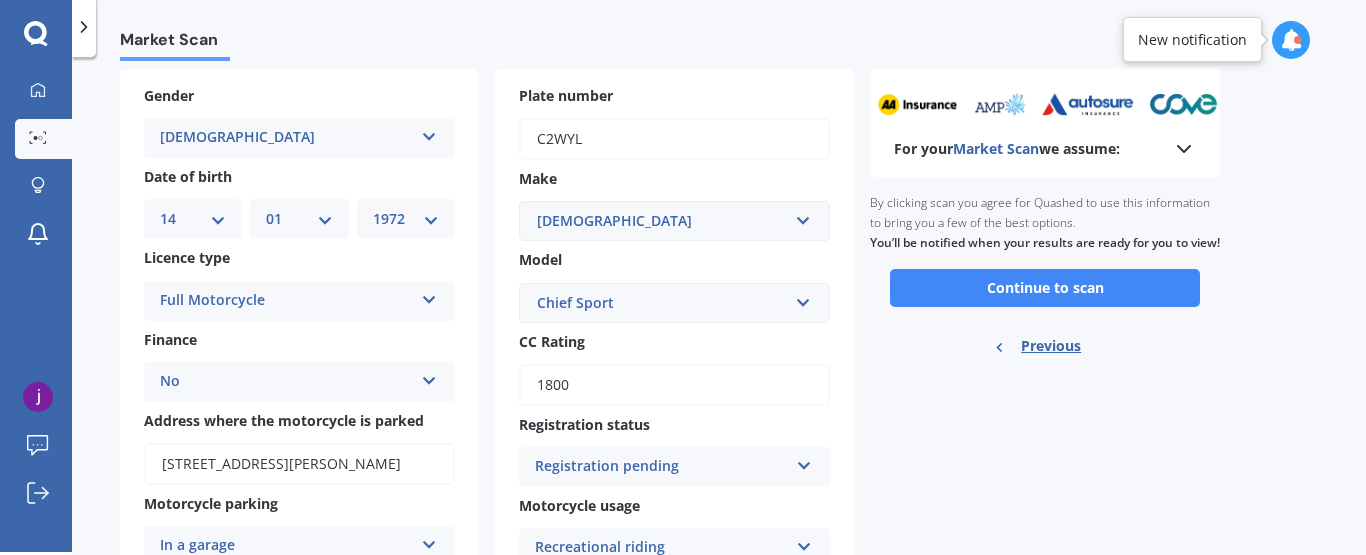 scroll, scrollTop: 59, scrollLeft: 0, axis: vertical 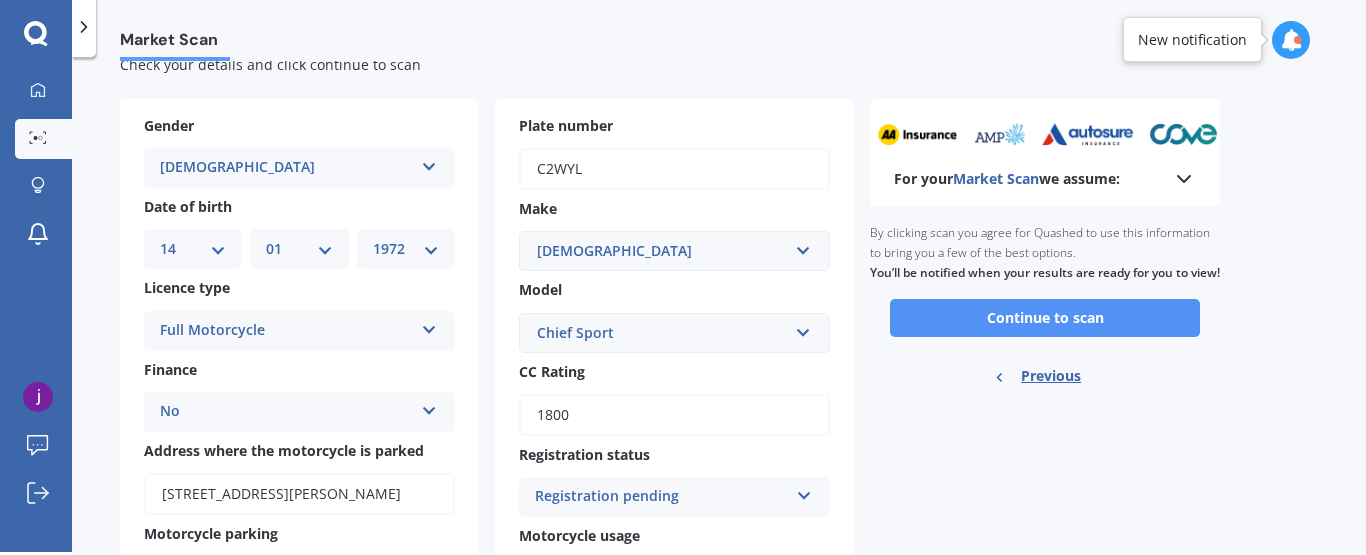 click on "Continue to scan" at bounding box center (1045, 318) 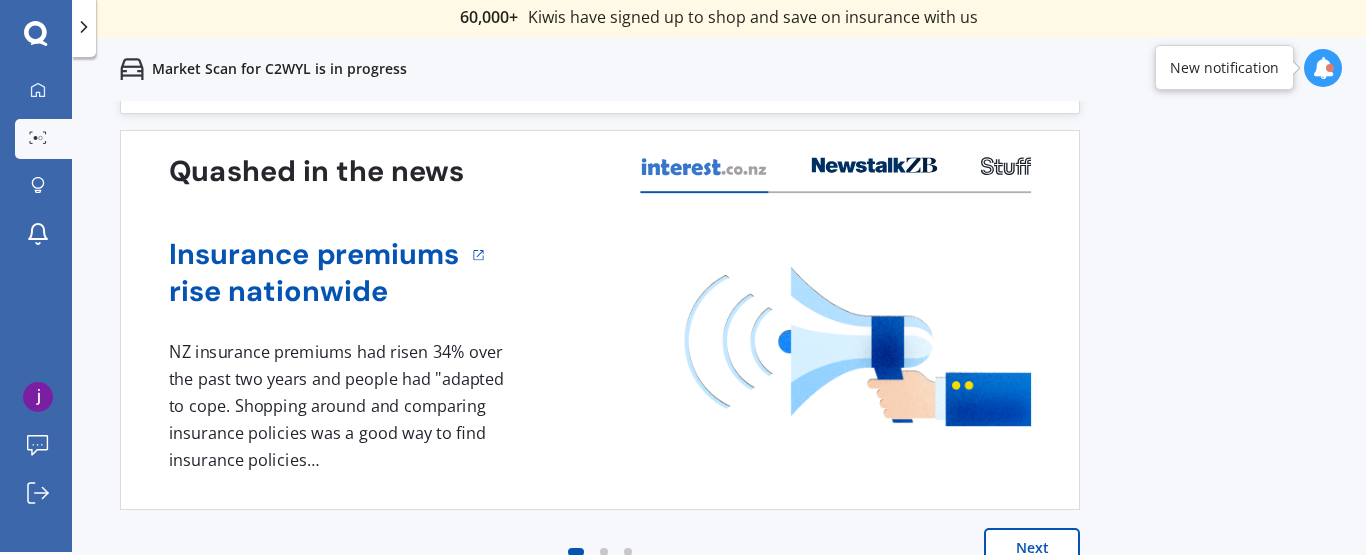 scroll, scrollTop: 0, scrollLeft: 0, axis: both 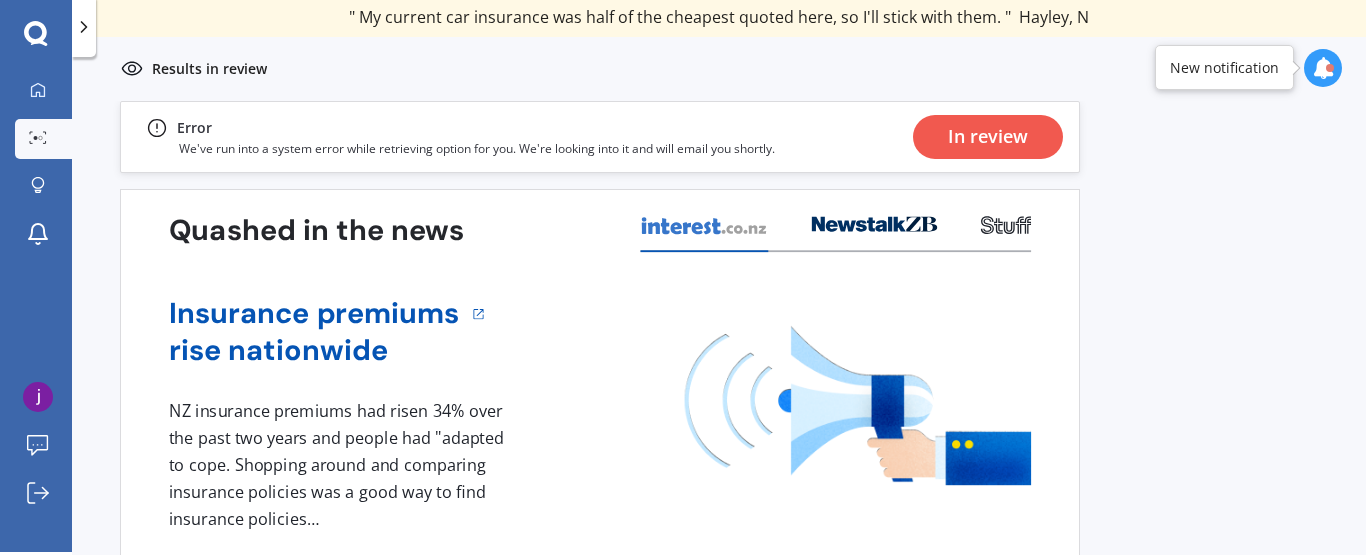 click on "In review" at bounding box center [988, 137] 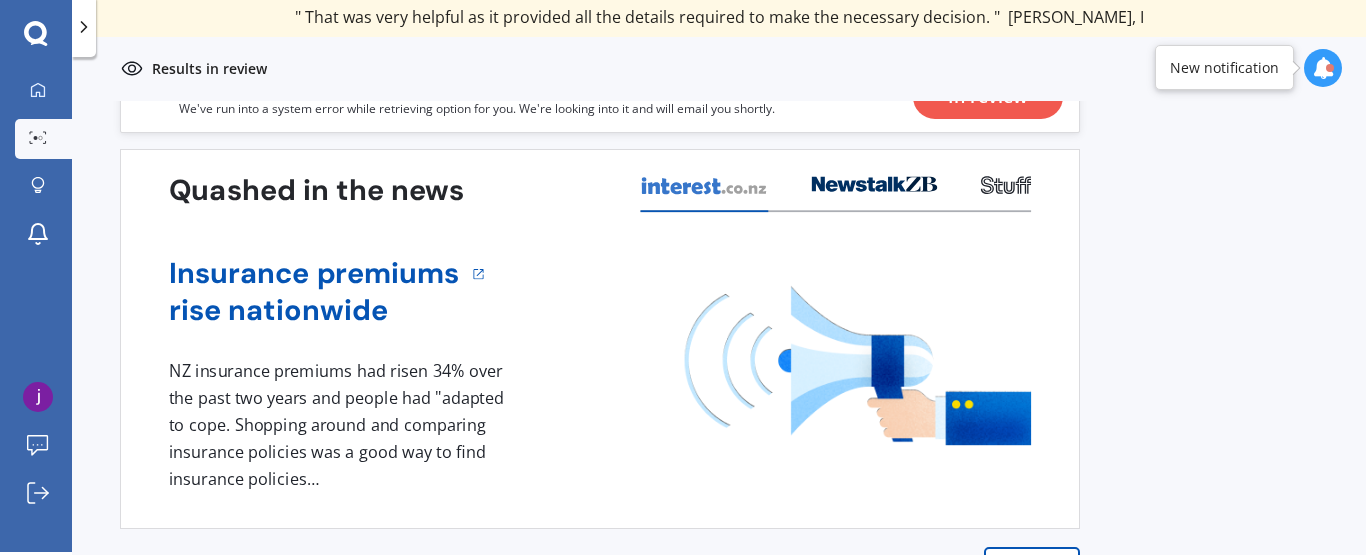 scroll, scrollTop: 95, scrollLeft: 0, axis: vertical 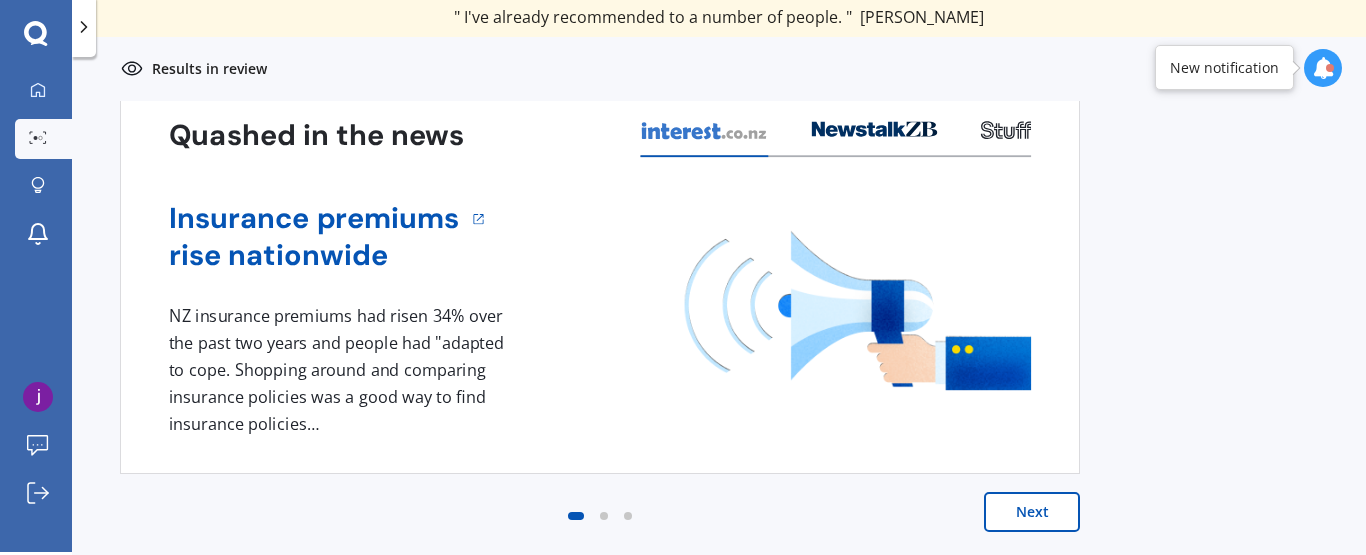 click on "Next" at bounding box center [1032, 512] 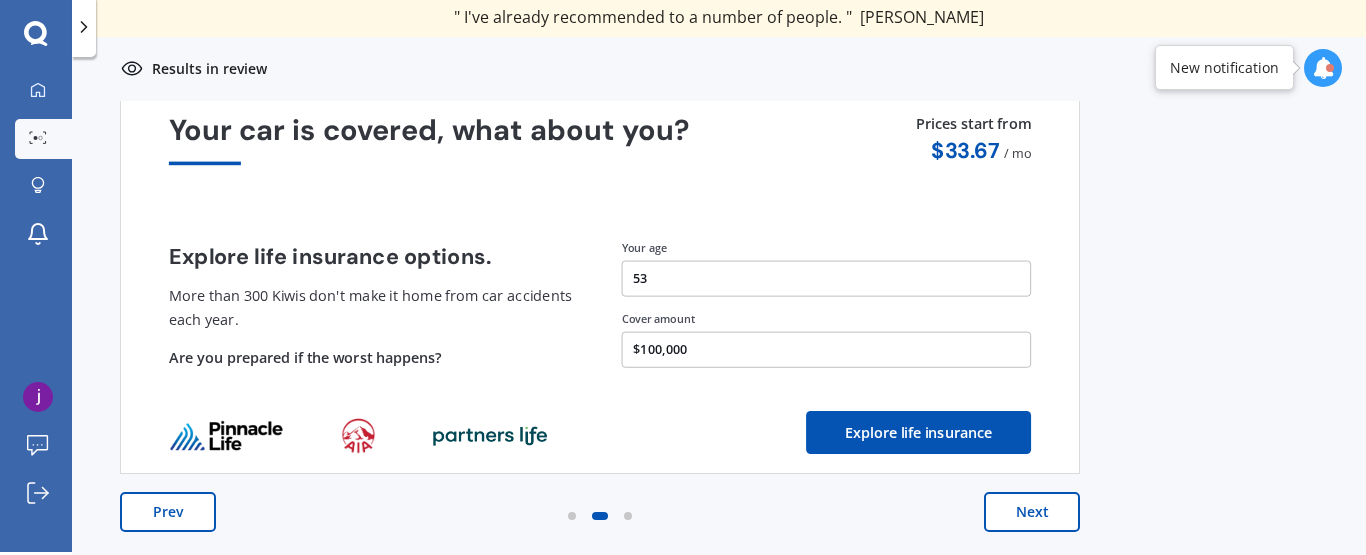 scroll, scrollTop: 0, scrollLeft: 0, axis: both 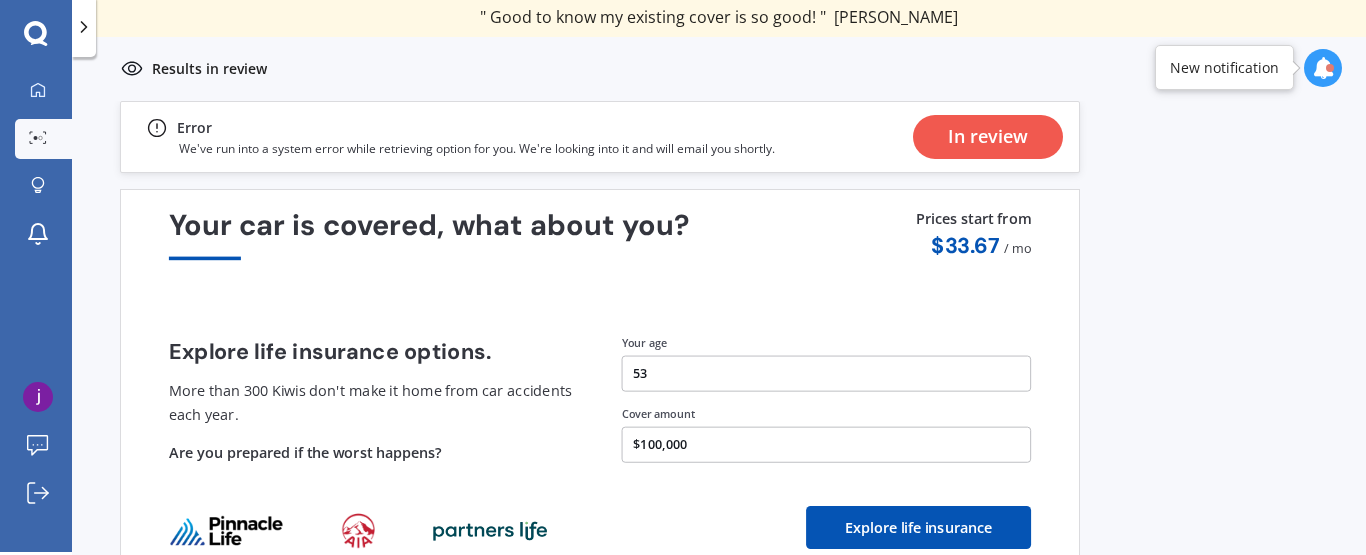 type 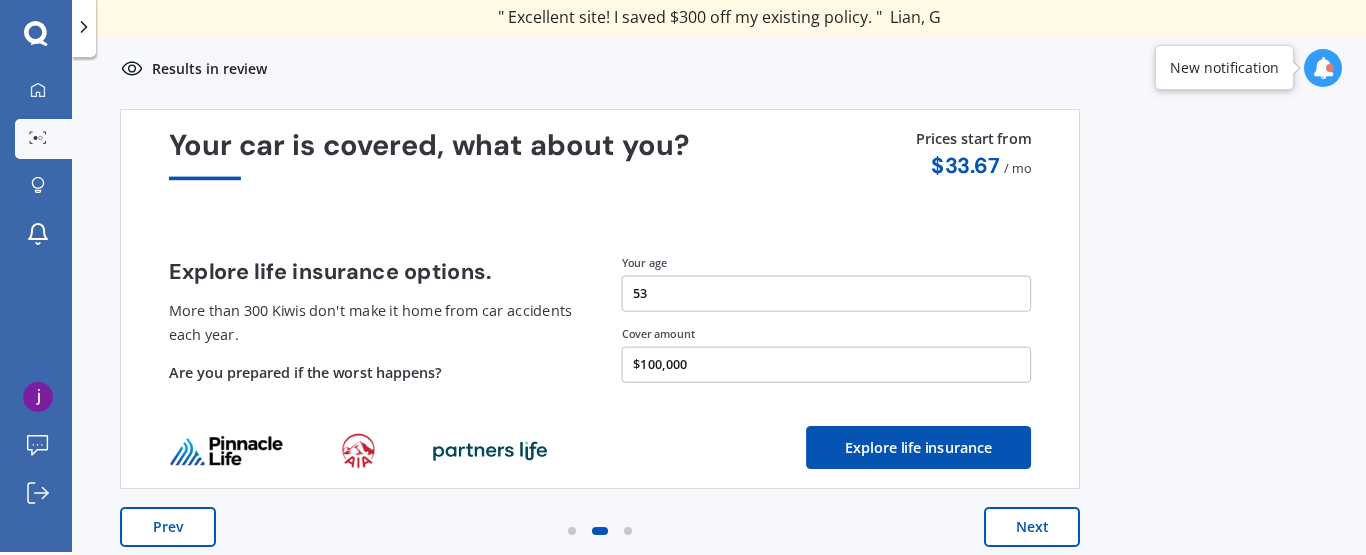 scroll, scrollTop: 95, scrollLeft: 0, axis: vertical 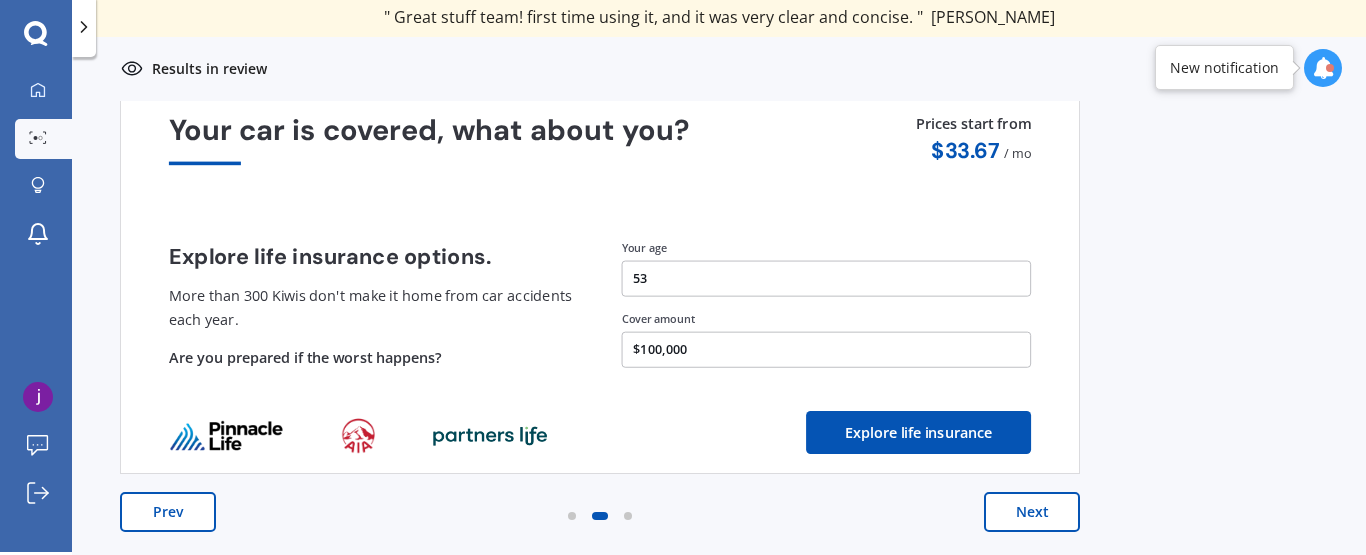 click on "$100,000" at bounding box center (827, 350) 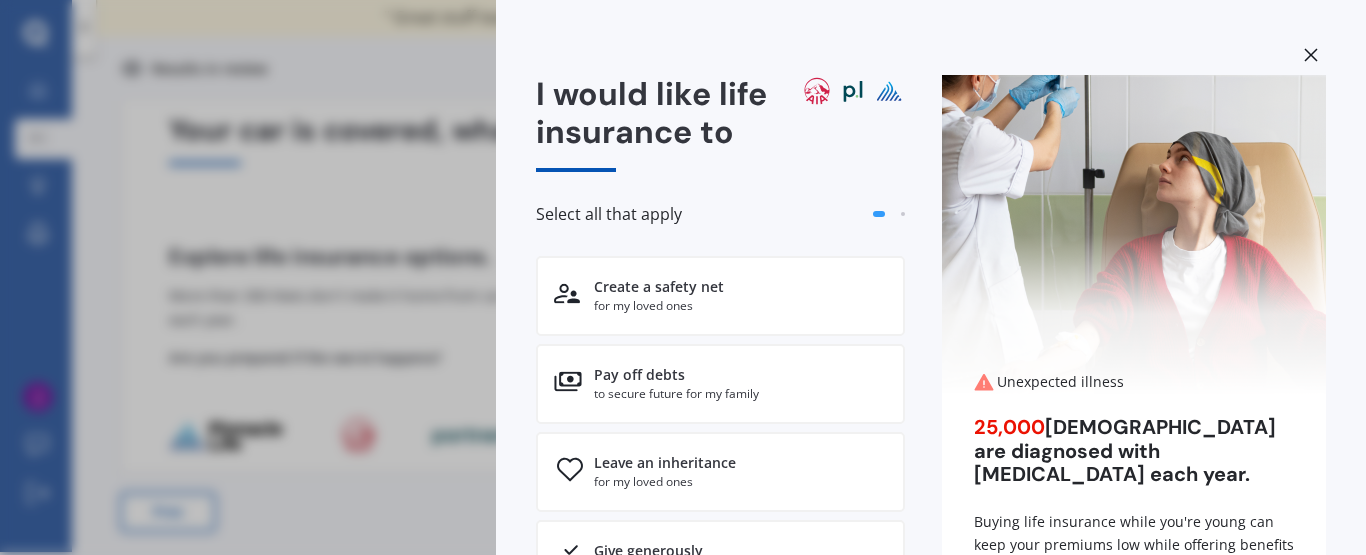 scroll, scrollTop: 0, scrollLeft: 0, axis: both 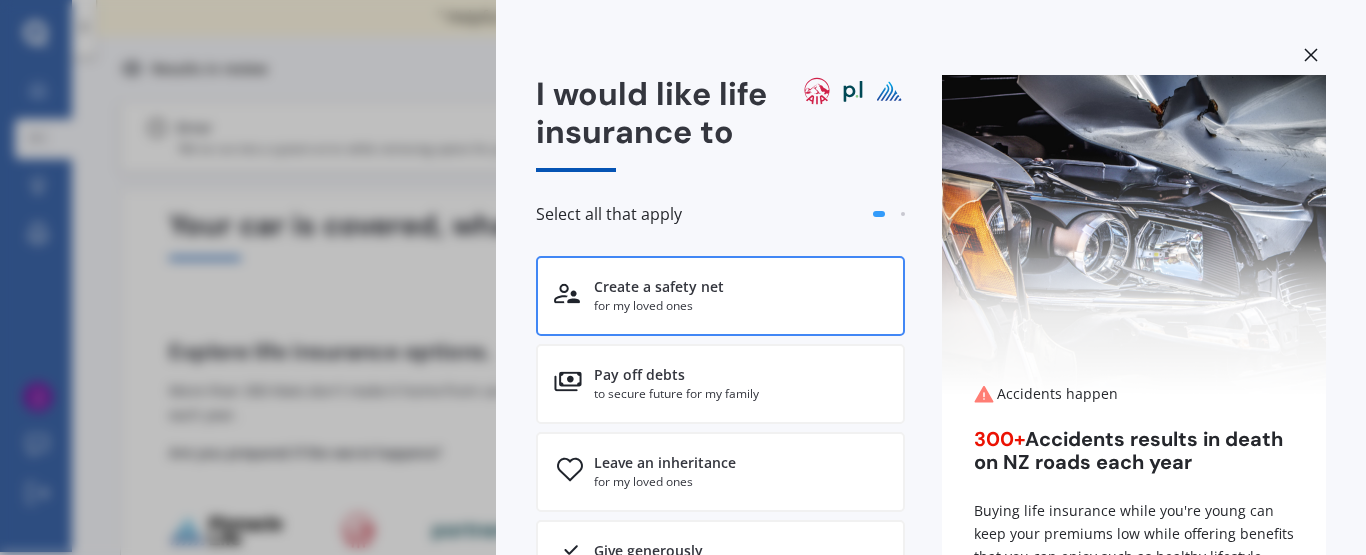 click on "Create a safety net" at bounding box center [659, 287] 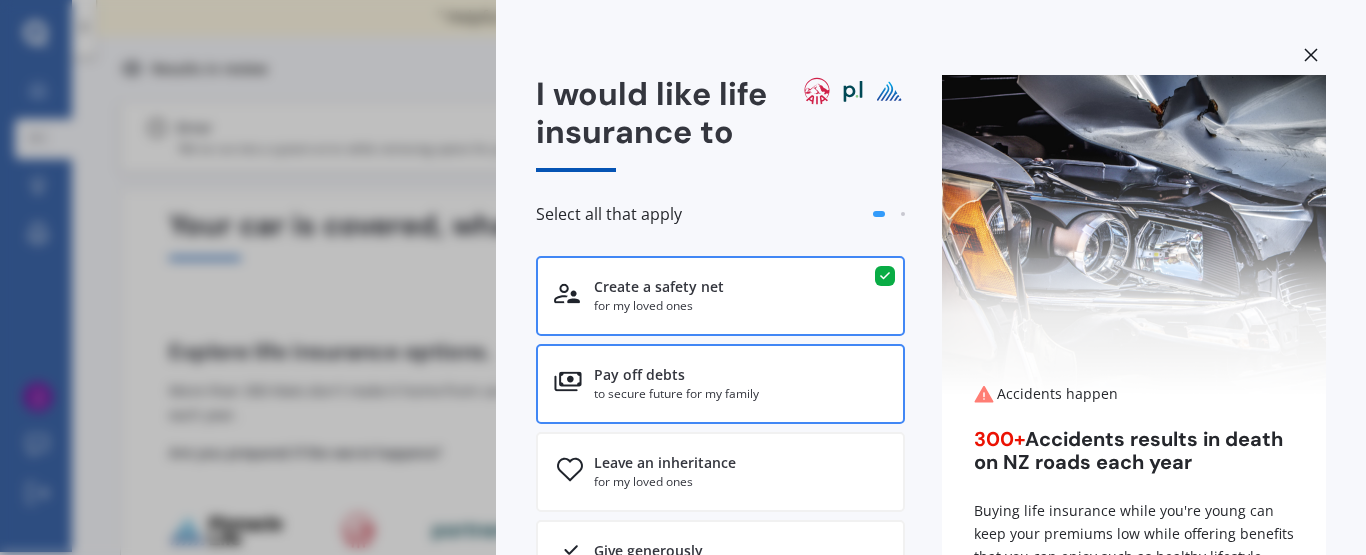 click on "Pay off debts" at bounding box center [676, 375] 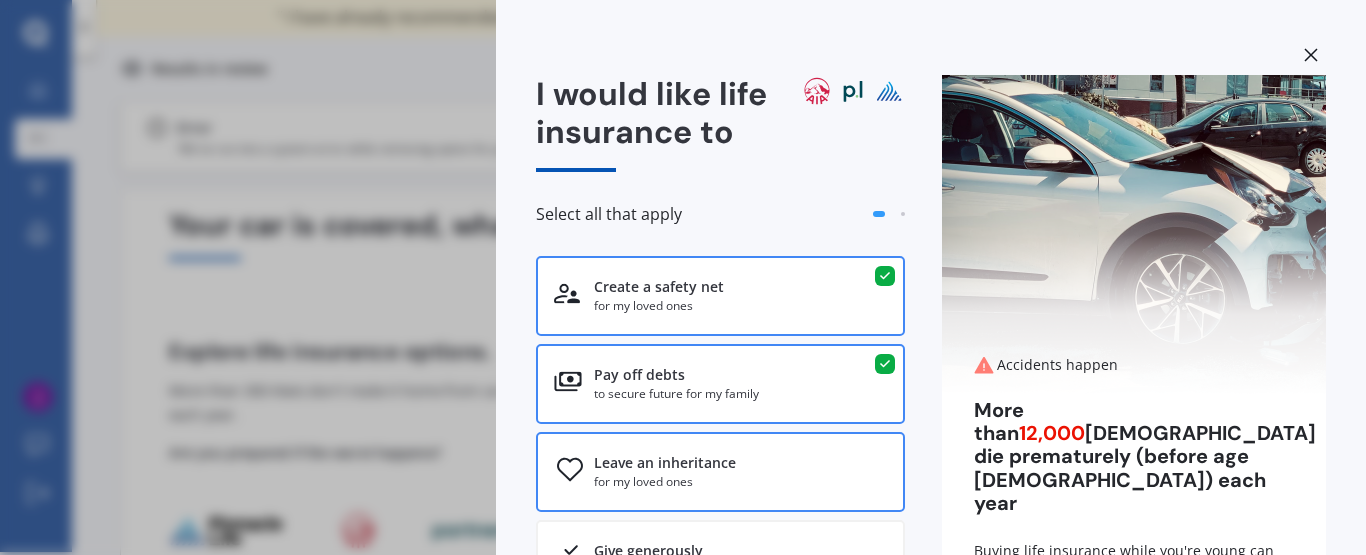 click on "Leave an inheritance" at bounding box center [665, 463] 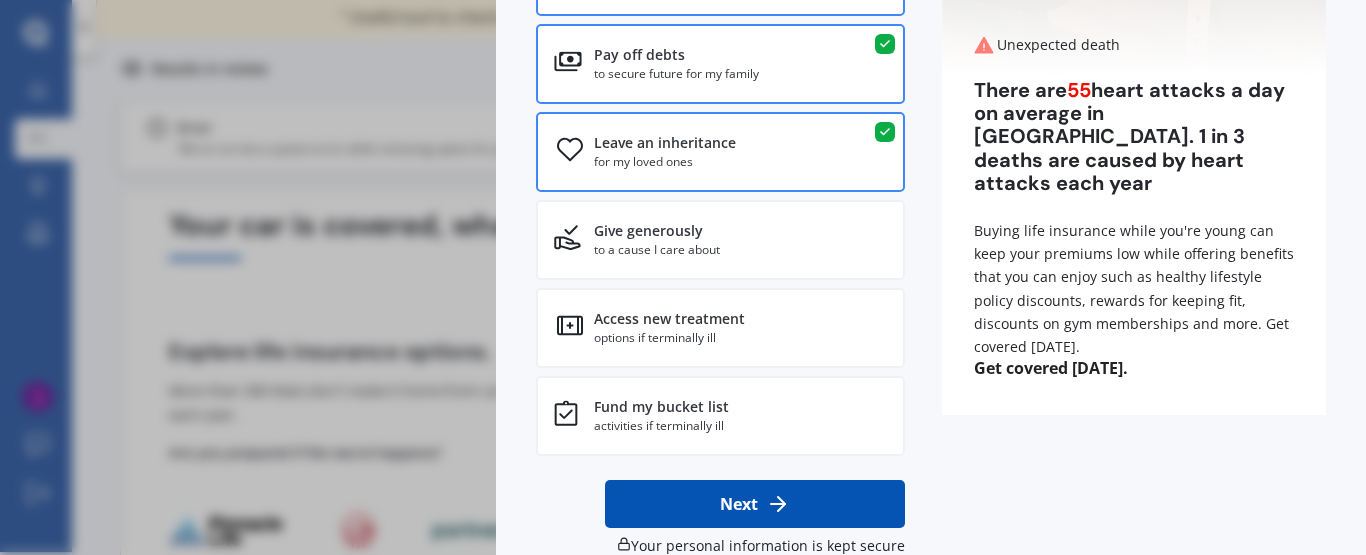 scroll, scrollTop: 360, scrollLeft: 0, axis: vertical 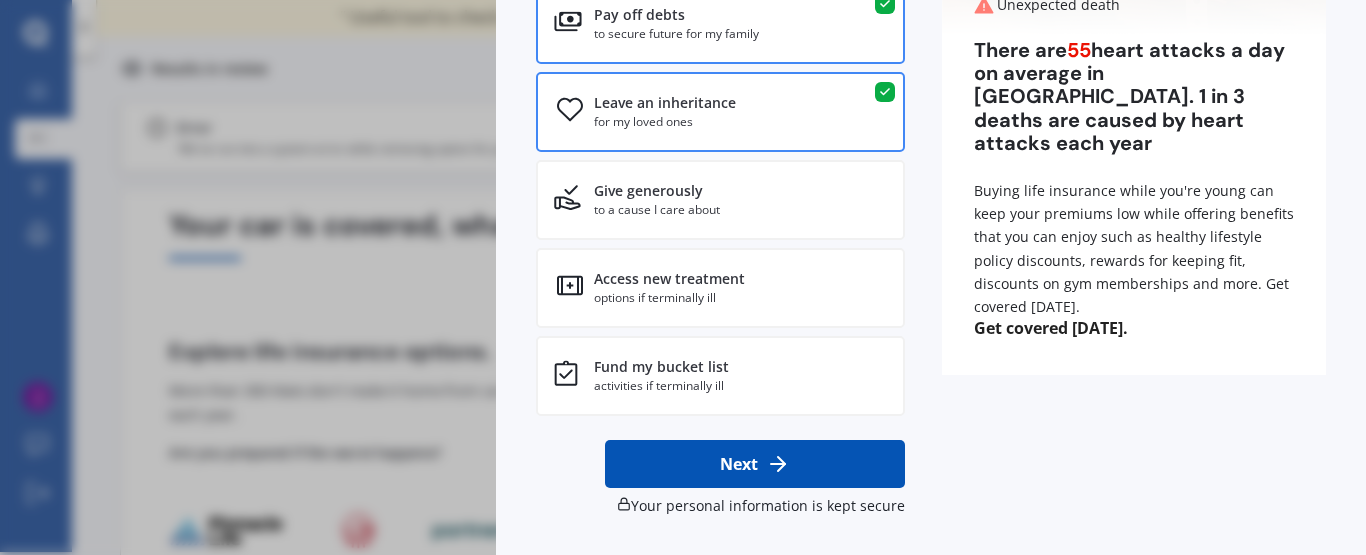 click on "Next" at bounding box center (755, 464) 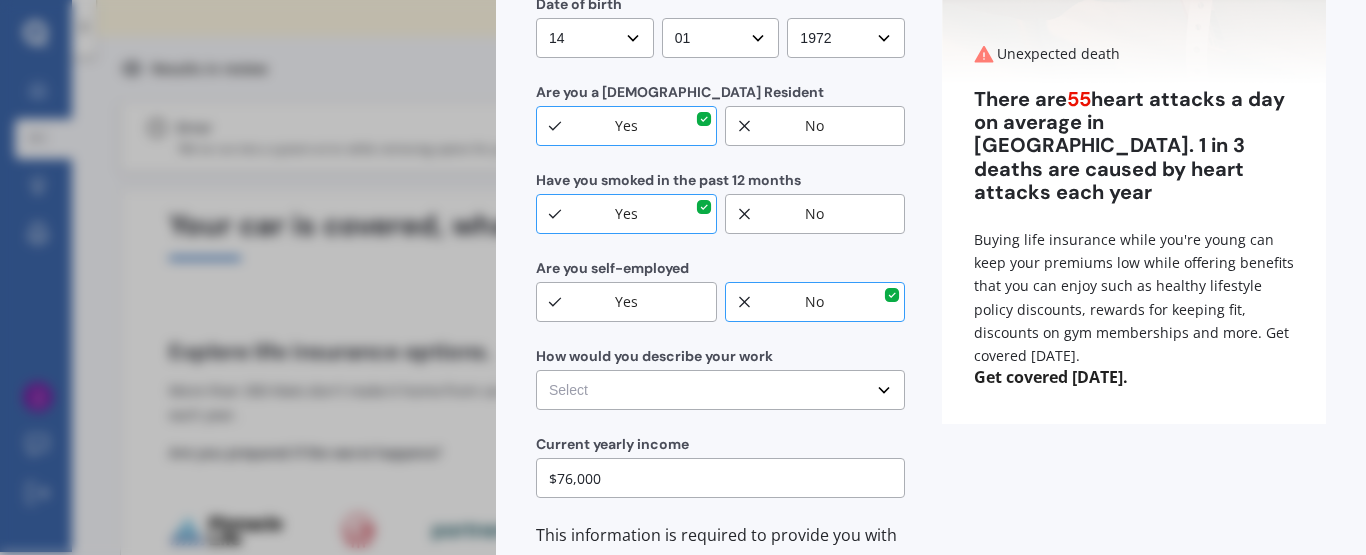 scroll, scrollTop: 496, scrollLeft: 0, axis: vertical 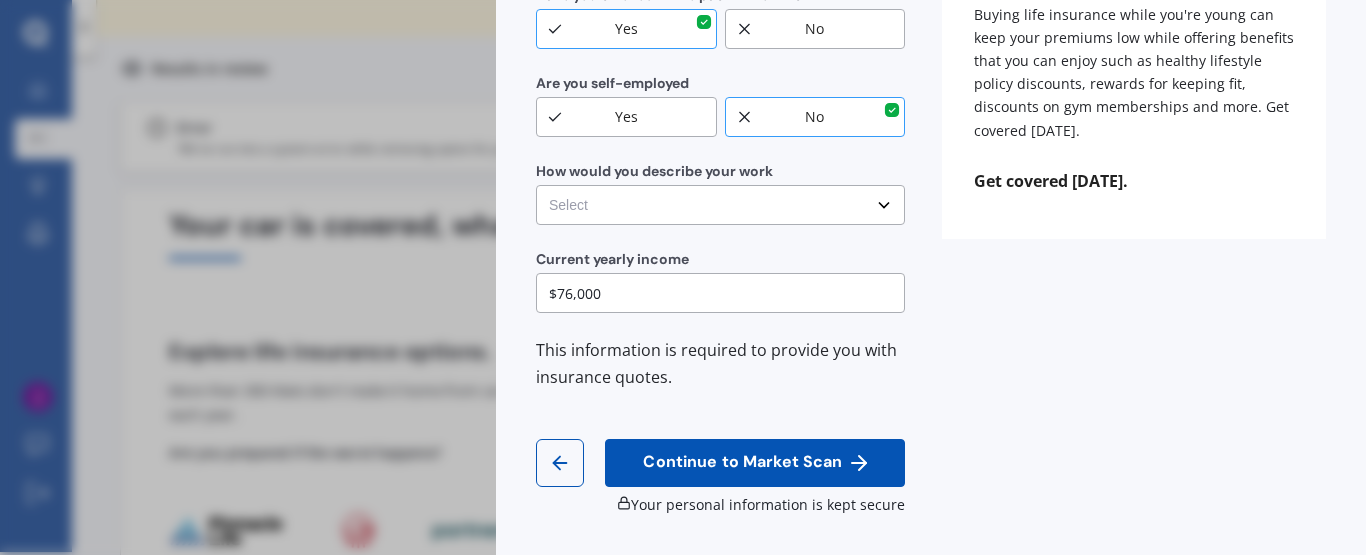 click on "Continue to Market Scan" at bounding box center [742, 462] 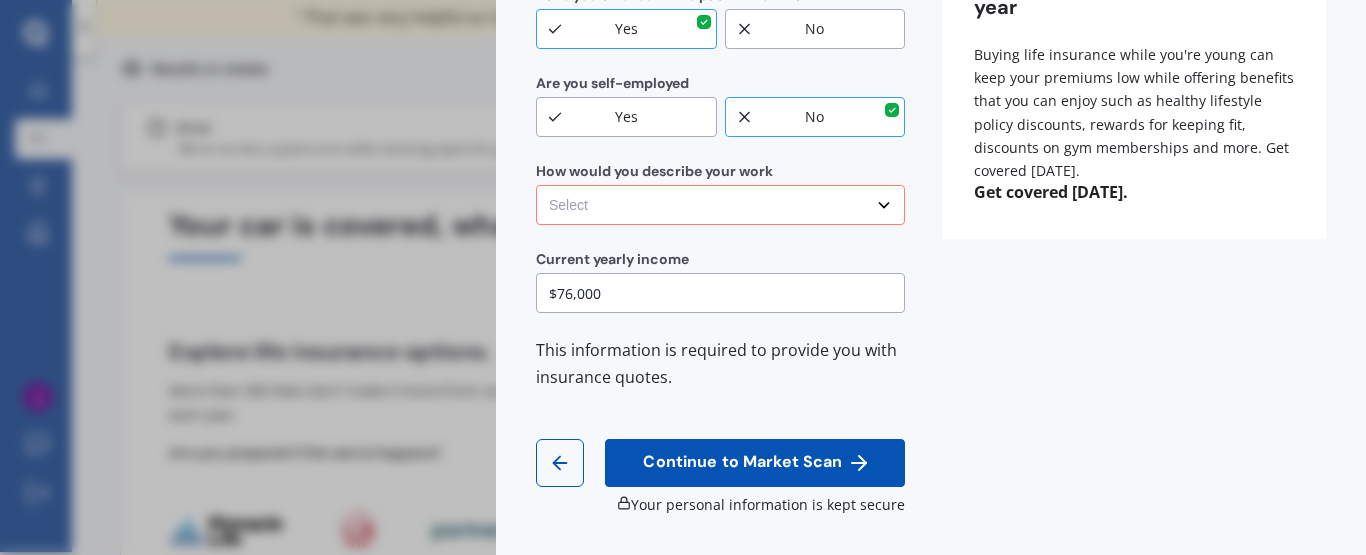 click on "Select No manual work e.g. lawyer, consultant, engineer Light manual work [PERSON_NAME], nurse, hairdresser Heavy or repetitive manual work e.g. painter, taxi/Uber, courier Working less than 20 hours a week or unemployed" at bounding box center (720, 205) 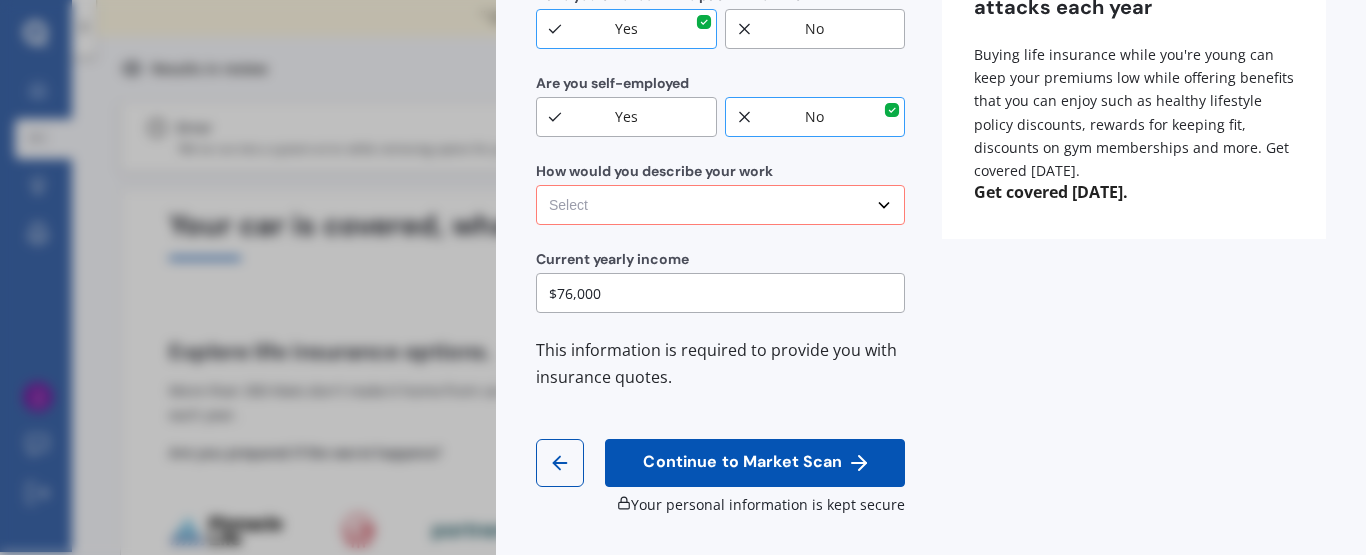 select on "Light manual work e.g. plumber, nurse, hairdresser" 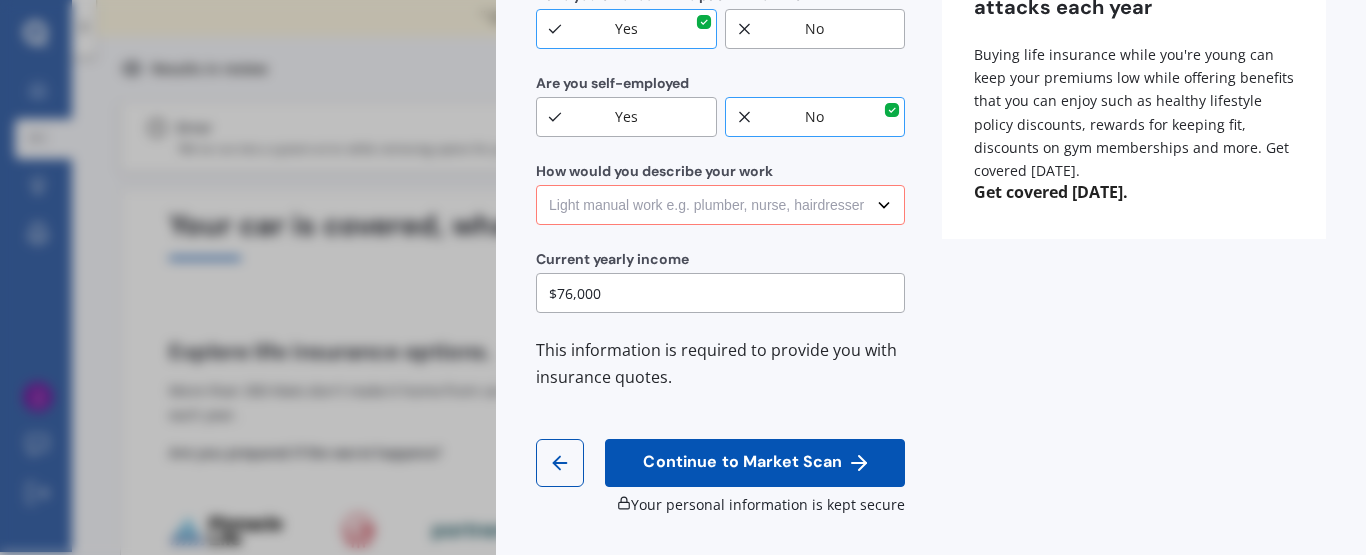 click on "Select No manual work e.g. lawyer, consultant, engineer Light manual work [PERSON_NAME], nurse, hairdresser Heavy or repetitive manual work e.g. painter, taxi/Uber, courier Working less than 20 hours a week or unemployed" at bounding box center (720, 205) 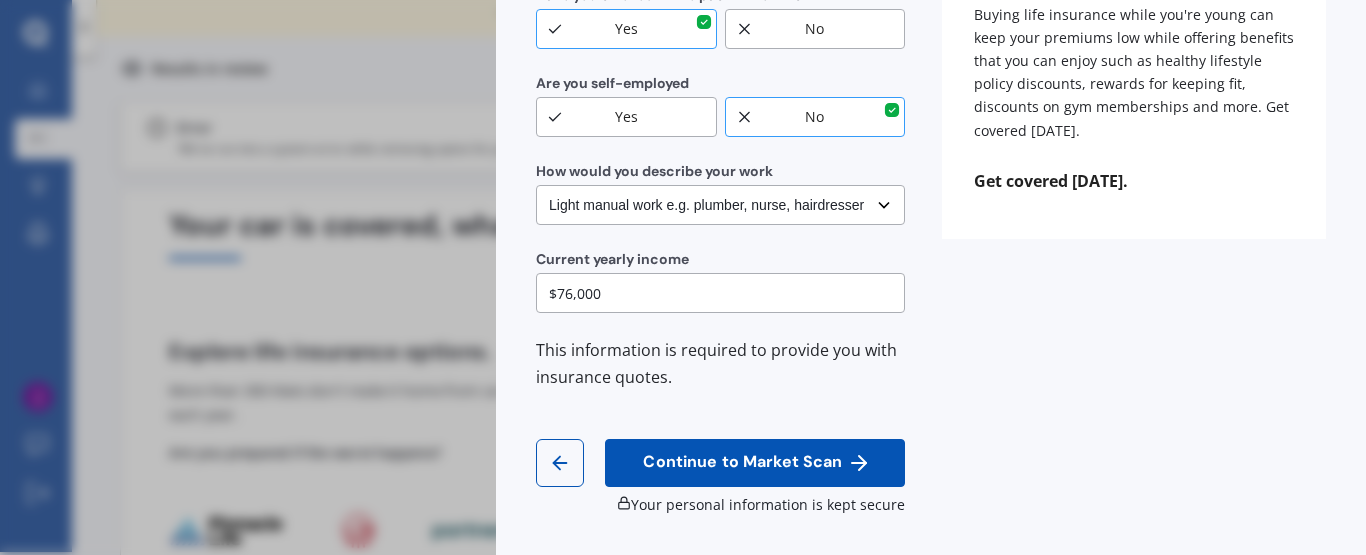 click on "Continue to Market Scan" at bounding box center (742, 462) 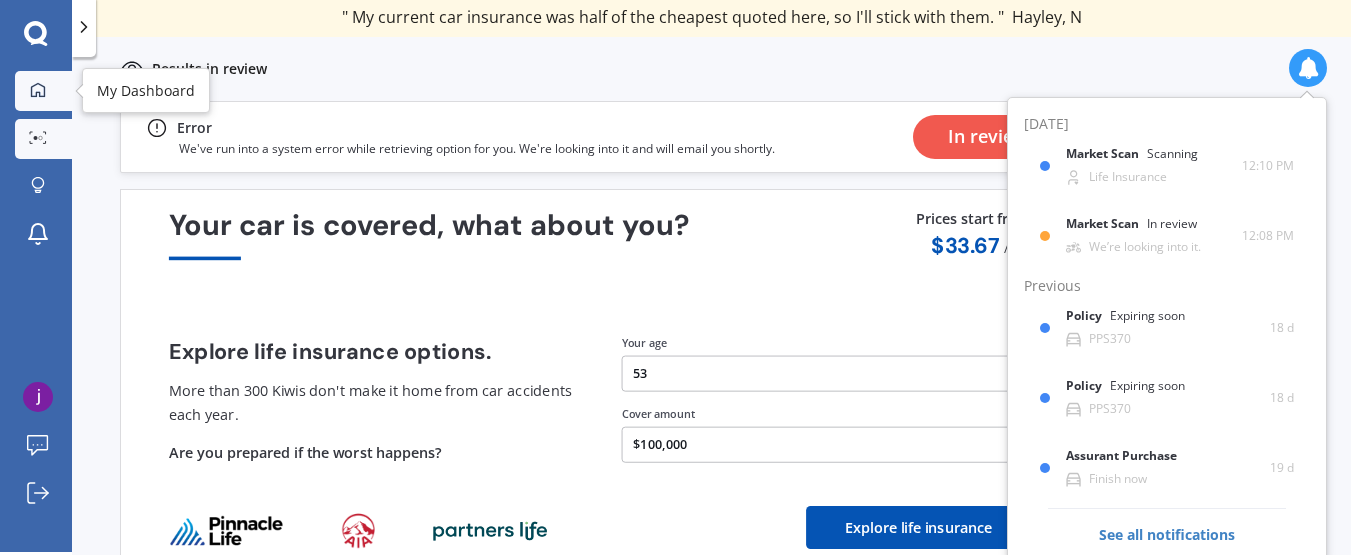 click 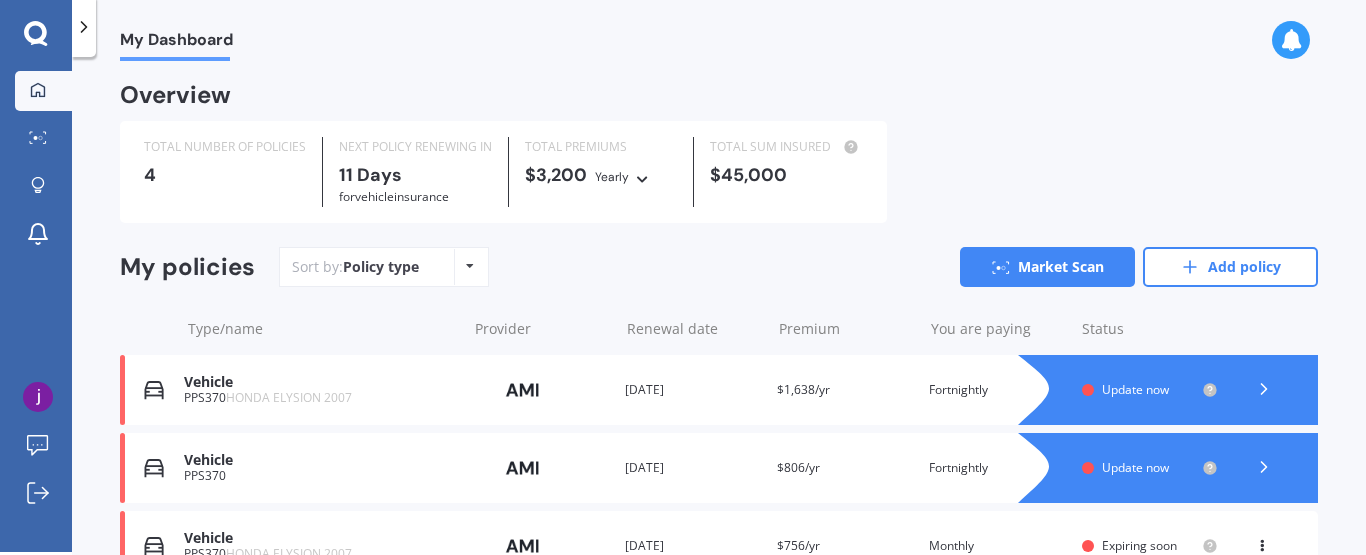 click on "Overview" at bounding box center [719, 103] 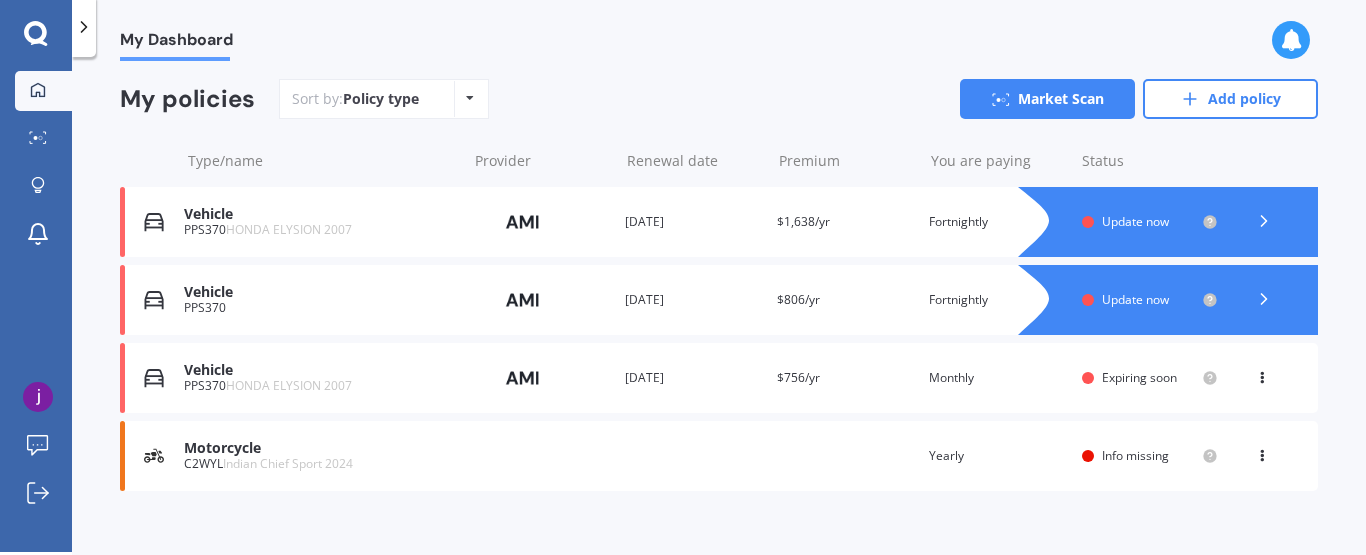 scroll, scrollTop: 193, scrollLeft: 0, axis: vertical 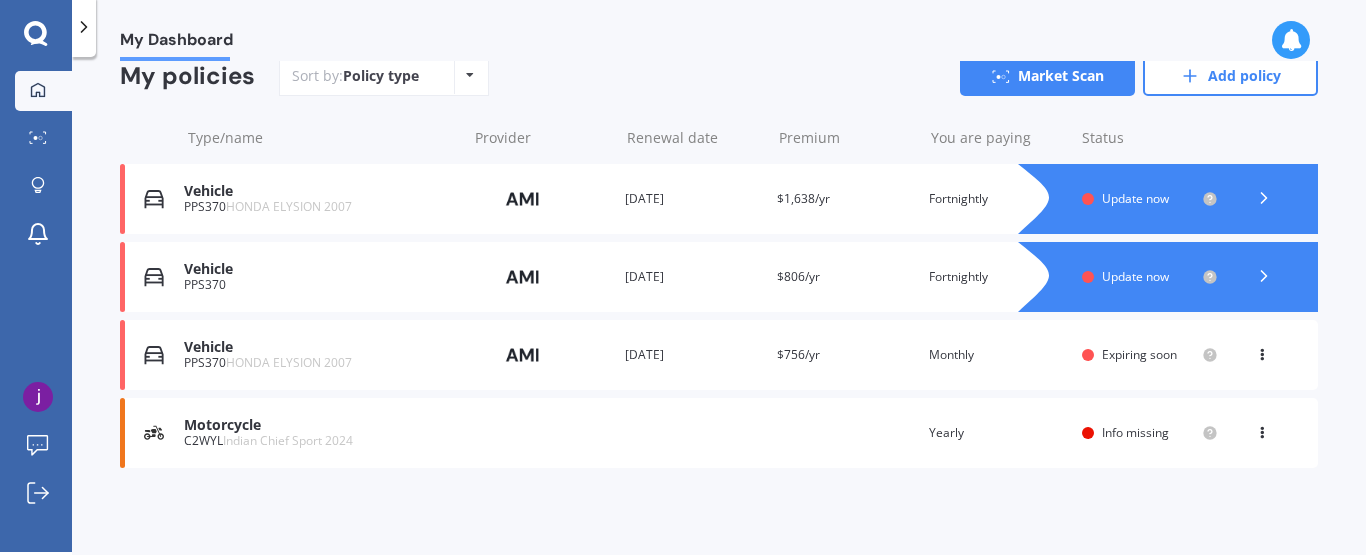 click at bounding box center [1262, 429] 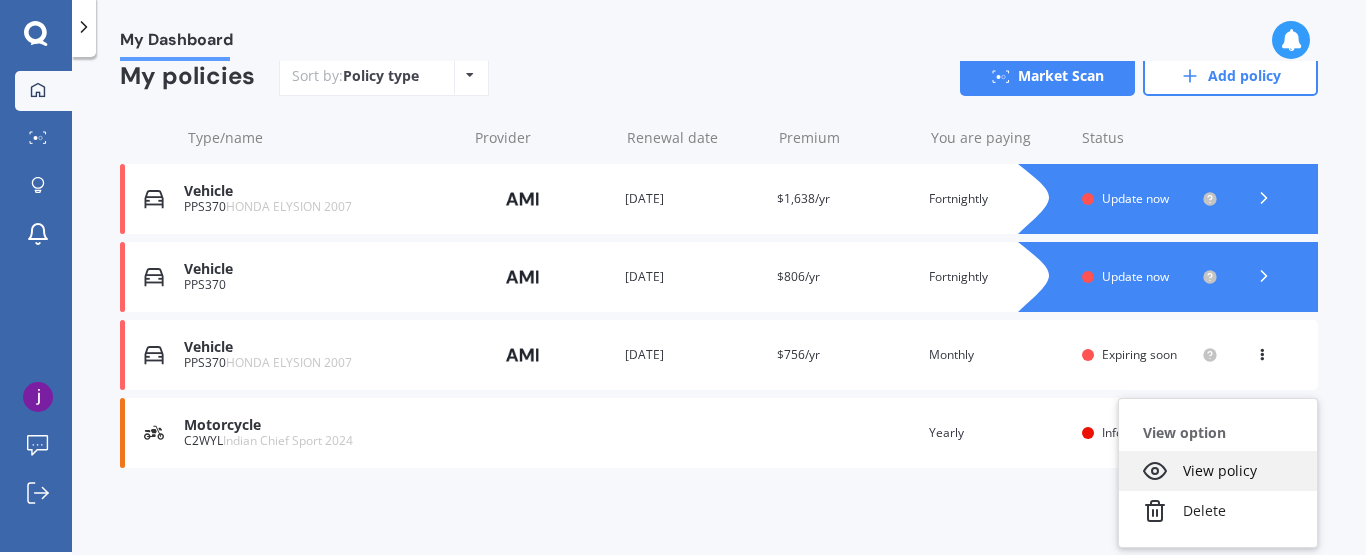 click on "View policy" at bounding box center [1218, 471] 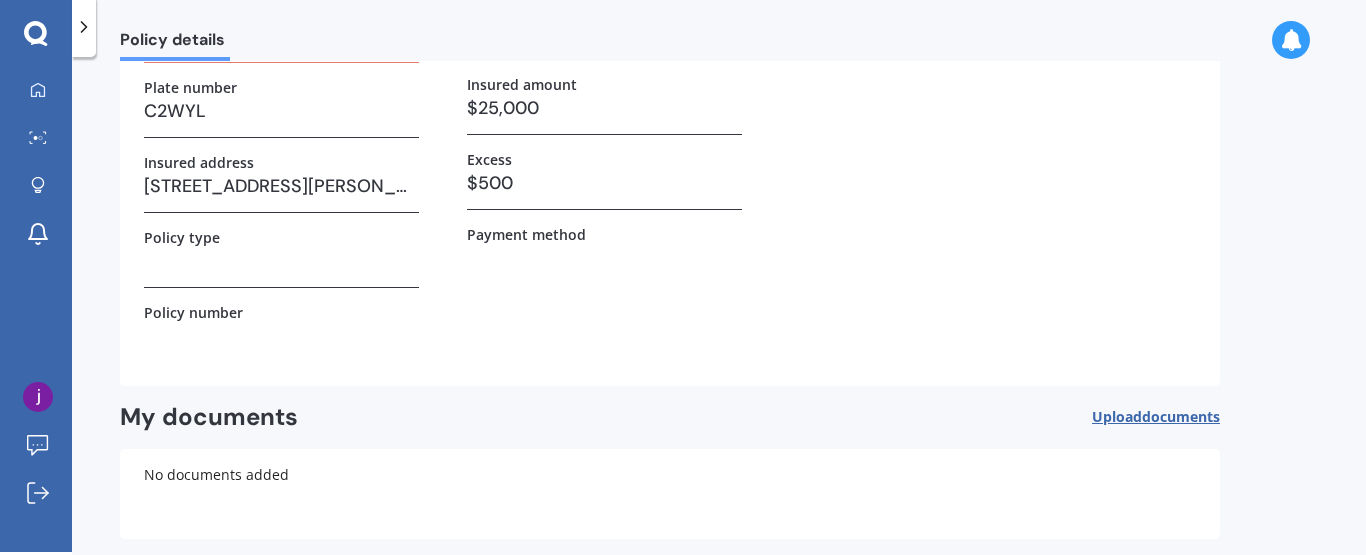 scroll, scrollTop: 0, scrollLeft: 0, axis: both 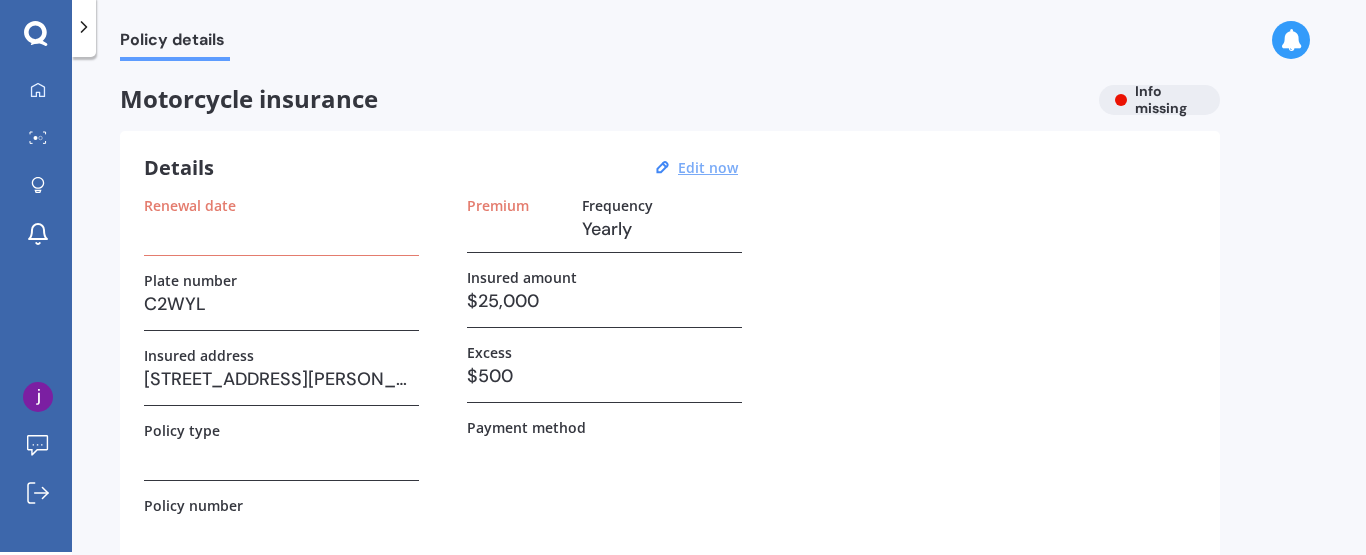 click on "Edit now" at bounding box center (708, 167) 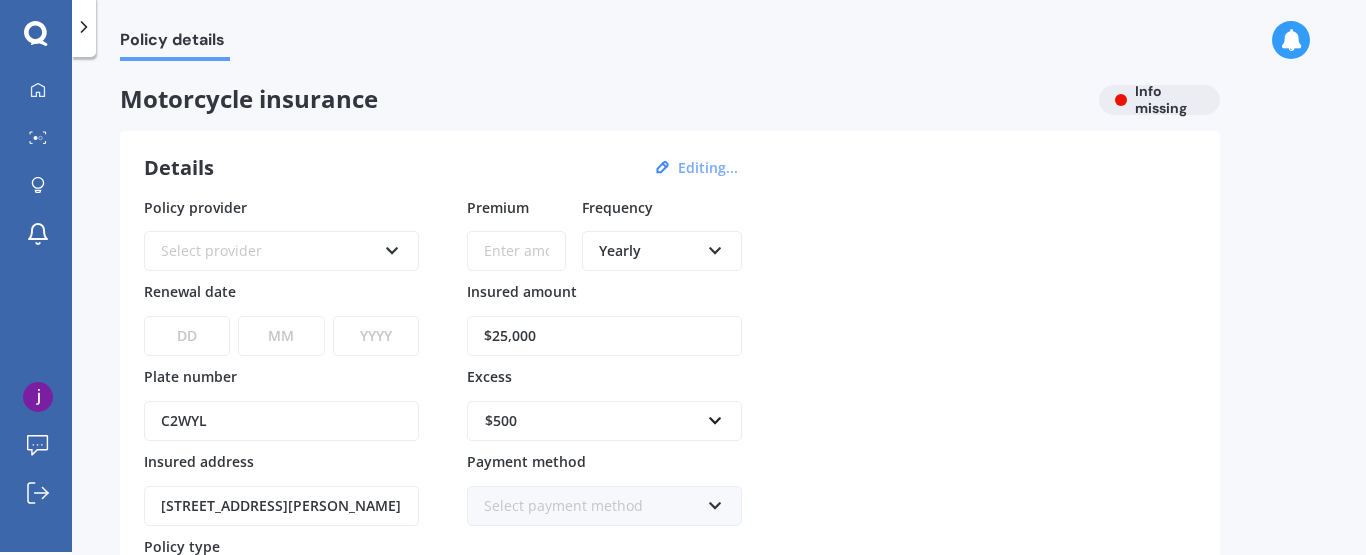 click on "DD 01 02 03 04 05 06 07 08 09 10 11 12 13 14 15 16 17 18 19 20 21 22 23 24 25 26 27 28 29 30 31" at bounding box center [187, 336] 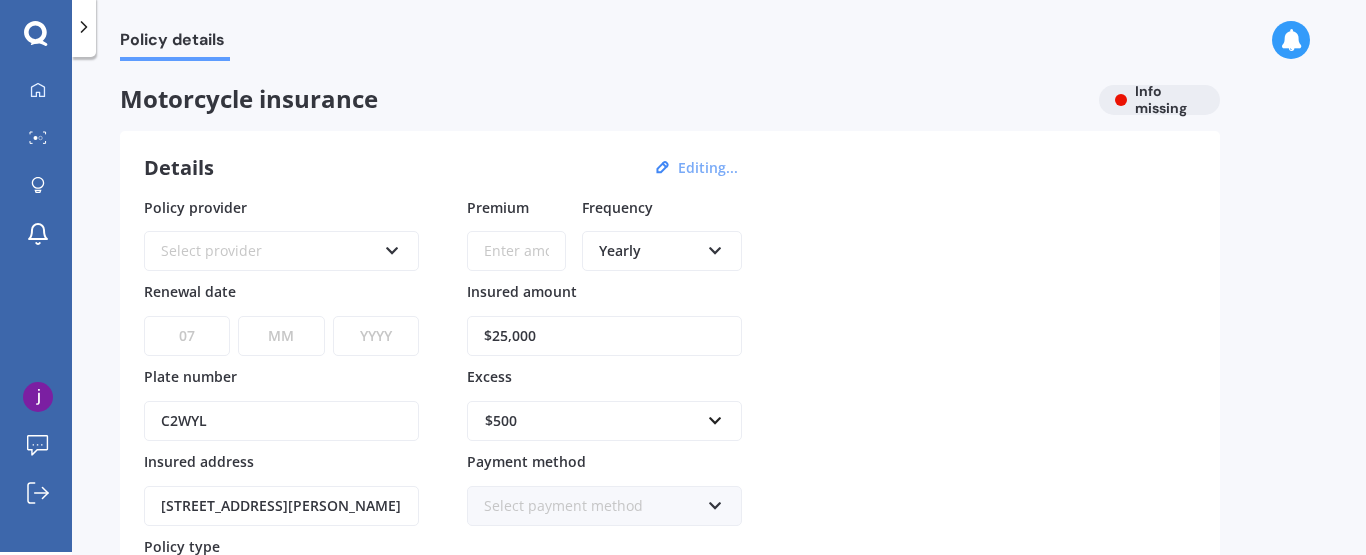 click on "DD 01 02 03 04 05 06 07 08 09 10 11 12 13 14 15 16 17 18 19 20 21 22 23 24 25 26 27 28 29 30 31" at bounding box center [187, 336] 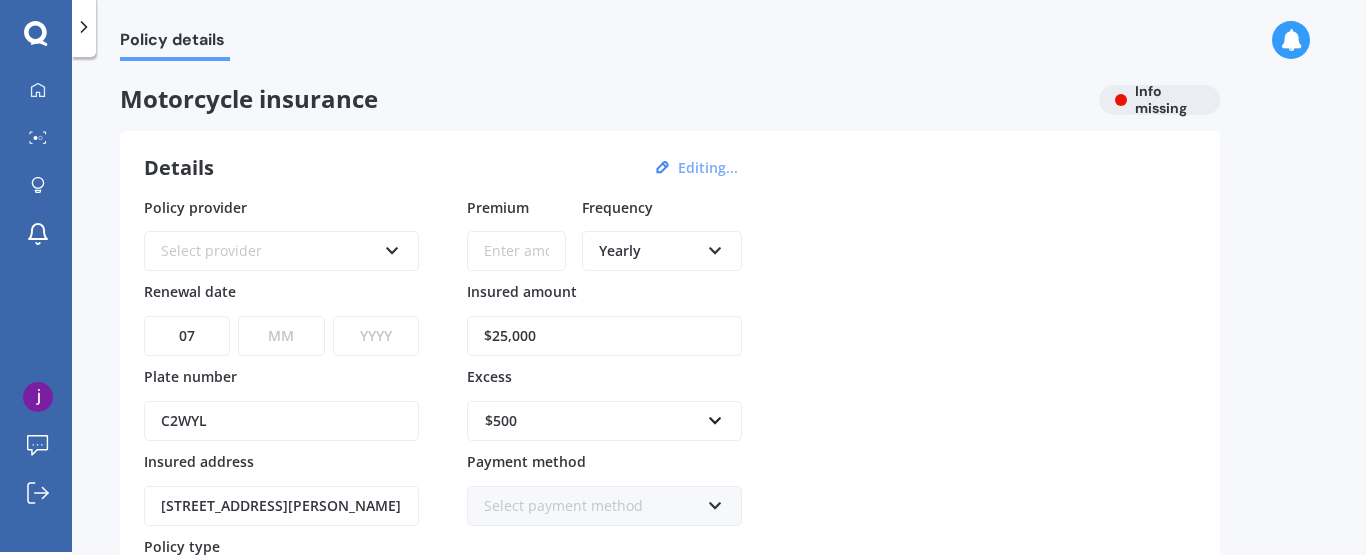 click on "MM 01 02 03 04 05 06 07 08 09 10 11 12" at bounding box center (281, 336) 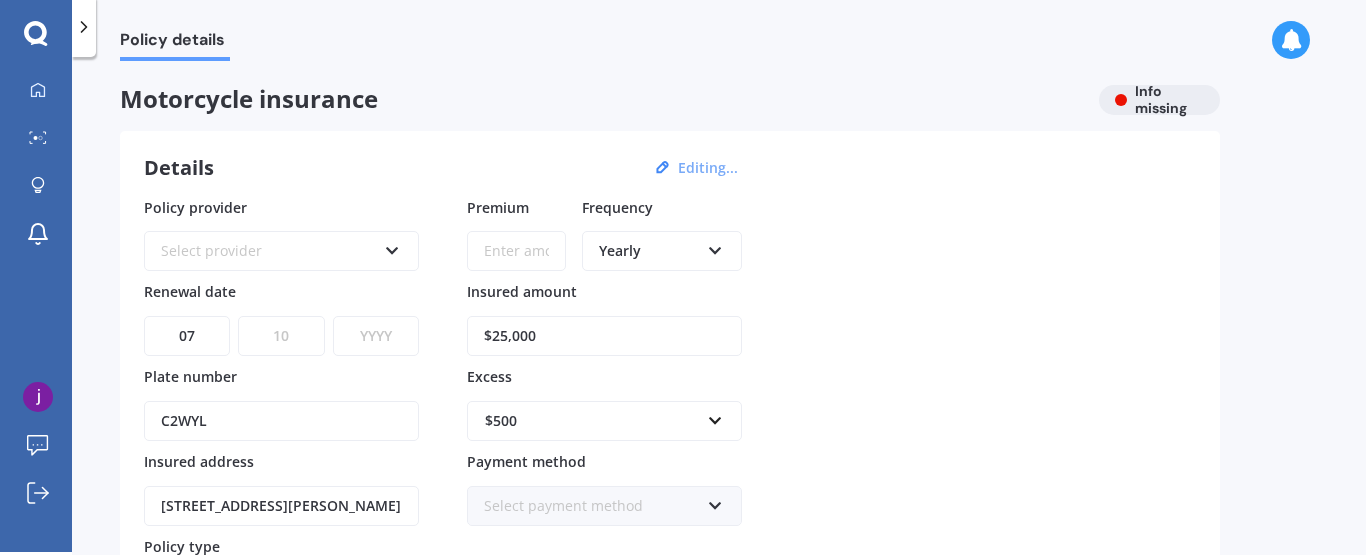 click on "MM 01 02 03 04 05 06 07 08 09 10 11 12" at bounding box center (281, 336) 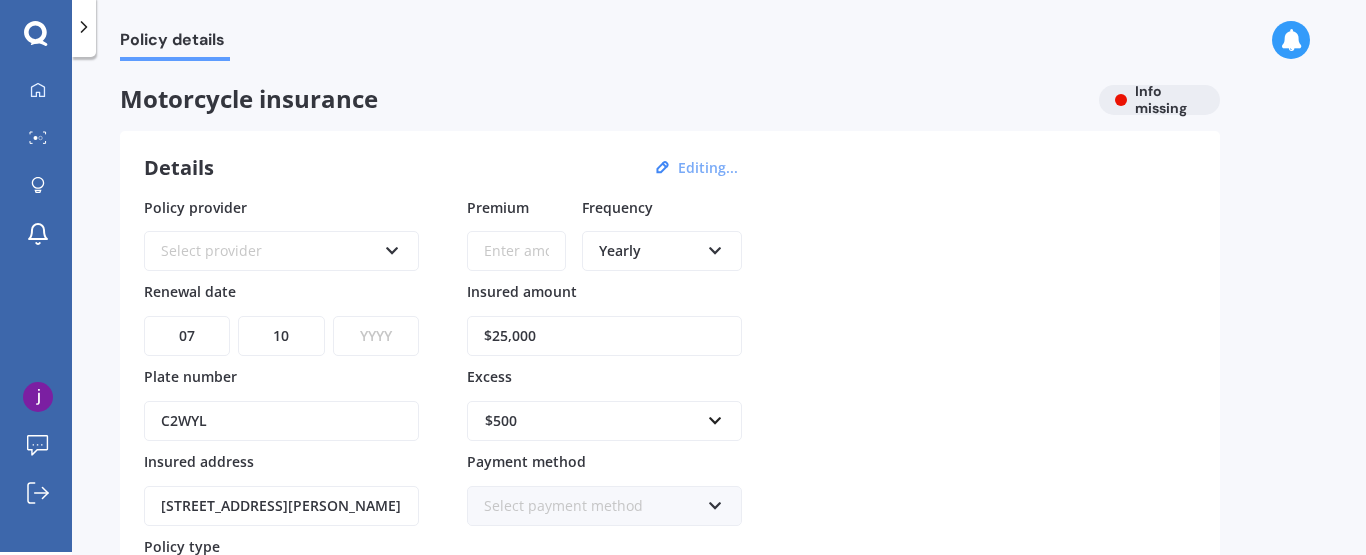 click on "MM 01 02 03 04 05 06 07 08 09 10 11 12" at bounding box center (281, 336) 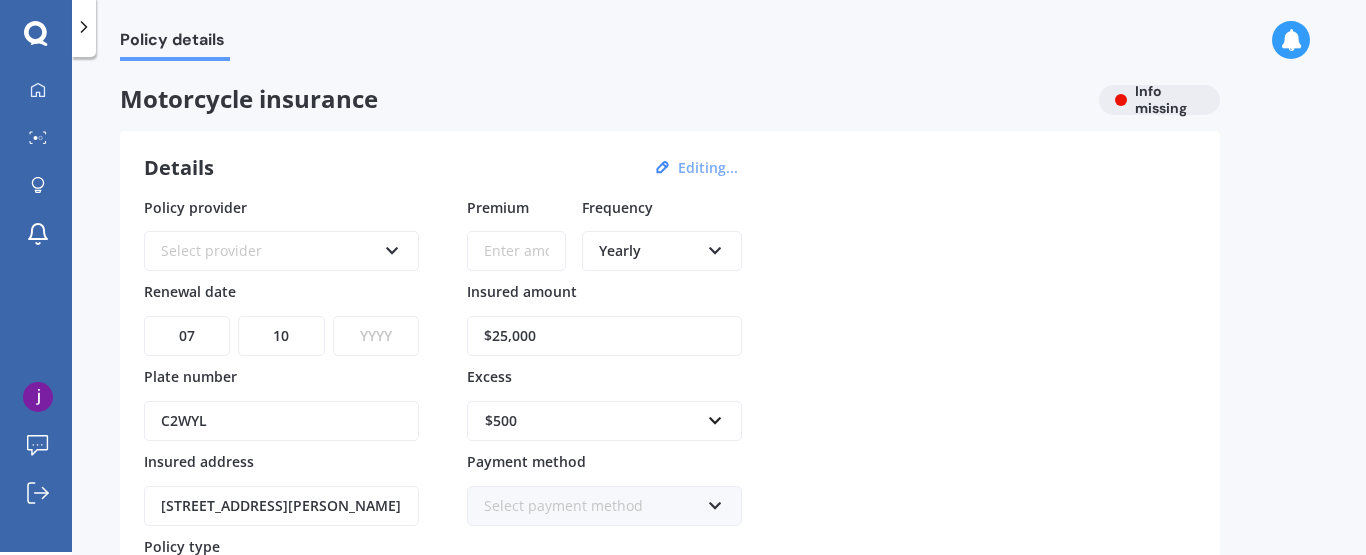 select on "09" 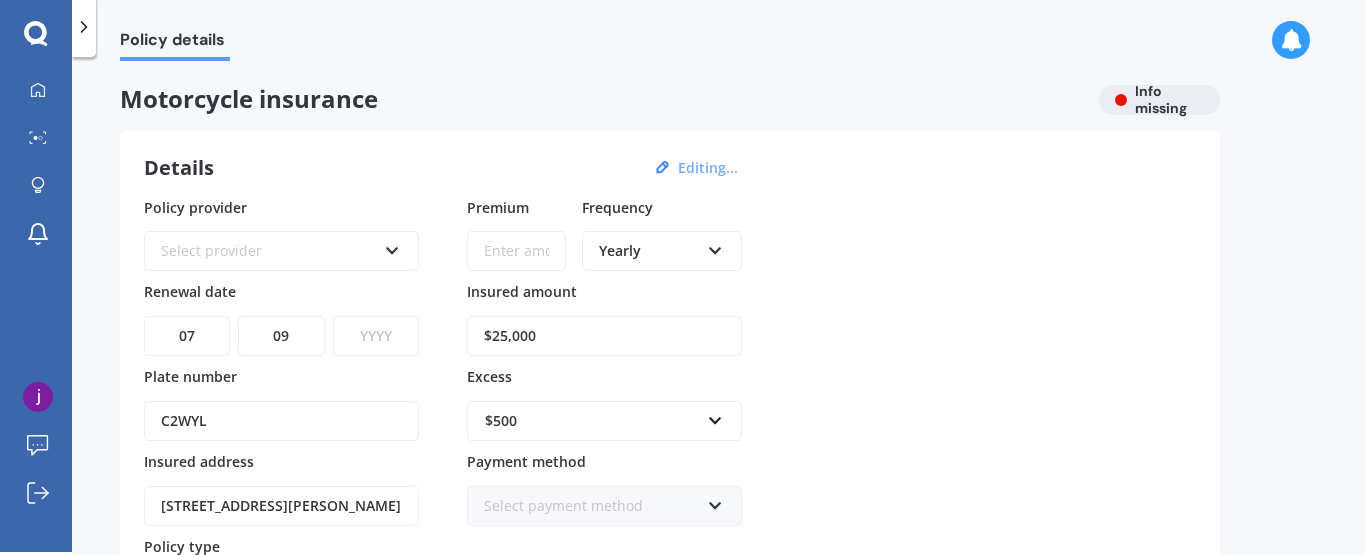 click on "MM 01 02 03 04 05 06 07 08 09 10 11 12" at bounding box center (281, 336) 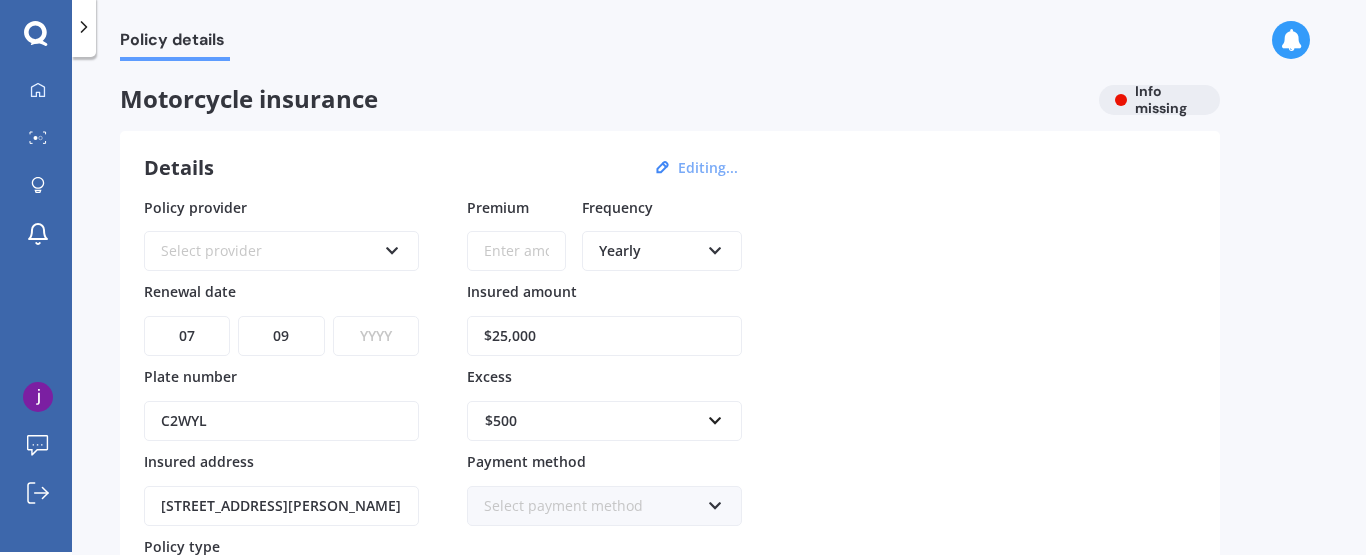 click on "YYYY 2027 2026 2025 2024 2023 2022 2021 2020 2019 2018 2017 2016 2015 2014 2013 2012 2011 2010 2009 2008 2007 2006 2005 2004 2003 2002 2001 2000 1999 1998 1997 1996 1995 1994 1993 1992 1991 1990 1989 1988 1987 1986 1985 1984 1983 1982 1981 1980 1979 1978 1977 1976 1975 1974 1973 1972 1971 1970 1969 1968 1967 1966 1965 1964 1963 1962 1961 1960 1959 1958 1957 1956 1955 1954 1953 1952 1951 1950 1949 1948 1947 1946 1945 1944 1943 1942 1941 1940 1939 1938 1937 1936 1935 1934 1933 1932 1931 1930 1929 1928" at bounding box center [376, 336] 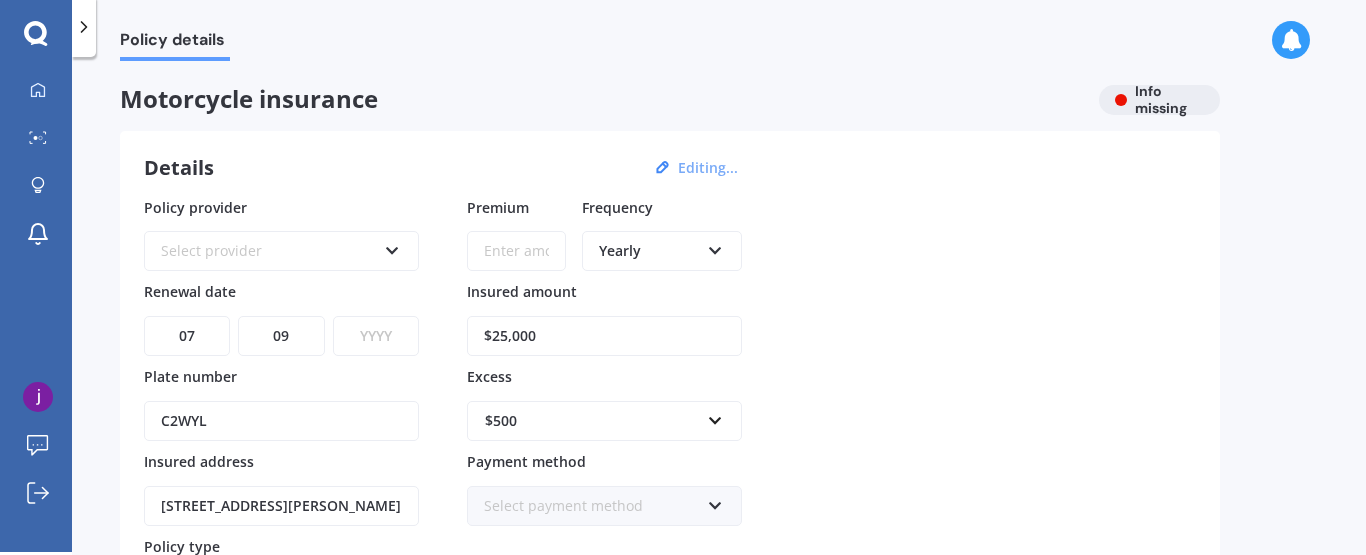 select on "2025" 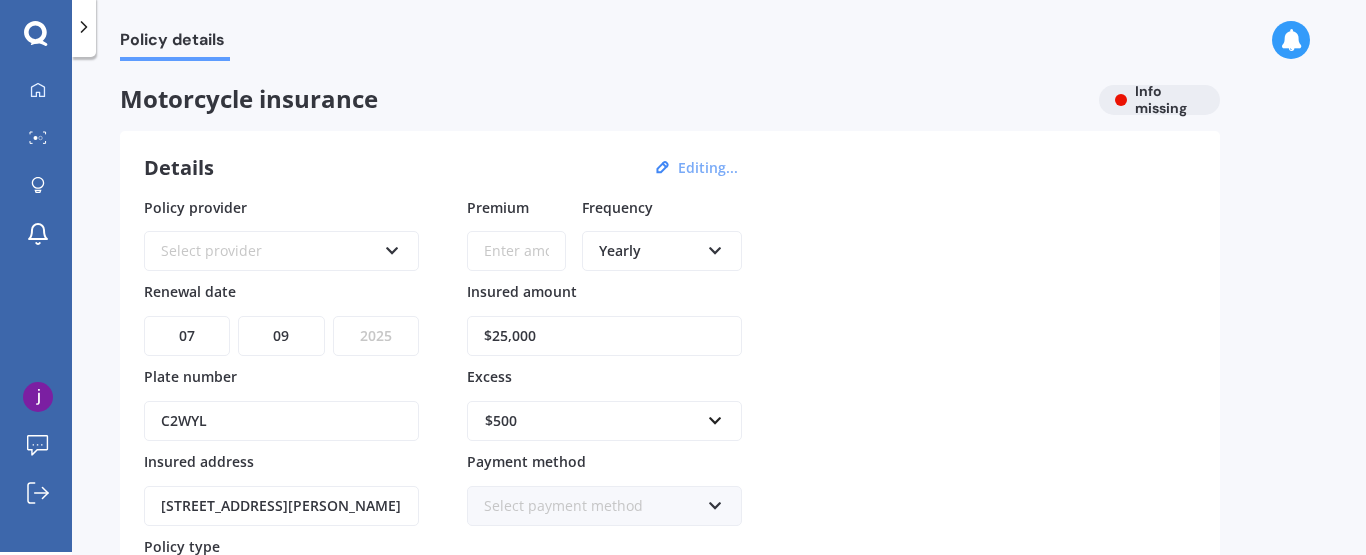 click on "YYYY 2027 2026 2025 2024 2023 2022 2021 2020 2019 2018 2017 2016 2015 2014 2013 2012 2011 2010 2009 2008 2007 2006 2005 2004 2003 2002 2001 2000 1999 1998 1997 1996 1995 1994 1993 1992 1991 1990 1989 1988 1987 1986 1985 1984 1983 1982 1981 1980 1979 1978 1977 1976 1975 1974 1973 1972 1971 1970 1969 1968 1967 1966 1965 1964 1963 1962 1961 1960 1959 1958 1957 1956 1955 1954 1953 1952 1951 1950 1949 1948 1947 1946 1945 1944 1943 1942 1941 1940 1939 1938 1937 1936 1935 1934 1933 1932 1931 1930 1929 1928" at bounding box center (376, 336) 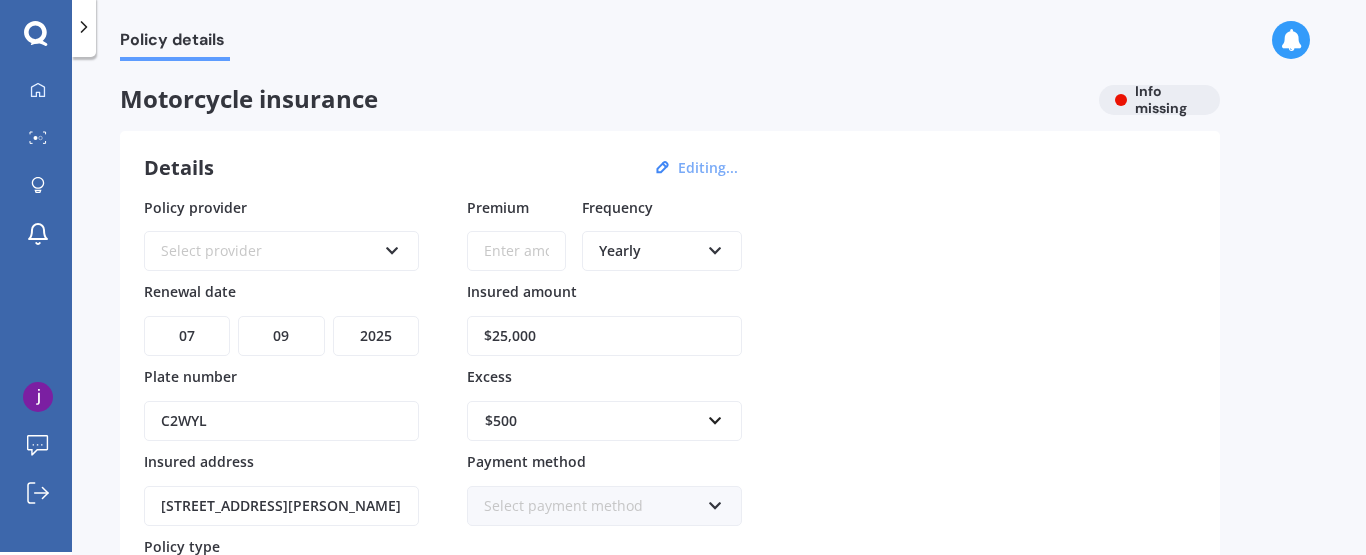 click at bounding box center [715, 247] 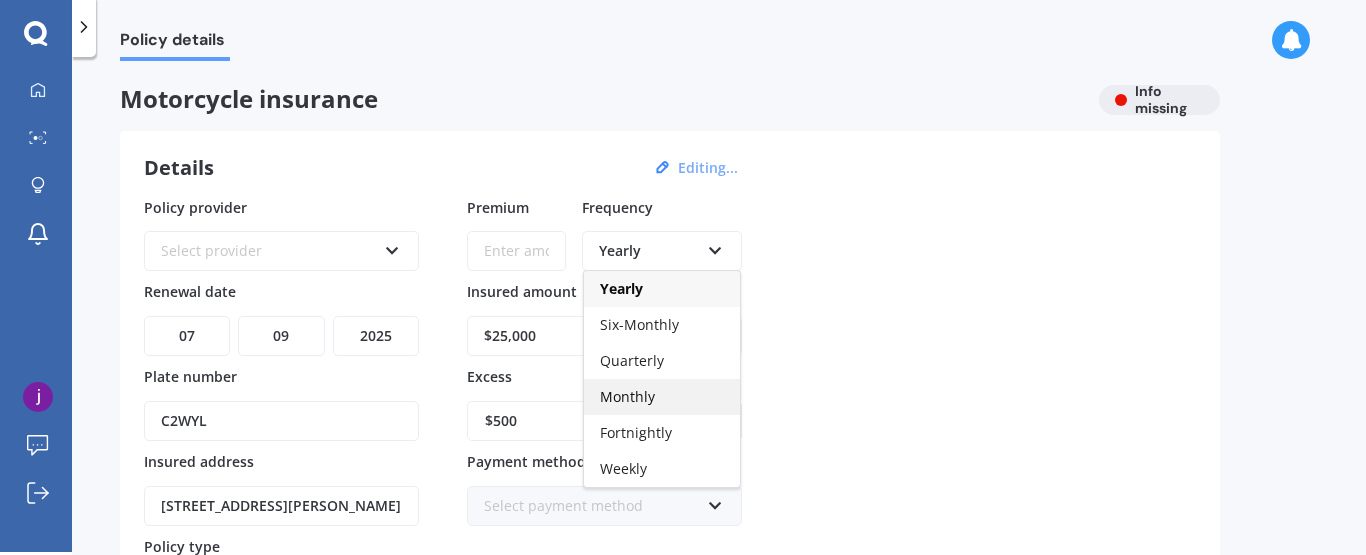 click on "Monthly" at bounding box center (662, 397) 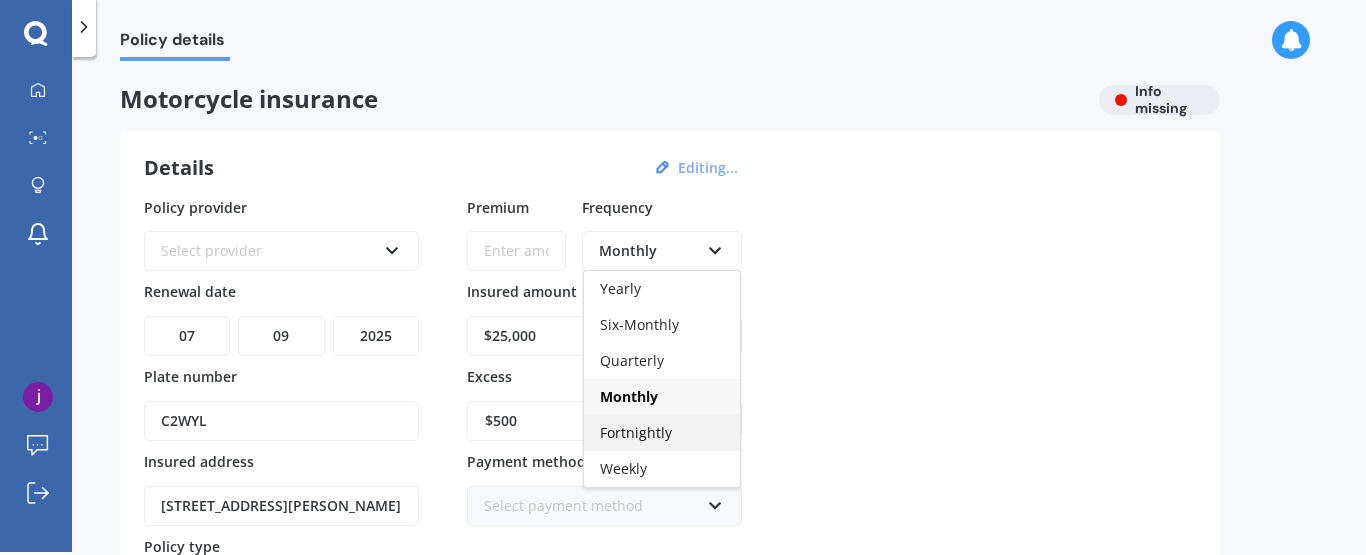click on "Fortnightly" at bounding box center (662, 433) 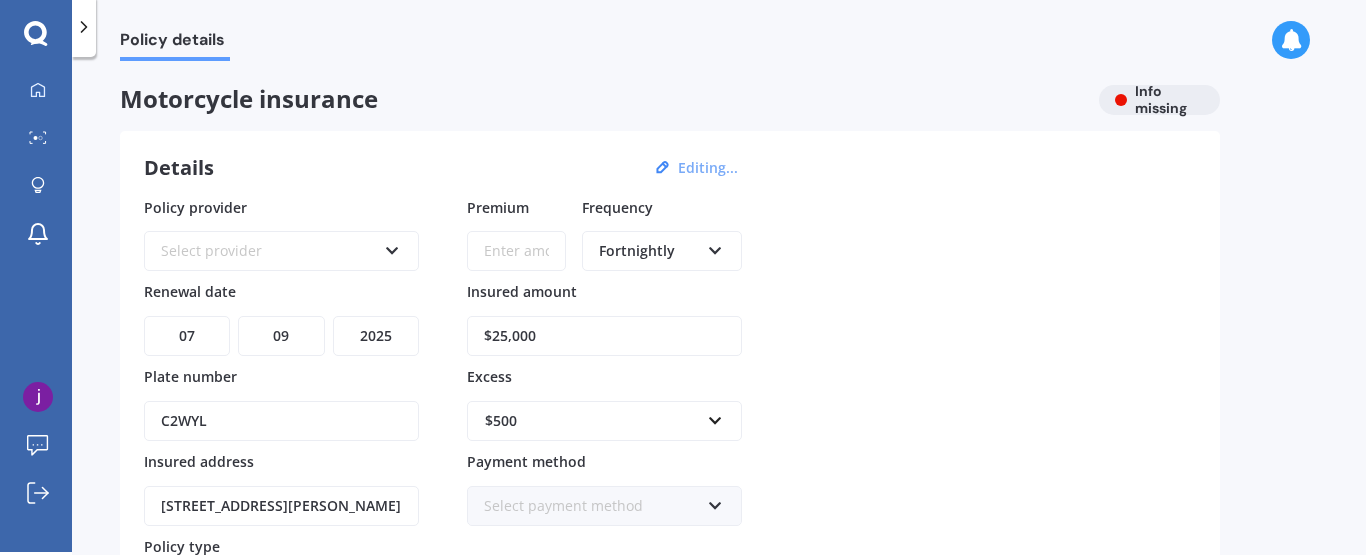 click on "Policy provider Select provider AA AMI AMP ANZ Assurant MAS Other Star Insure State [PERSON_NAME] Tower Trade Me Insurance Vero Renewal date DD 01 02 03 04 05 06 07 08 09 10 11 12 13 14 15 16 17 18 19 20 21 22 23 24 25 26 27 28 29 30 31 MM 01 02 03 04 05 06 07 08 09 10 11 12 YYYY 2027 2026 2025 2024 2023 2022 2021 2020 2019 2018 2017 2016 2015 2014 2013 2012 2011 2010 2009 2008 2007 2006 2005 2004 2003 2002 2001 2000 1999 1998 1997 1996 1995 1994 1993 1992 1991 1990 1989 1988 1987 1986 1985 1984 1983 1982 1981 1980 1979 1978 1977 1976 1975 1974 1973 1972 1971 1970 1969 1968 1967 1966 1965 1964 1963 1962 1961 1960 1959 1958 1957 1956 1955 1954 1953 1952 1951 1950 1949 1948 1947 1946 1945 1944 1943 1942 1941 1940 1939 1938 1937 1936 1935 1934 1933 1932 1931 1930 1929 1928 Plate number C2WYL Insured address [STREET_ADDRESS][PERSON_NAME] Policy type Select policy type Policy number Premium Frequency Fortnightly Yearly Six-Monthly Quarterly Monthly Fortnightly Weekly Insured amount $25,000 Excess $500 $100 $400 $500" at bounding box center [670, 446] 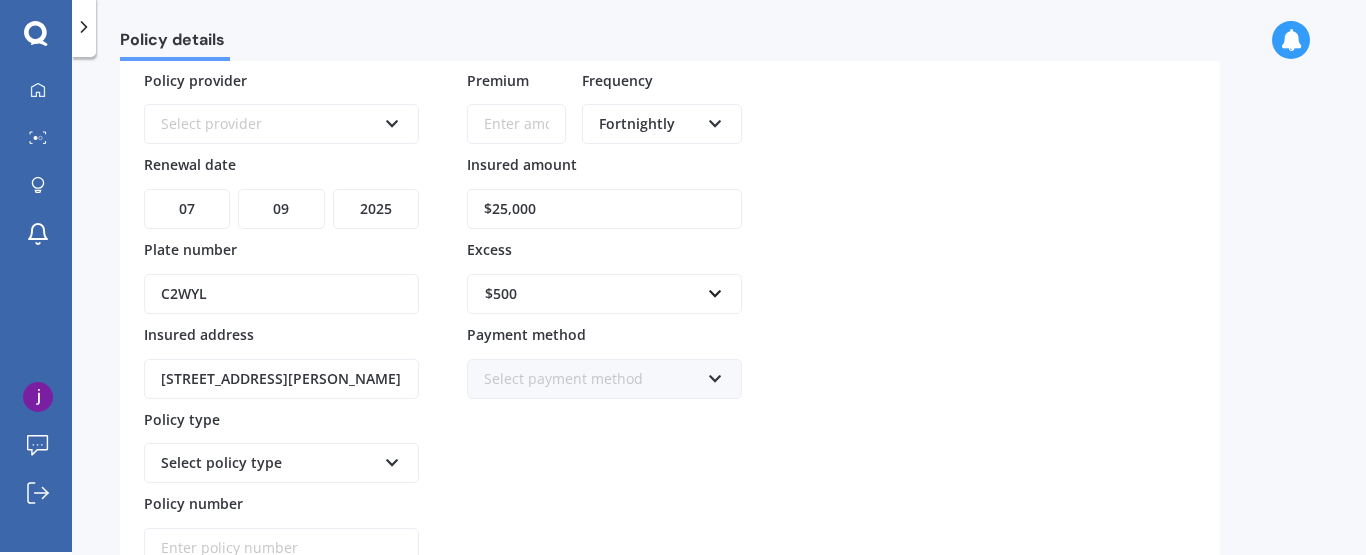 scroll, scrollTop: 160, scrollLeft: 0, axis: vertical 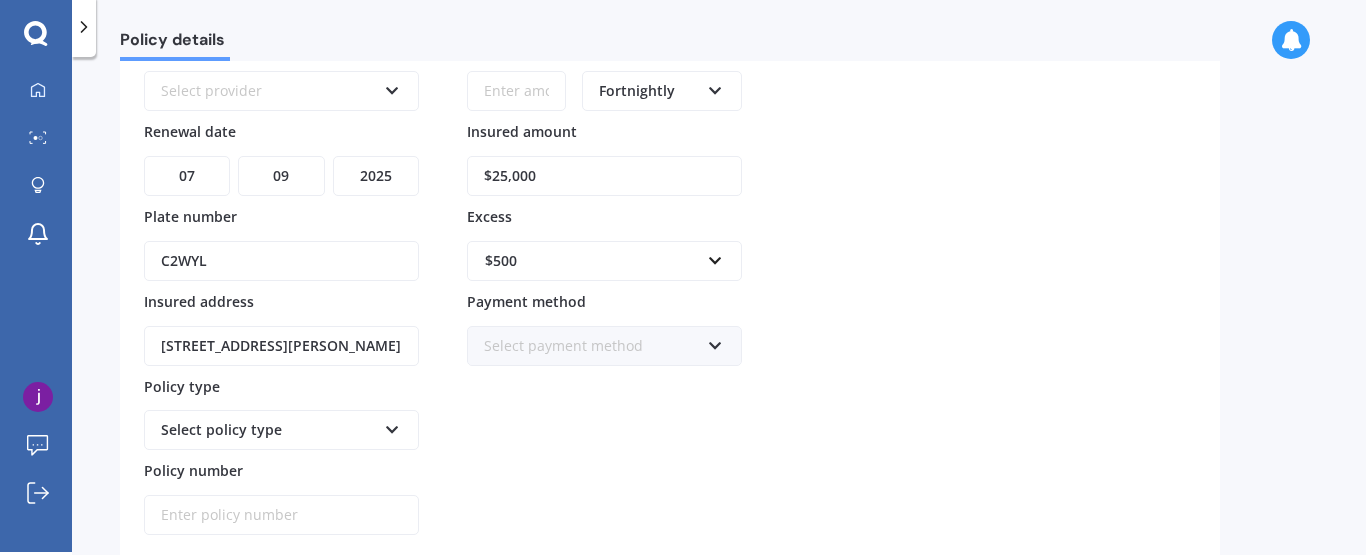 click at bounding box center [715, 342] 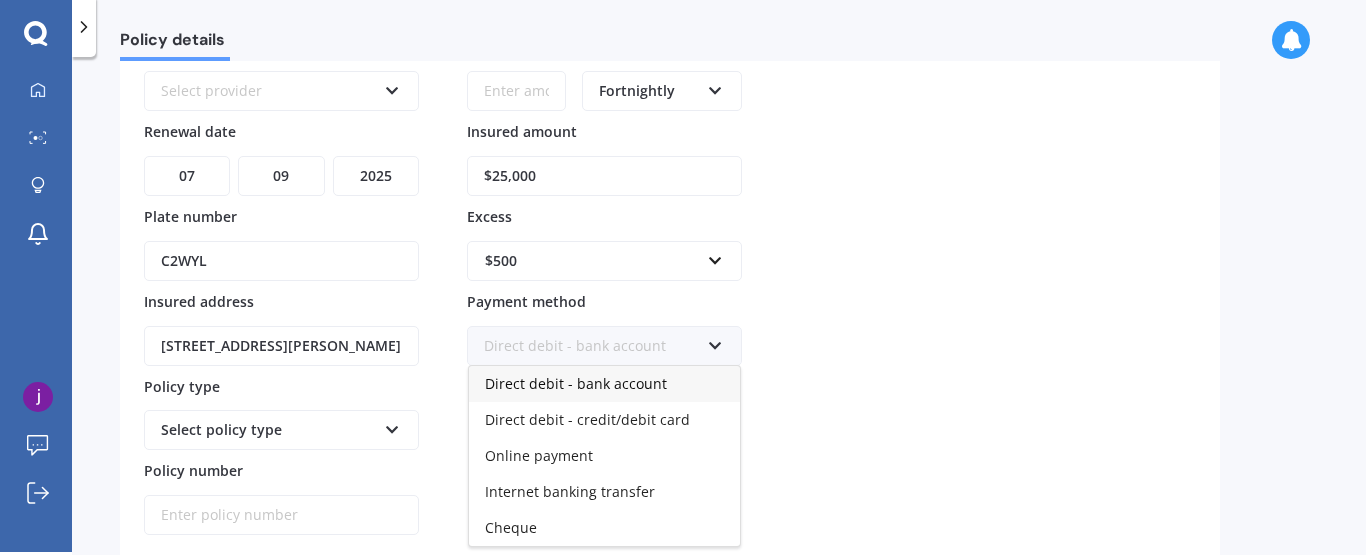 click on "Direct debit - bank account" at bounding box center [576, 383] 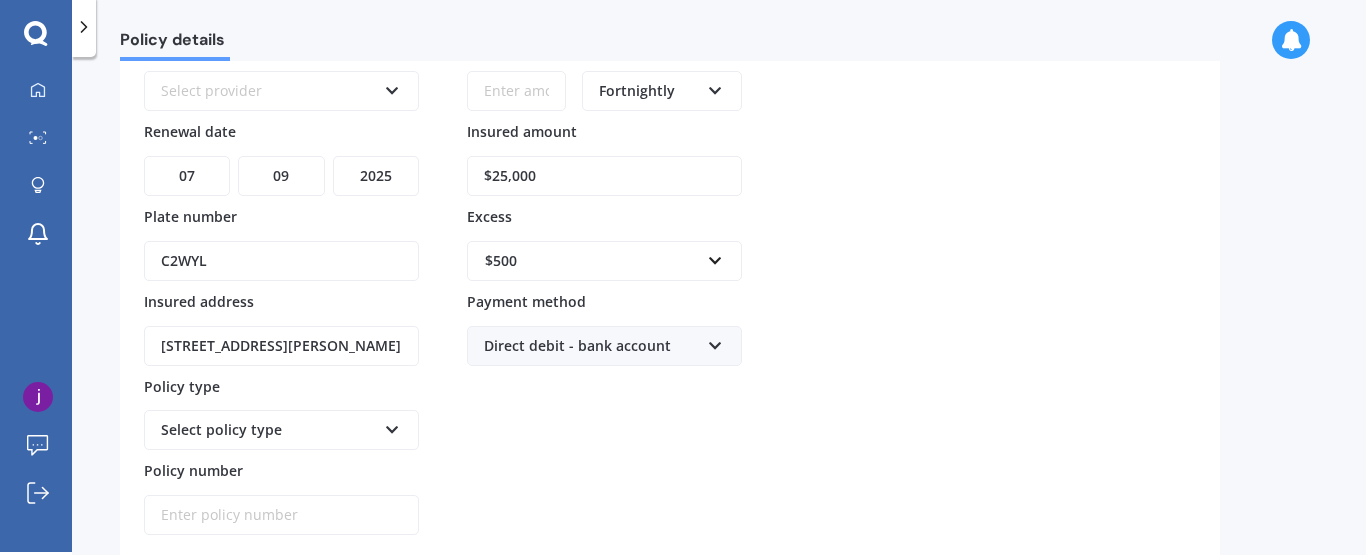 click on "Policy provider Select provider AA AMI AMP ANZ Assurant MAS Other Star Insure State [PERSON_NAME] Tower Trade Me Insurance Vero Renewal date DD 01 02 03 04 05 06 07 08 09 10 11 12 13 14 15 16 17 18 19 20 21 22 23 24 25 26 27 28 29 30 31 MM 01 02 03 04 05 06 07 08 09 10 11 12 YYYY 2027 2026 2025 2024 2023 2022 2021 2020 2019 2018 2017 2016 2015 2014 2013 2012 2011 2010 2009 2008 2007 2006 2005 2004 2003 2002 2001 2000 1999 1998 1997 1996 1995 1994 1993 1992 1991 1990 1989 1988 1987 1986 1985 1984 1983 1982 1981 1980 1979 1978 1977 1976 1975 1974 1973 1972 1971 1970 1969 1968 1967 1966 1965 1964 1963 1962 1961 1960 1959 1958 1957 1956 1955 1954 1953 1952 1951 1950 1949 1948 1947 1946 1945 1944 1943 1942 1941 1940 1939 1938 1937 1936 1935 1934 1933 1932 1931 1930 1929 1928 Plate number C2WYL Insured address [STREET_ADDRESS][PERSON_NAME] Policy type Select policy type Policy number Premium Frequency Fortnightly Yearly Six-Monthly Quarterly Monthly Fortnightly Weekly Insured amount $25,000 Excess $500 $100 $400 $500" at bounding box center [670, 286] 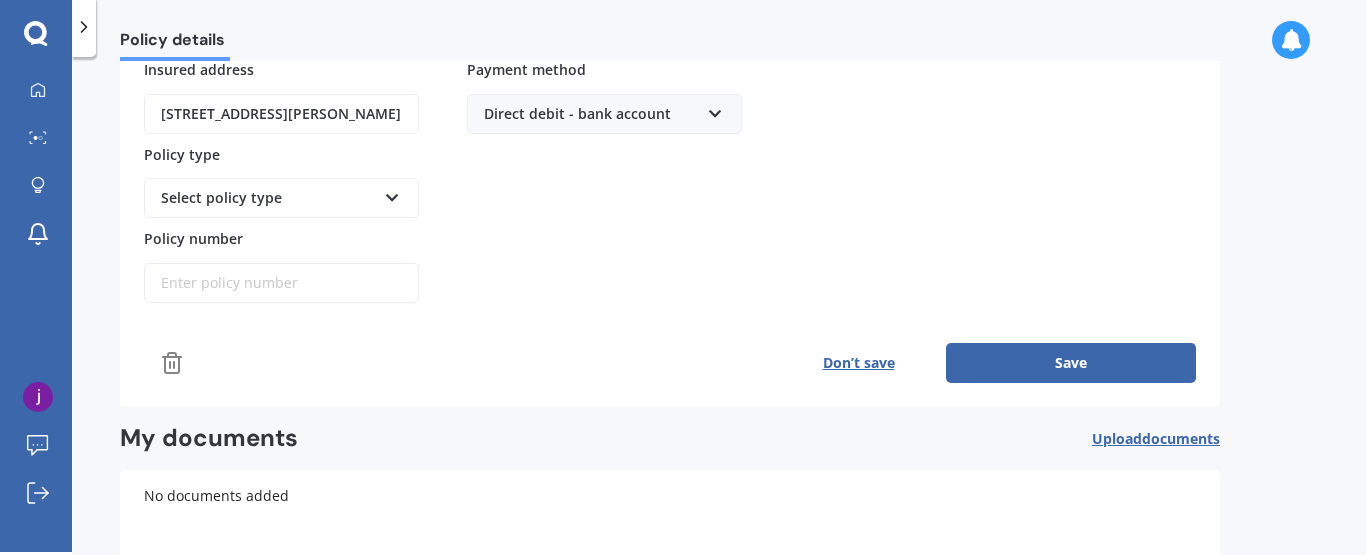 scroll, scrollTop: 440, scrollLeft: 0, axis: vertical 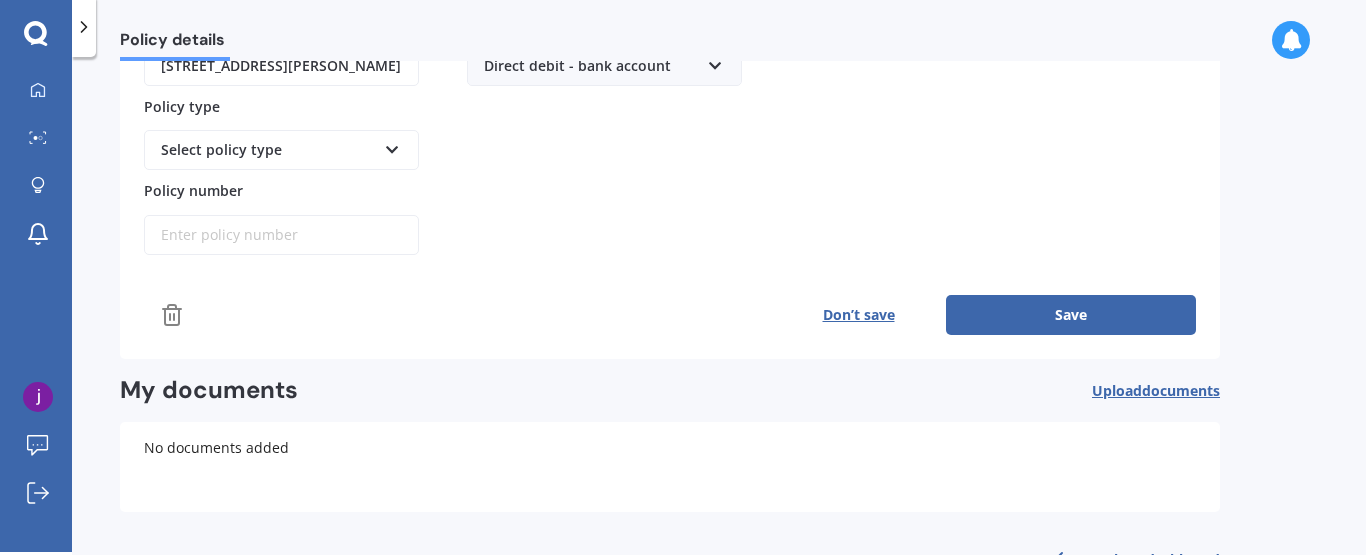 click on "Save" at bounding box center (1071, 315) 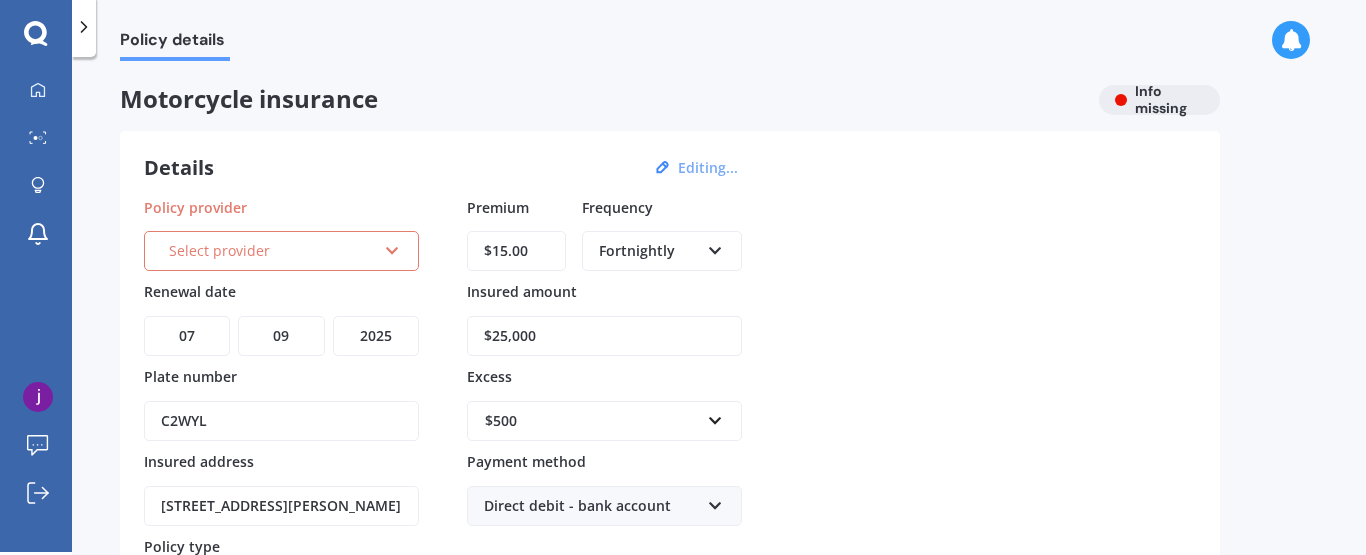 click on "Policy provider Select provider AA AMI AMP ANZ Assurant MAS Other Star Insure State [PERSON_NAME] Tower Trade Me Insurance Vero Renewal date DD 01 02 03 04 05 06 07 08 09 10 11 12 13 14 15 16 17 18 19 20 21 22 23 24 25 26 27 28 29 30 31 MM 01 02 03 04 05 06 07 08 09 10 11 12 YYYY 2027 2026 2025 2024 2023 2022 2021 2020 2019 2018 2017 2016 2015 2014 2013 2012 2011 2010 2009 2008 2007 2006 2005 2004 2003 2002 2001 2000 1999 1998 1997 1996 1995 1994 1993 1992 1991 1990 1989 1988 1987 1986 1985 1984 1983 1982 1981 1980 1979 1978 1977 1976 1975 1974 1973 1972 1971 1970 1969 1968 1967 1966 1965 1964 1963 1962 1961 1960 1959 1958 1957 1956 1955 1954 1953 1952 1951 1950 1949 1948 1947 1946 1945 1944 1943 1942 1941 1940 1939 1938 1937 1936 1935 1934 1933 1932 1931 1930 1929 1928 Plate number C2WYL Insured address [STREET_ADDRESS][PERSON_NAME] Policy type Select policy type Policy number Premium $15.00 Frequency Fortnightly Yearly Six-Monthly Quarterly Monthly Fortnightly Weekly Insured amount $25,000 Excess $500 $100 $400" at bounding box center (670, 446) 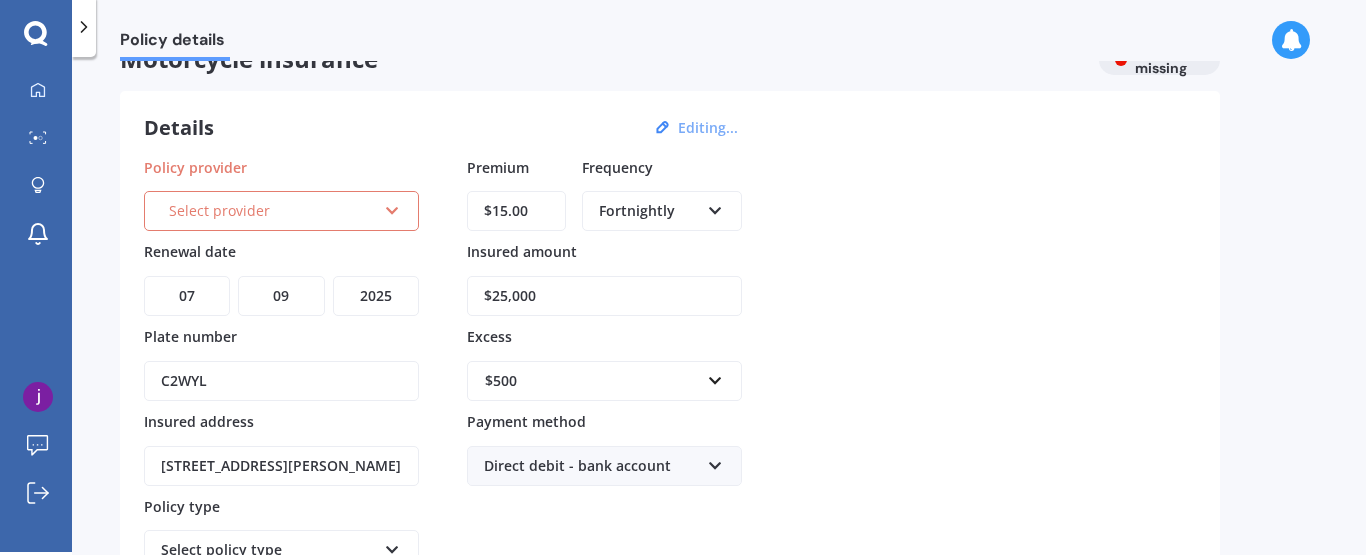 scroll, scrollTop: 0, scrollLeft: 0, axis: both 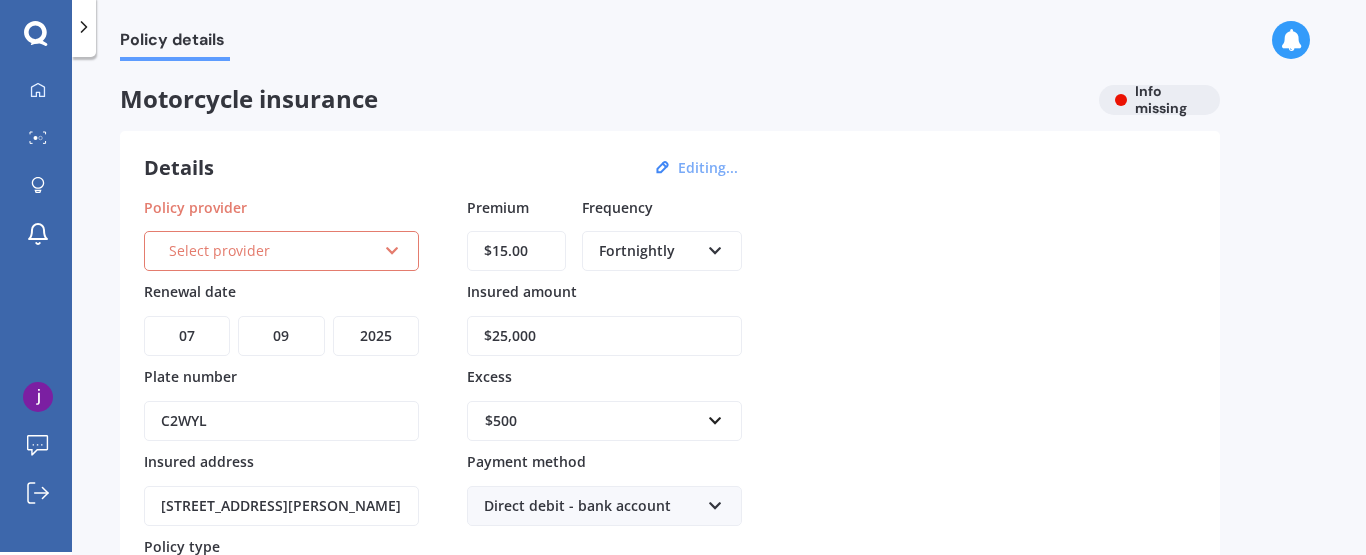 click at bounding box center (392, 247) 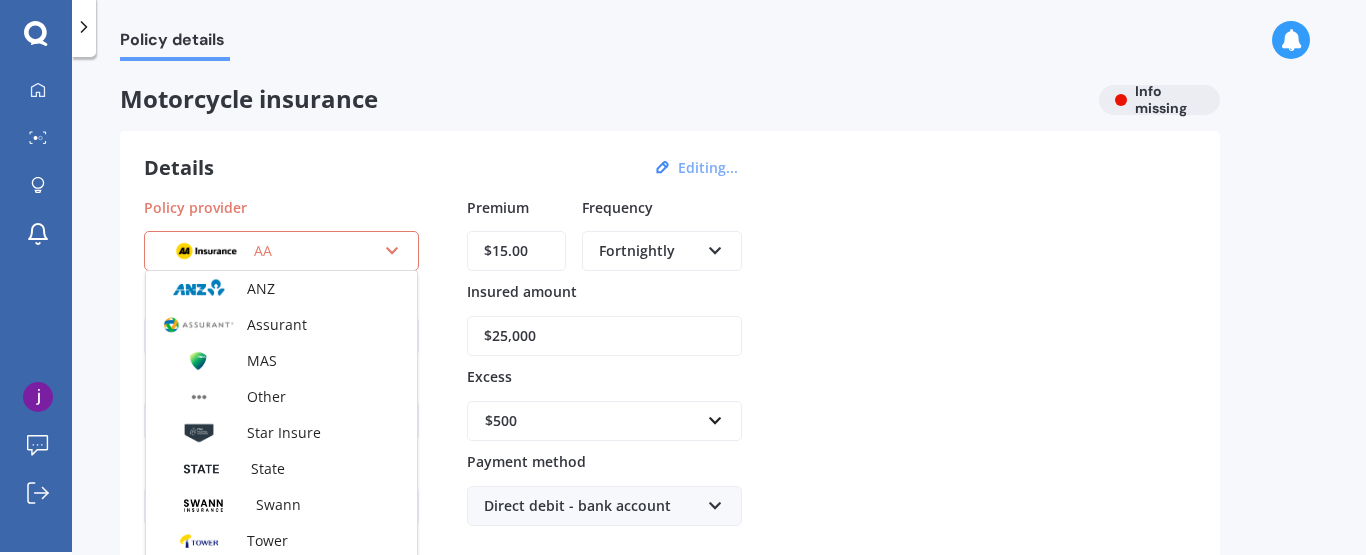 scroll, scrollTop: 110, scrollLeft: 0, axis: vertical 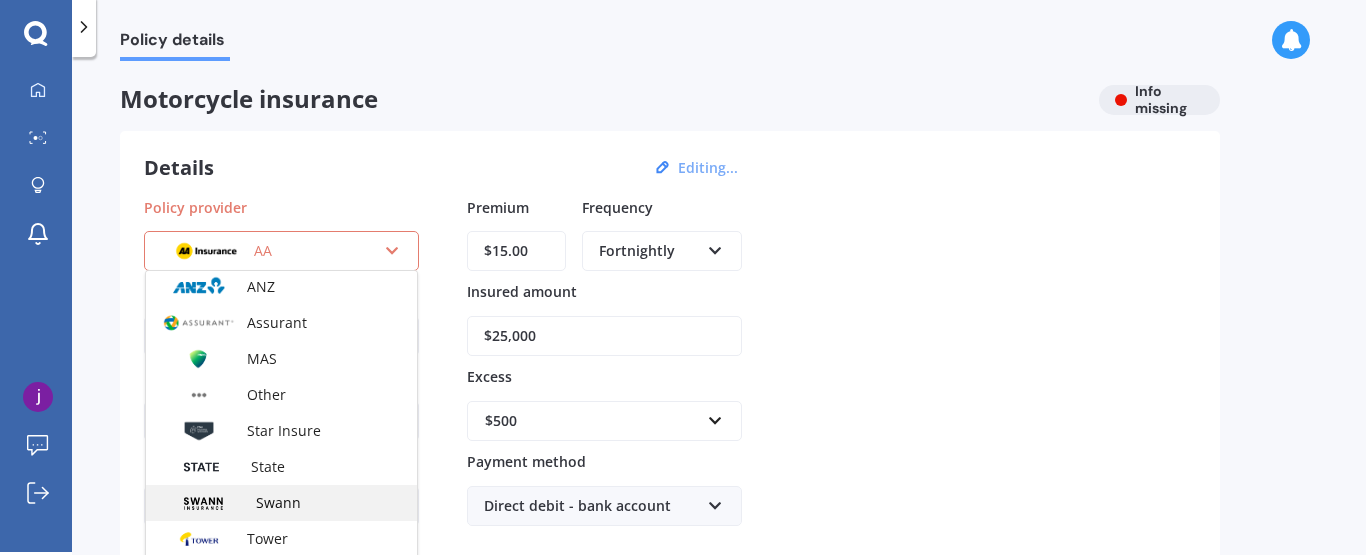 click on "Swann" at bounding box center [278, 502] 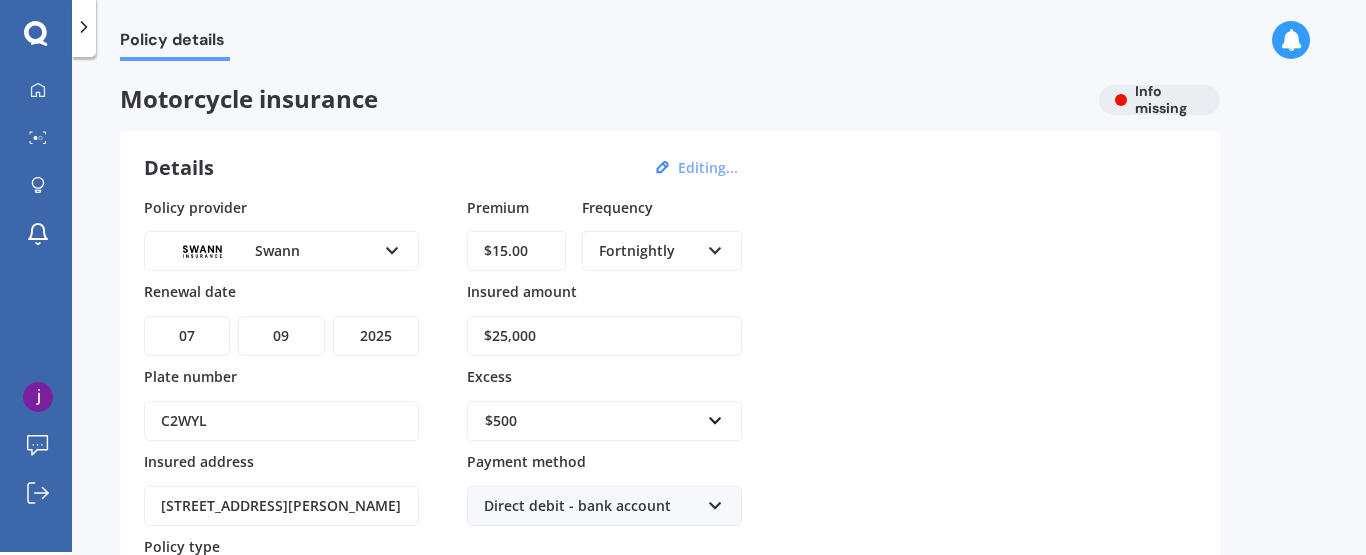 click on "$15.00" at bounding box center (516, 251) 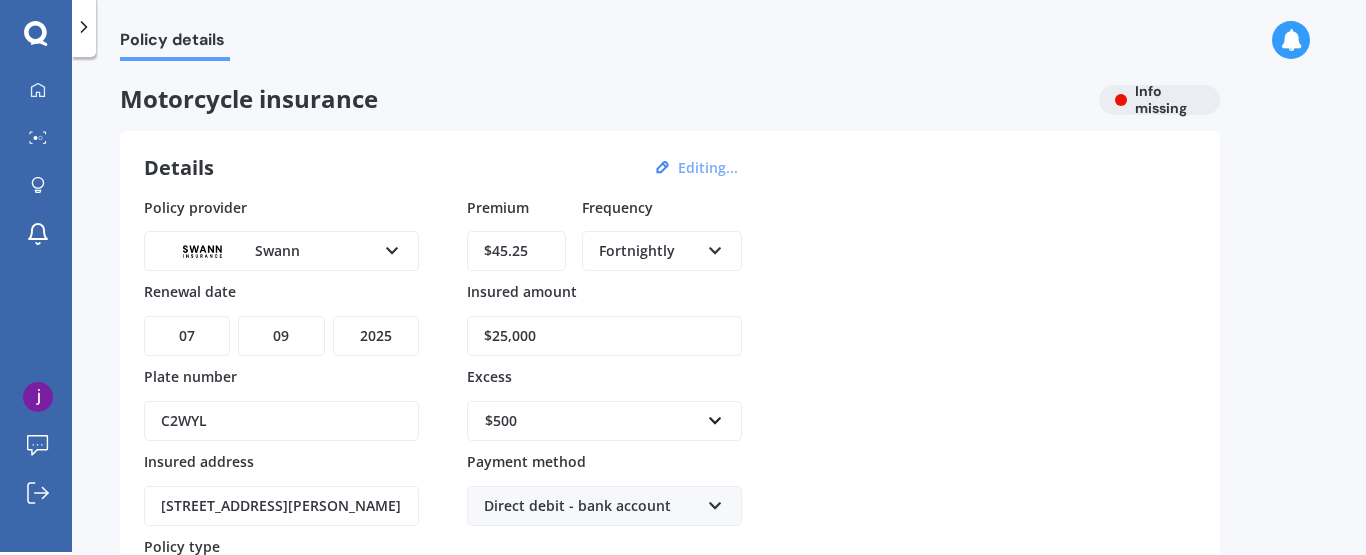 type on "$45.25" 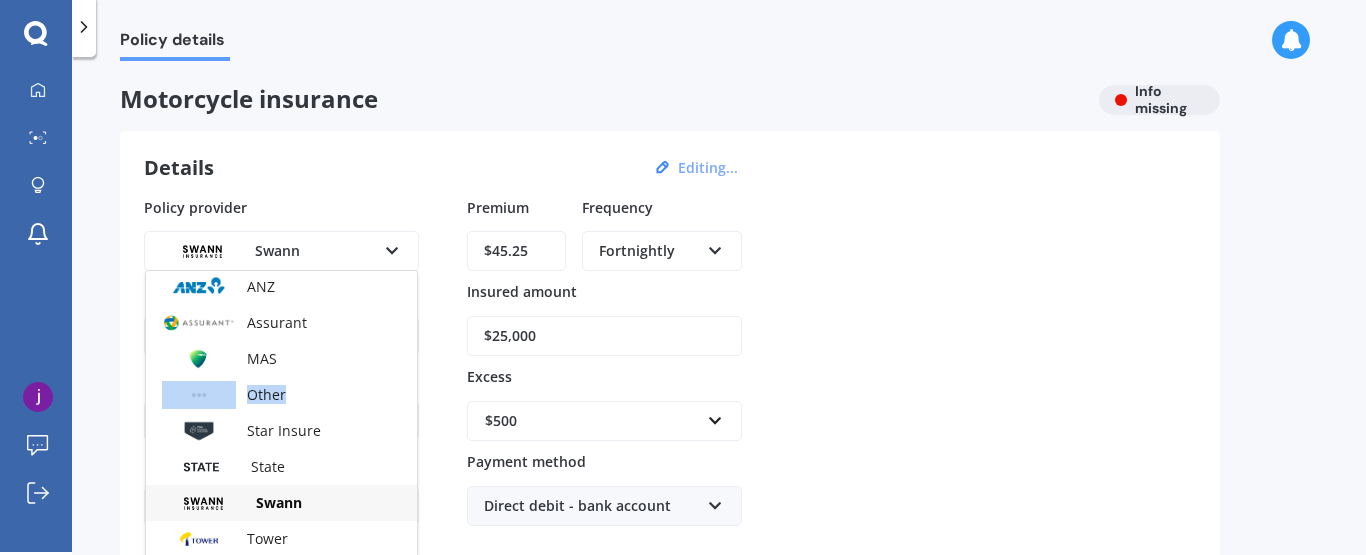 drag, startPoint x: 417, startPoint y: 357, endPoint x: 415, endPoint y: 391, distance: 34.058773 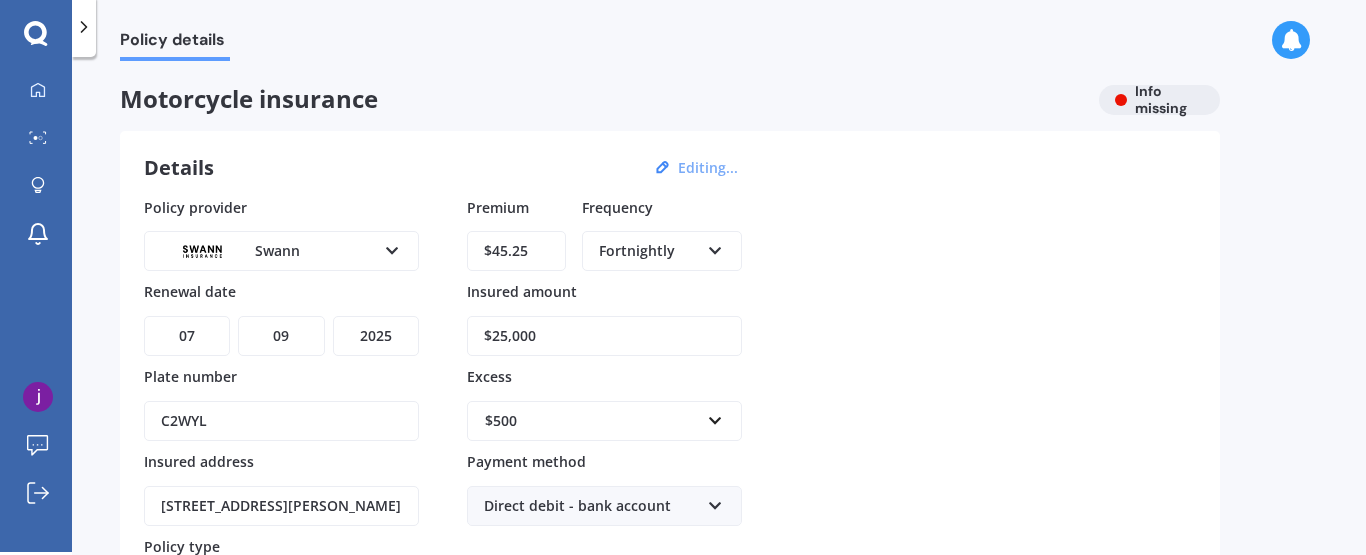 click at bounding box center (392, 247) 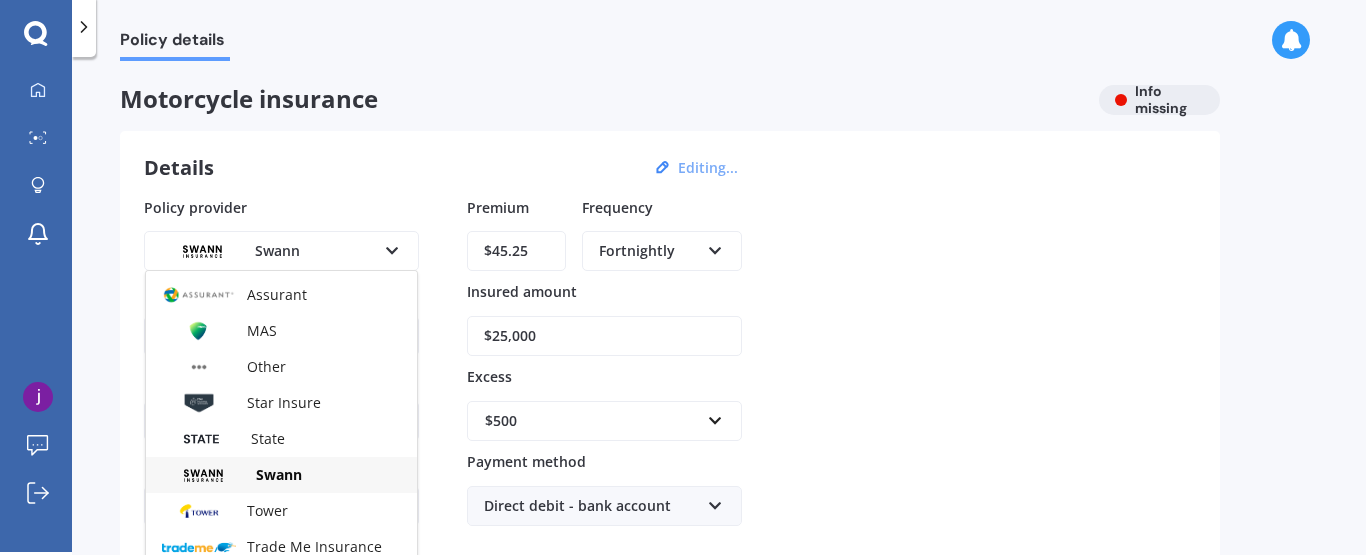 scroll, scrollTop: 182, scrollLeft: 0, axis: vertical 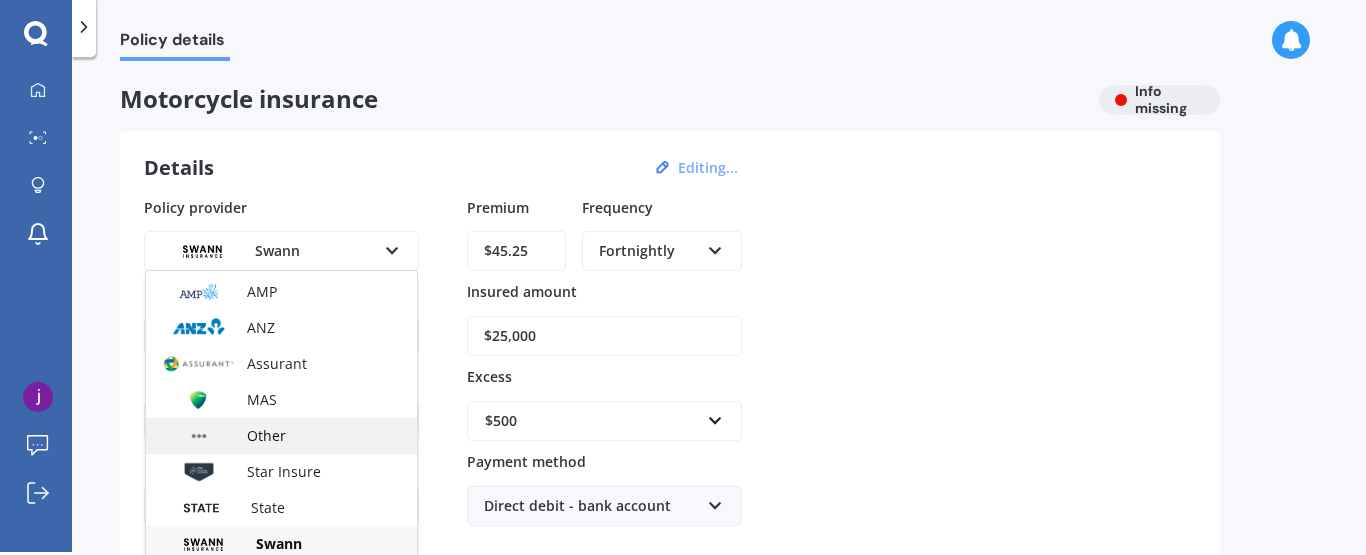 click on "Other" at bounding box center [281, 436] 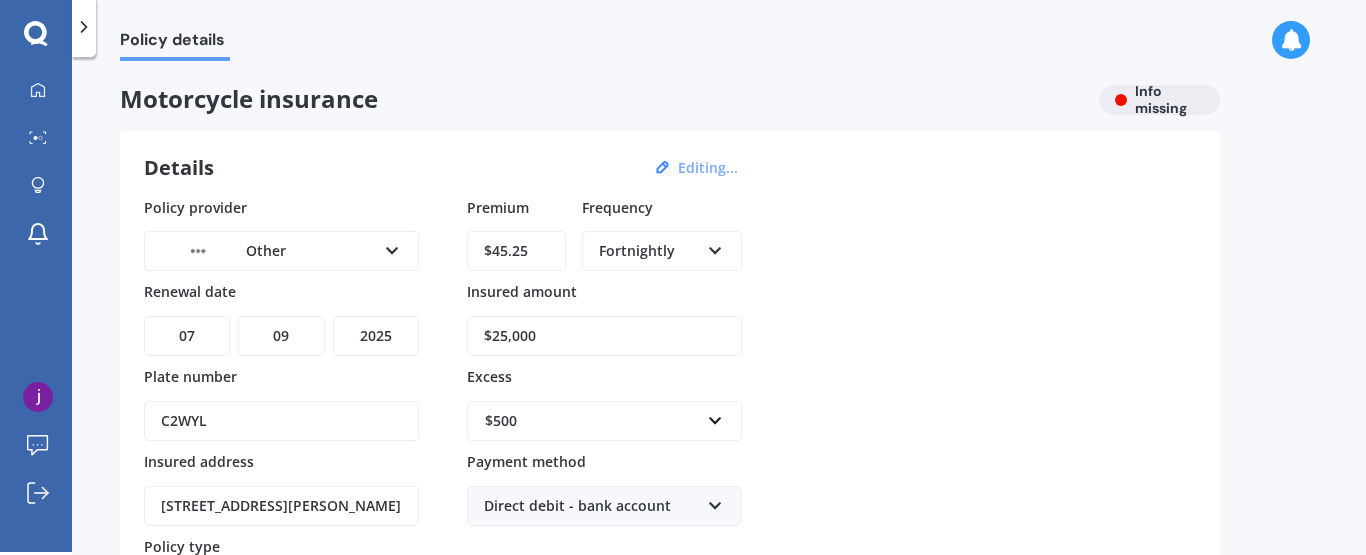 click on "Policy provider Other AA AMI AMP ANZ Assurant MAS Other Star Insure State [PERSON_NAME] Tower Trade Me Insurance Vero Renewal date DD 01 02 03 04 05 06 07 08 09 10 11 12 13 14 15 16 17 18 19 20 21 22 23 24 25 26 27 28 29 30 31 MM 01 02 03 04 05 06 07 08 09 10 11 12 YYYY 2027 2026 2025 2024 2023 2022 2021 2020 2019 2018 2017 2016 2015 2014 2013 2012 2011 2010 2009 2008 2007 2006 2005 2004 2003 2002 2001 2000 1999 1998 1997 1996 1995 1994 1993 1992 1991 1990 1989 1988 1987 1986 1985 1984 1983 1982 1981 1980 1979 1978 1977 1976 1975 1974 1973 1972 1971 1970 1969 1968 1967 1966 1965 1964 1963 1962 1961 1960 1959 1958 1957 1956 1955 1954 1953 1952 1951 1950 1949 1948 1947 1946 1945 1944 1943 1942 1941 1940 1939 1938 1937 1936 1935 1934 1933 1932 1931 1930 1929 1928 Plate number C2WYL Insured address [STREET_ADDRESS][PERSON_NAME] Policy type Select policy type Comprehensive Third Party, Fire & Theft Third Party Policy number Premium $45.25 Frequency Fortnightly Yearly Six-Monthly Quarterly Monthly Fortnightly Weekly" at bounding box center (670, 446) 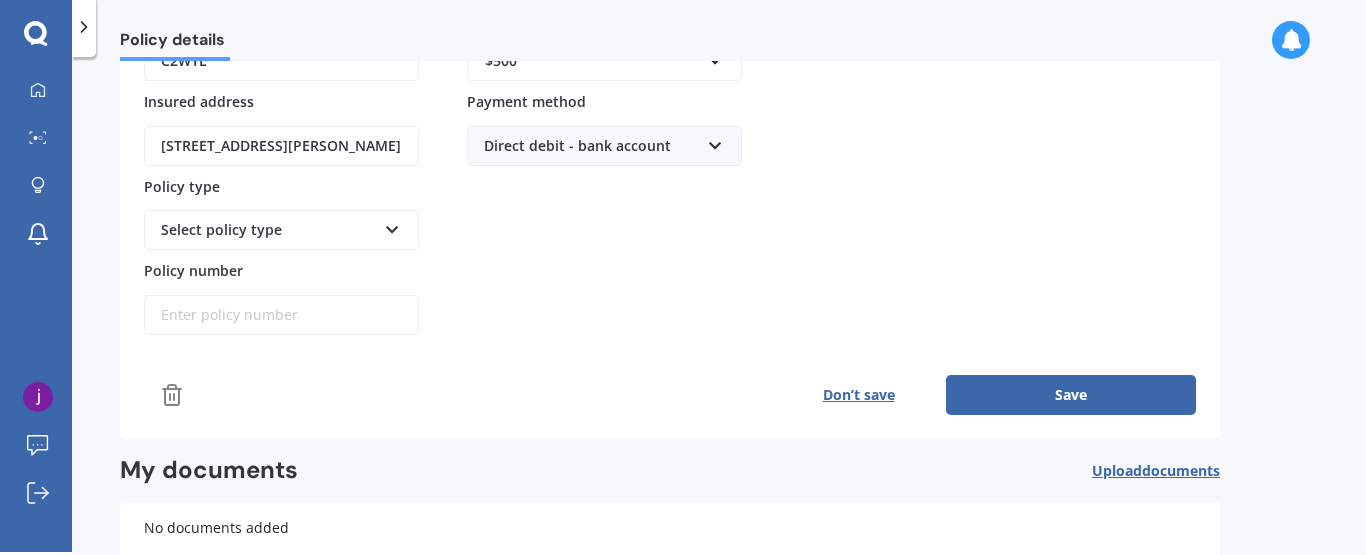 scroll, scrollTop: 440, scrollLeft: 0, axis: vertical 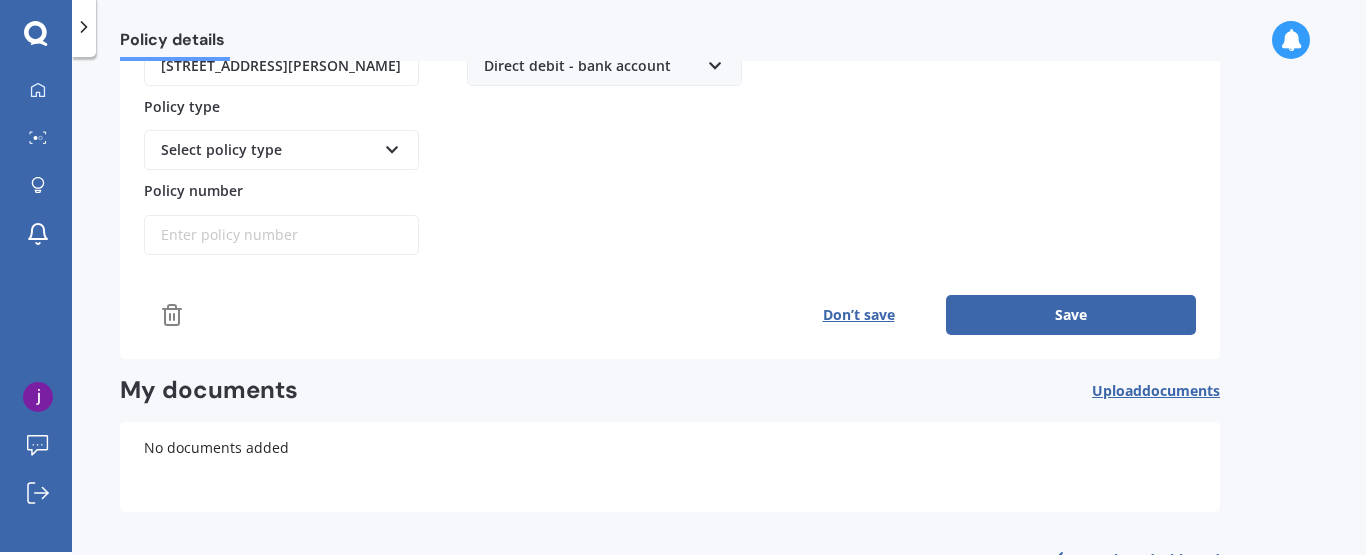 click on "Save" at bounding box center (1071, 315) 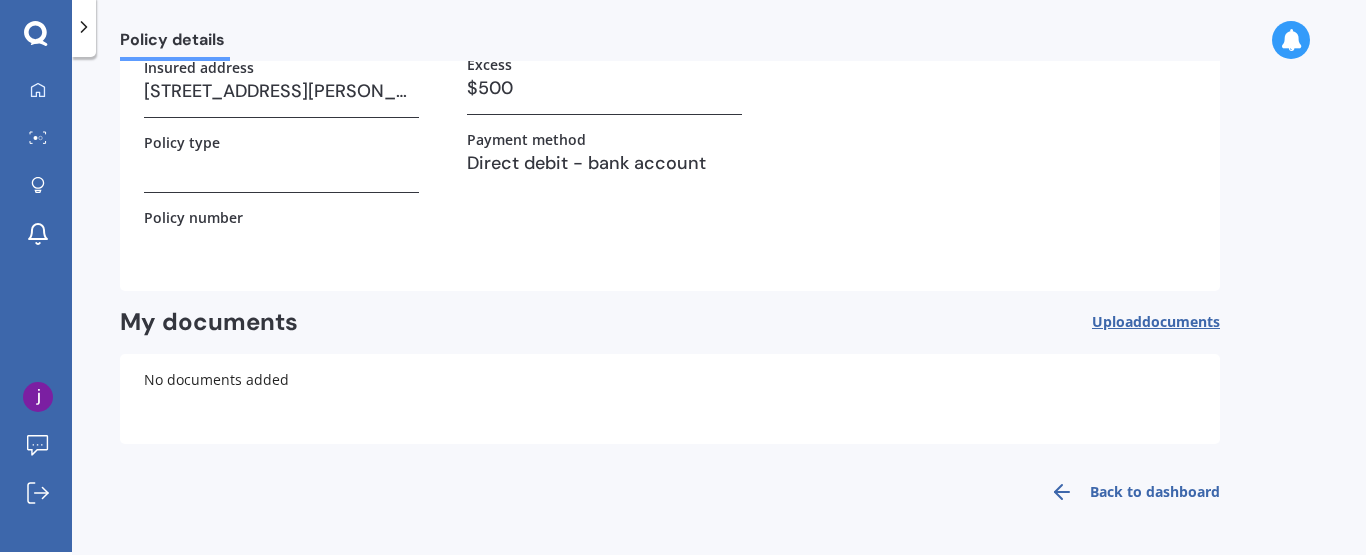 scroll, scrollTop: 440, scrollLeft: 0, axis: vertical 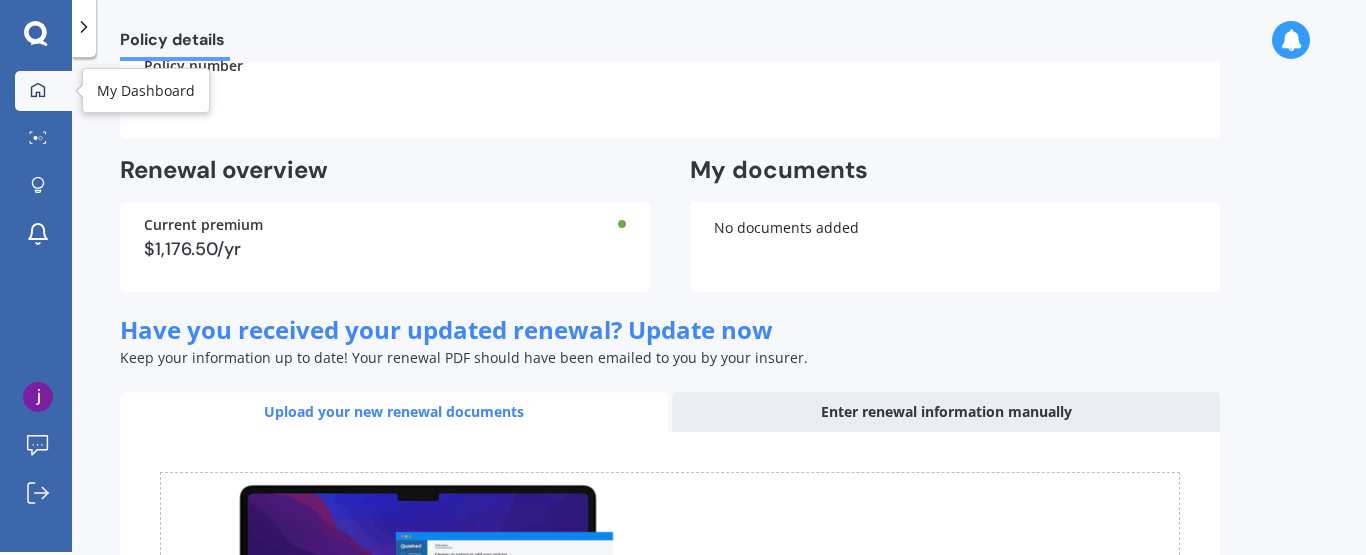 click 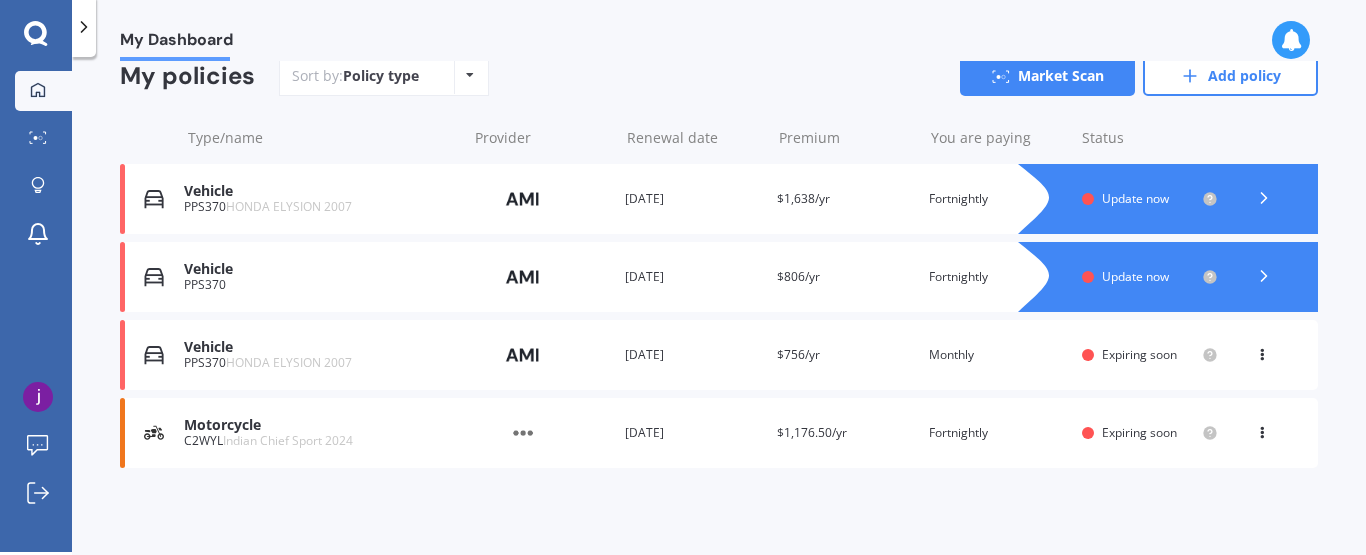 scroll, scrollTop: 0, scrollLeft: 0, axis: both 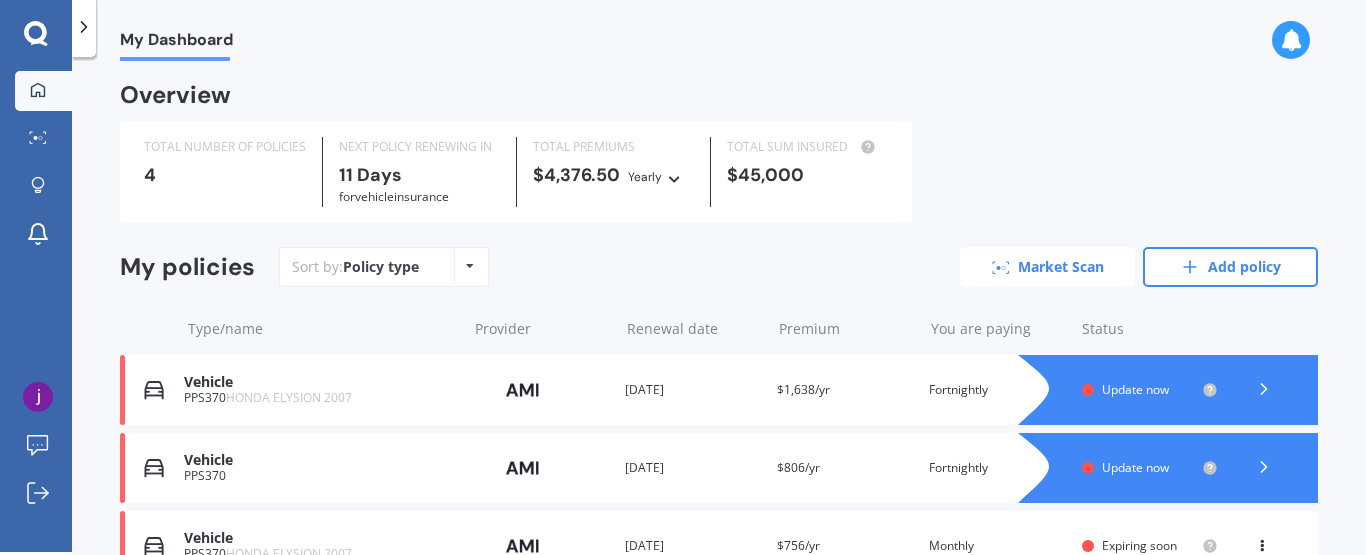 click on "Market Scan" at bounding box center [1047, 267] 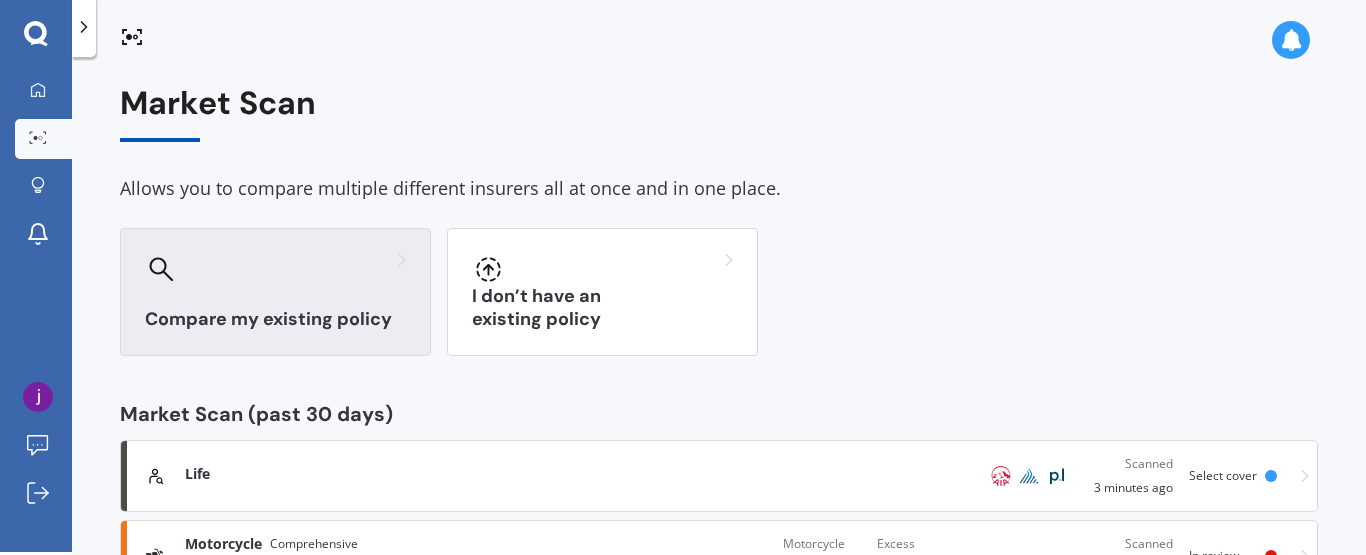 click on "Compare my existing policy" at bounding box center [275, 292] 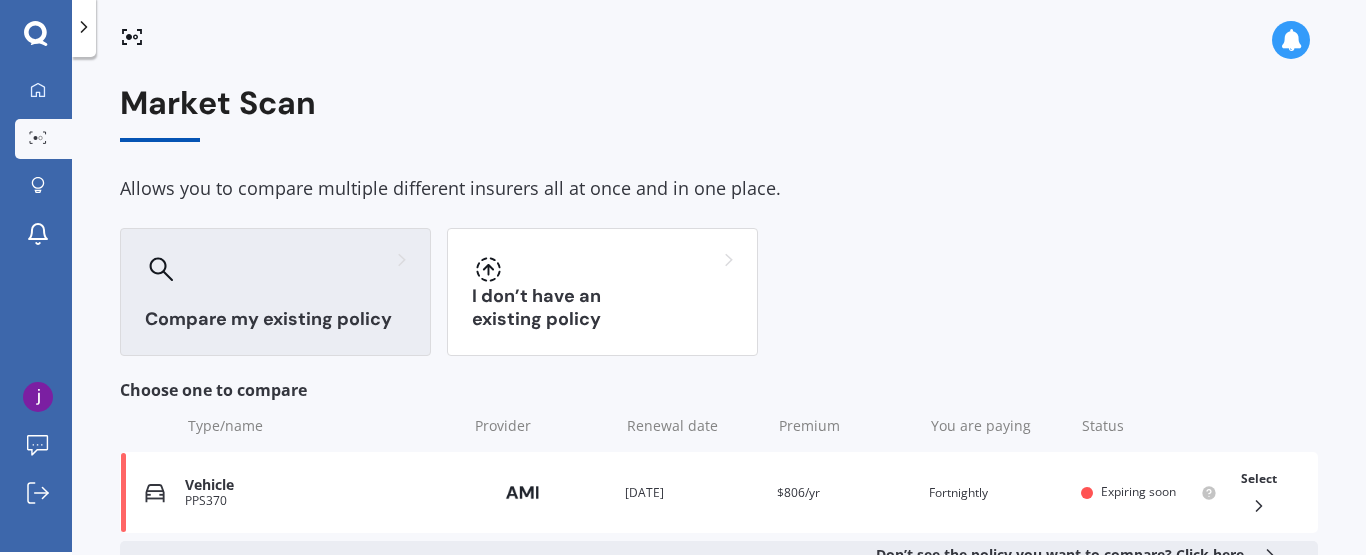 click on "Market Scan" at bounding box center [719, 113] 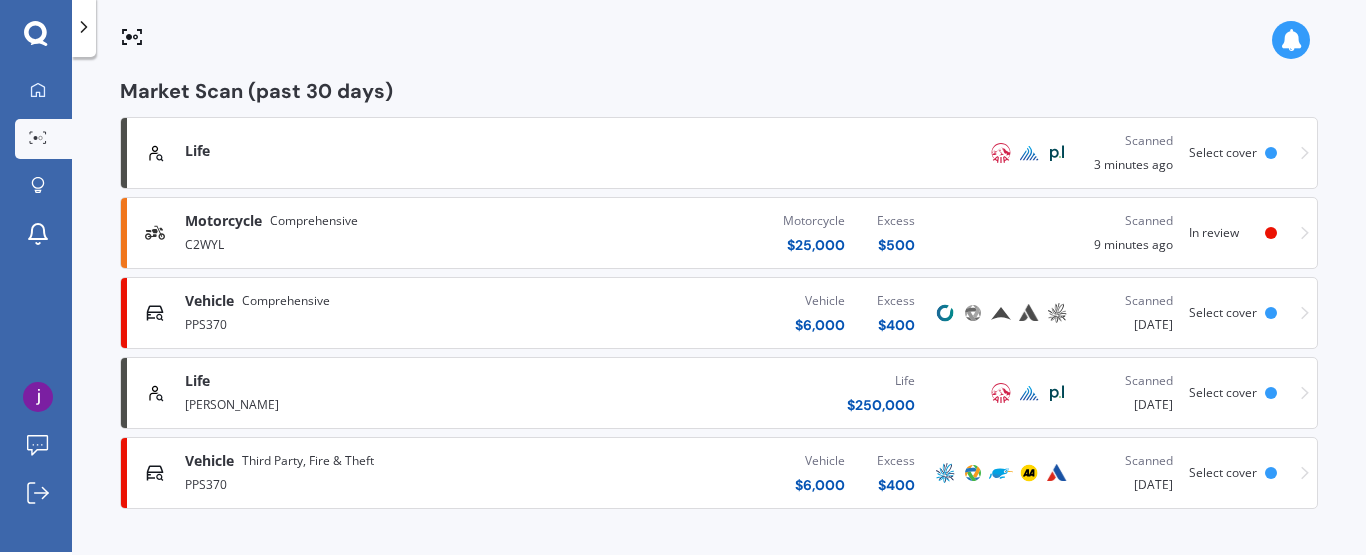 scroll, scrollTop: 537, scrollLeft: 0, axis: vertical 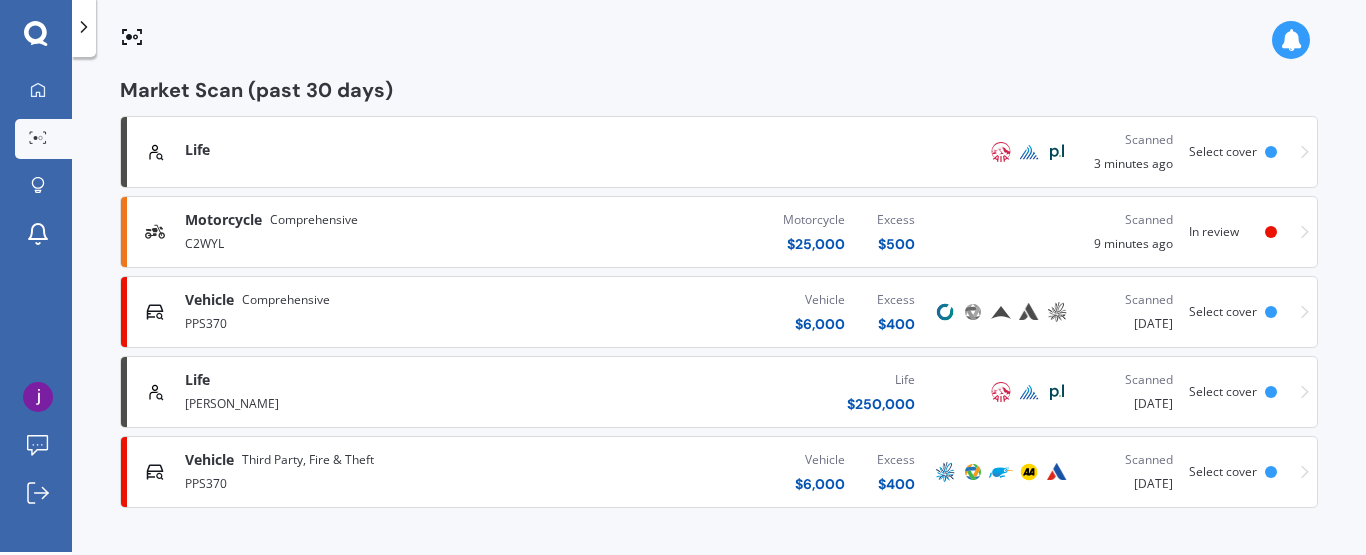 click at bounding box center [1271, 232] 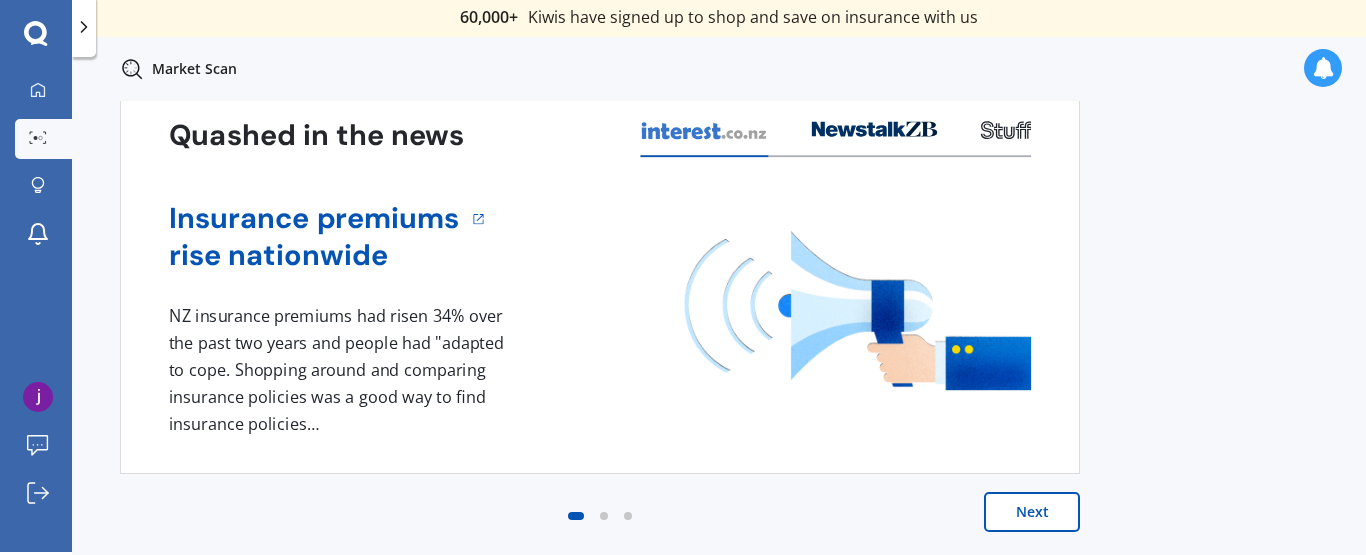 scroll, scrollTop: 0, scrollLeft: 0, axis: both 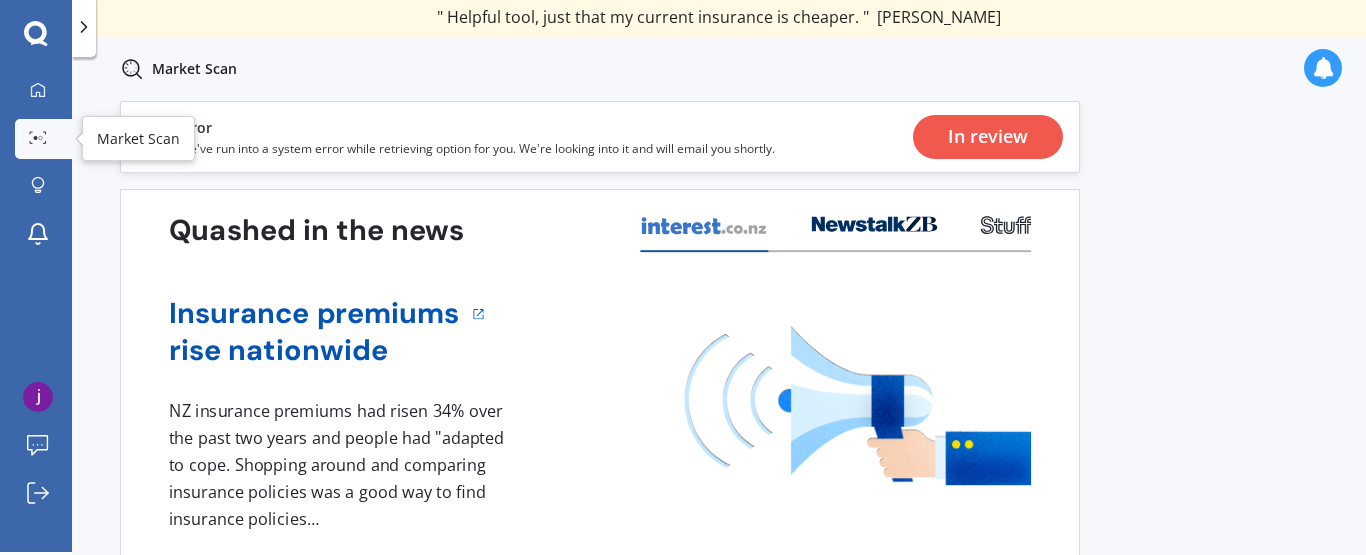 click 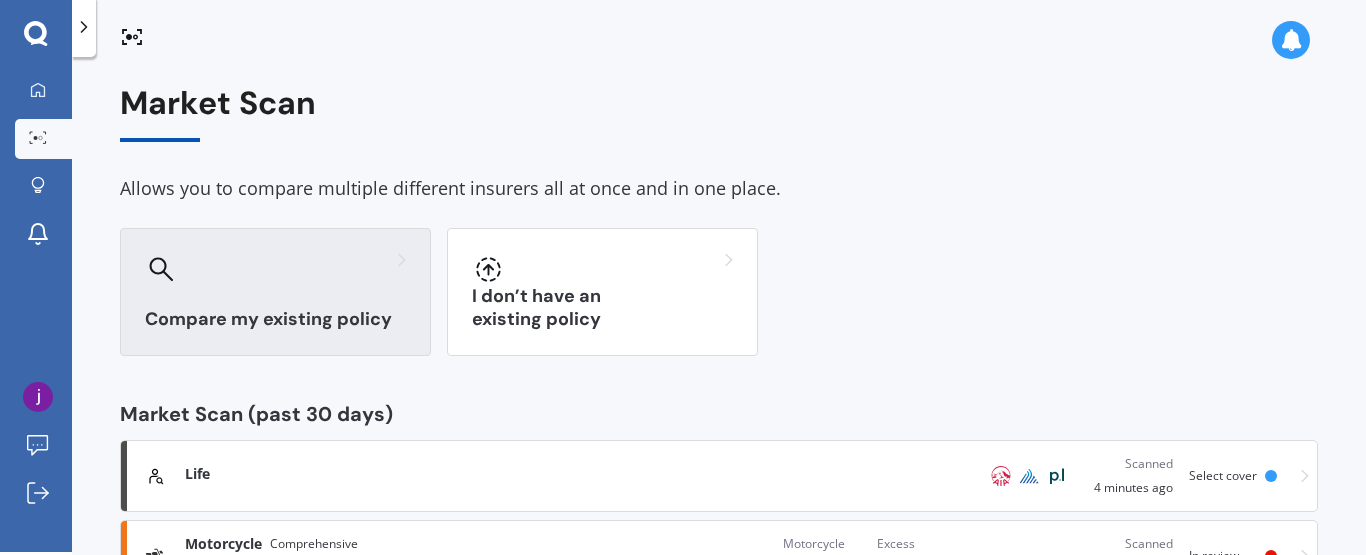 click at bounding box center [275, 269] 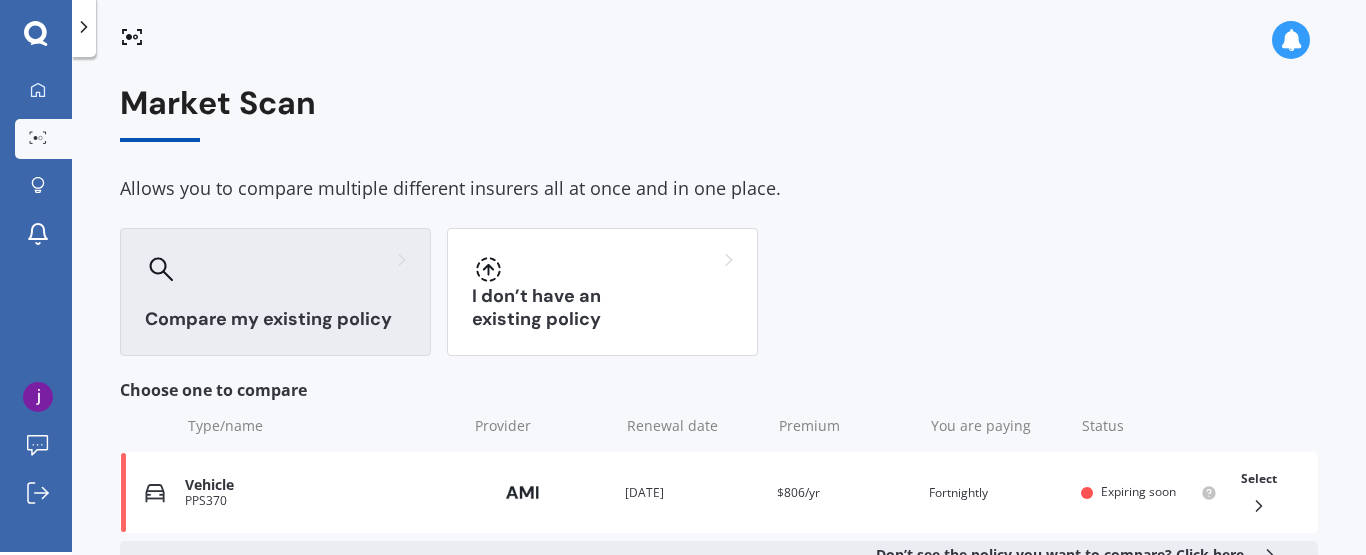 click on "Market Scan" at bounding box center [719, 113] 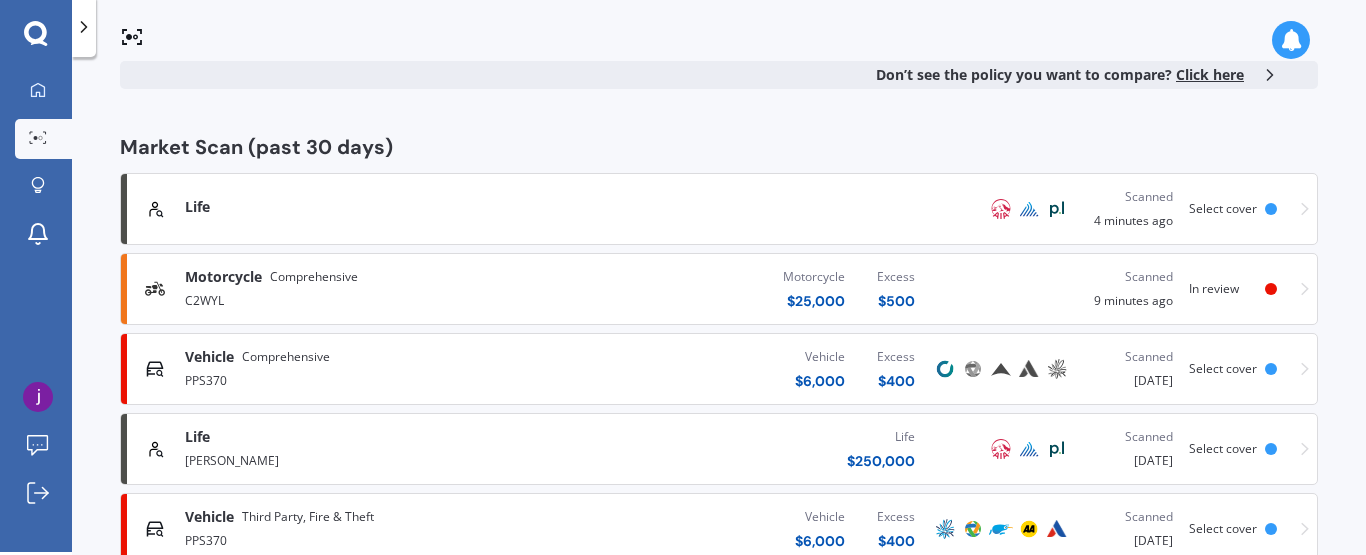 scroll, scrollTop: 520, scrollLeft: 0, axis: vertical 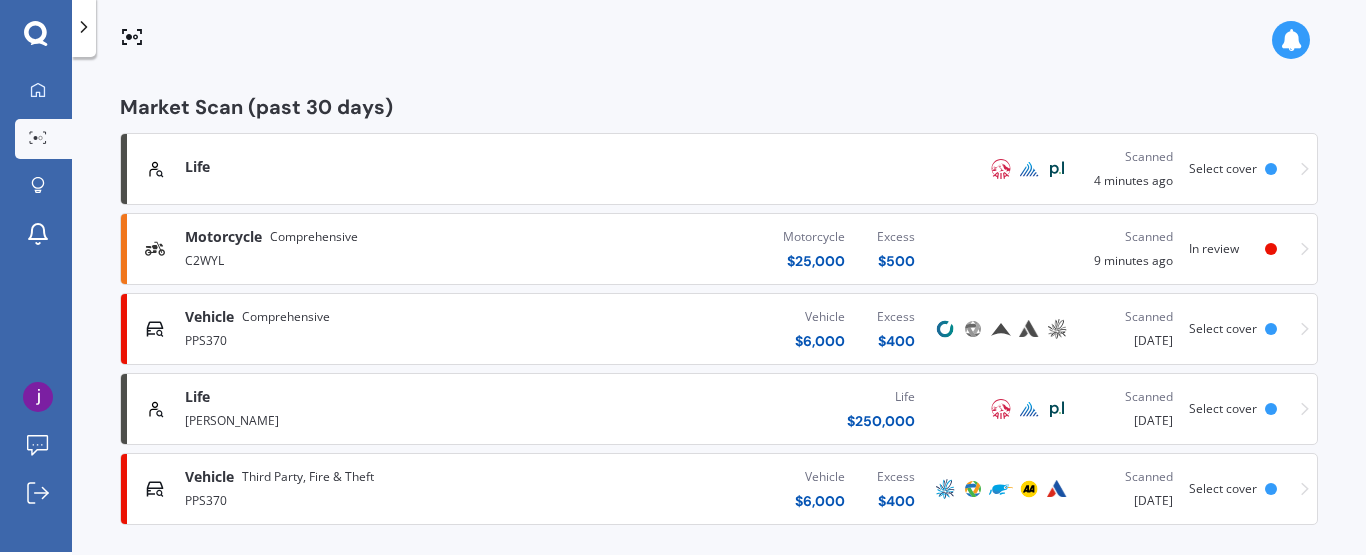 click on "Life" at bounding box center (558, 167) 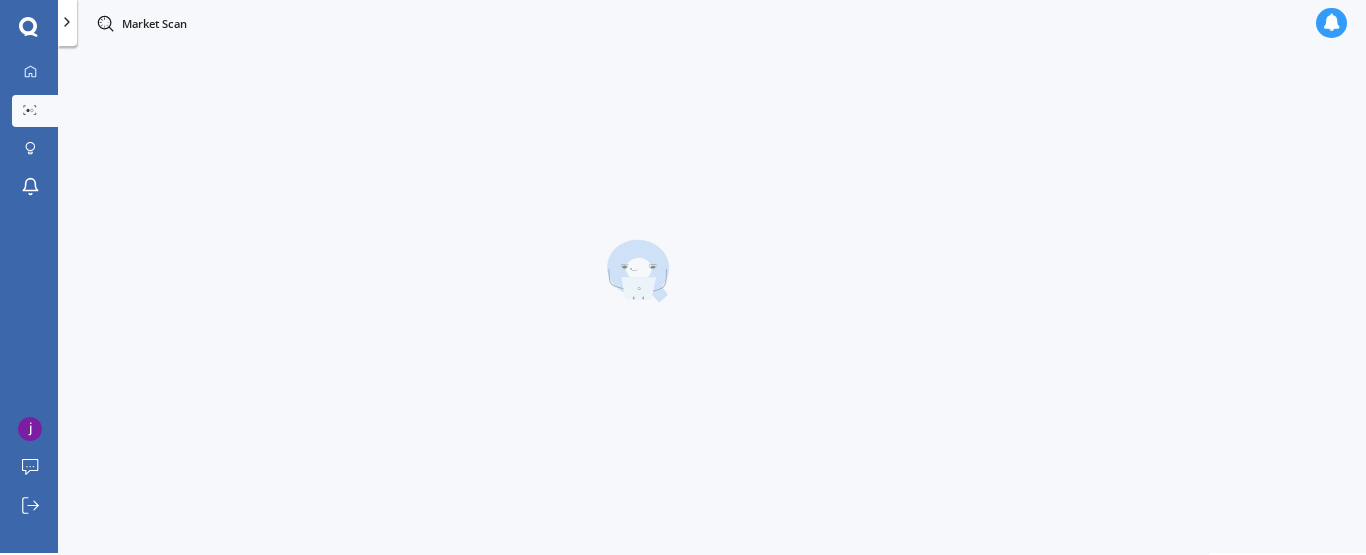 scroll, scrollTop: 2, scrollLeft: 0, axis: vertical 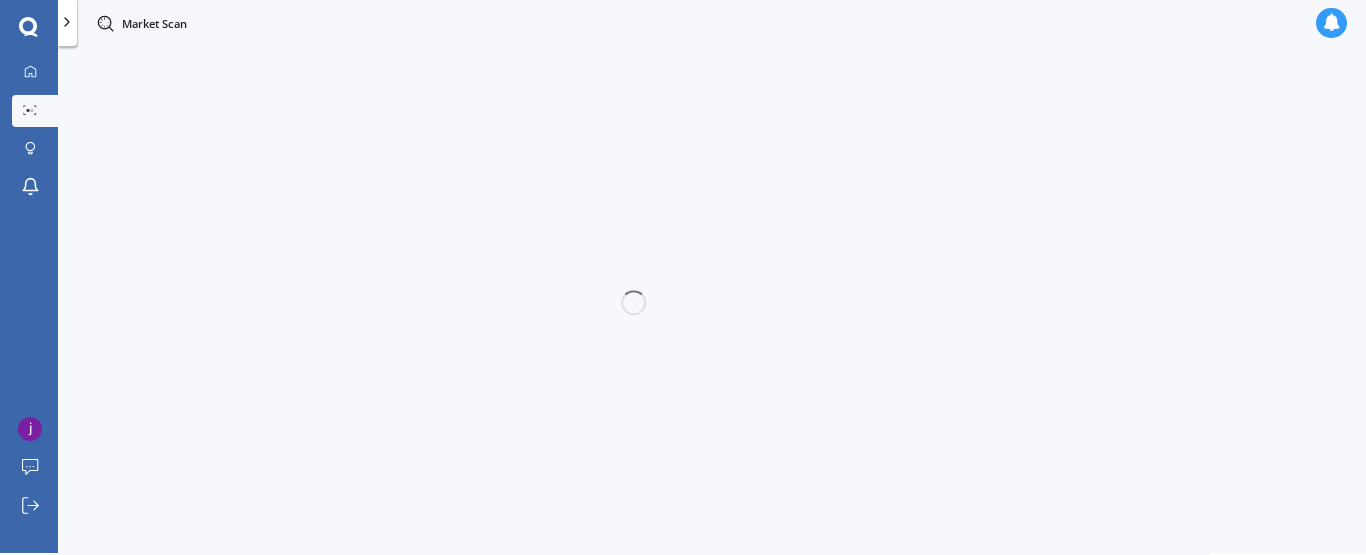 click at bounding box center (634, 302) 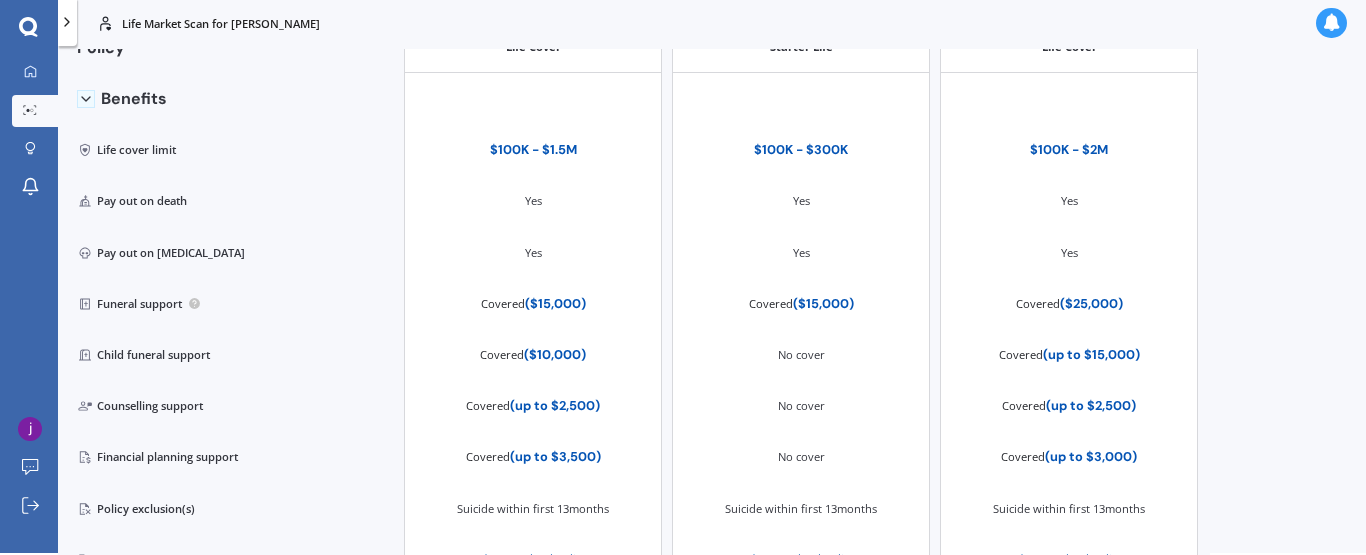 scroll, scrollTop: 0, scrollLeft: 0, axis: both 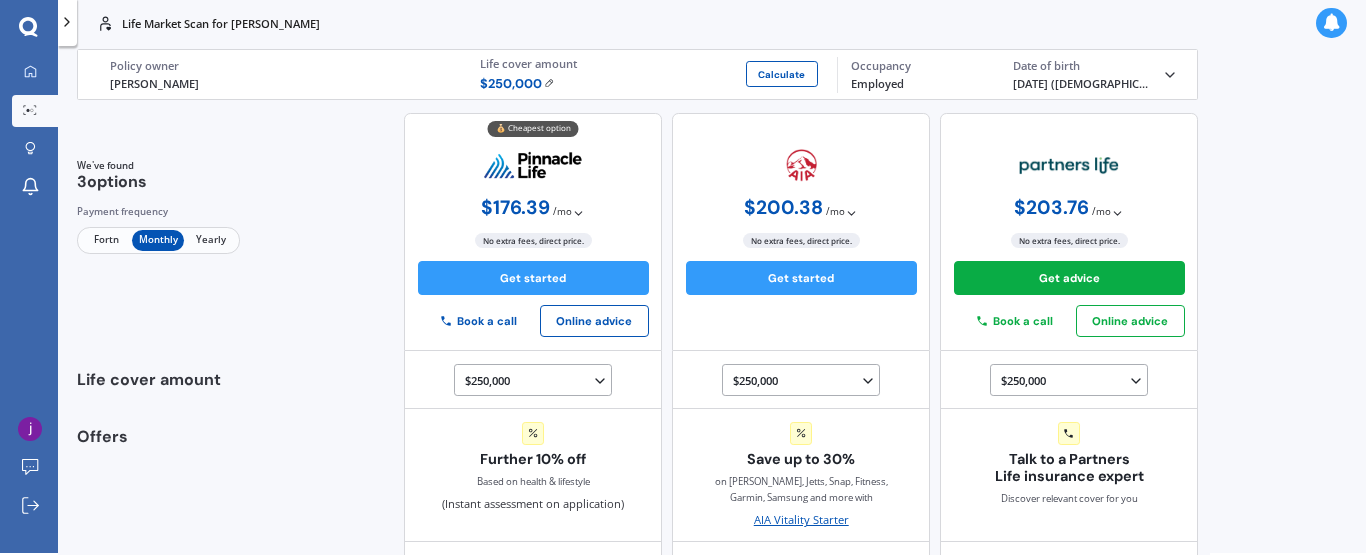 click on "Fortn" at bounding box center [106, 240] 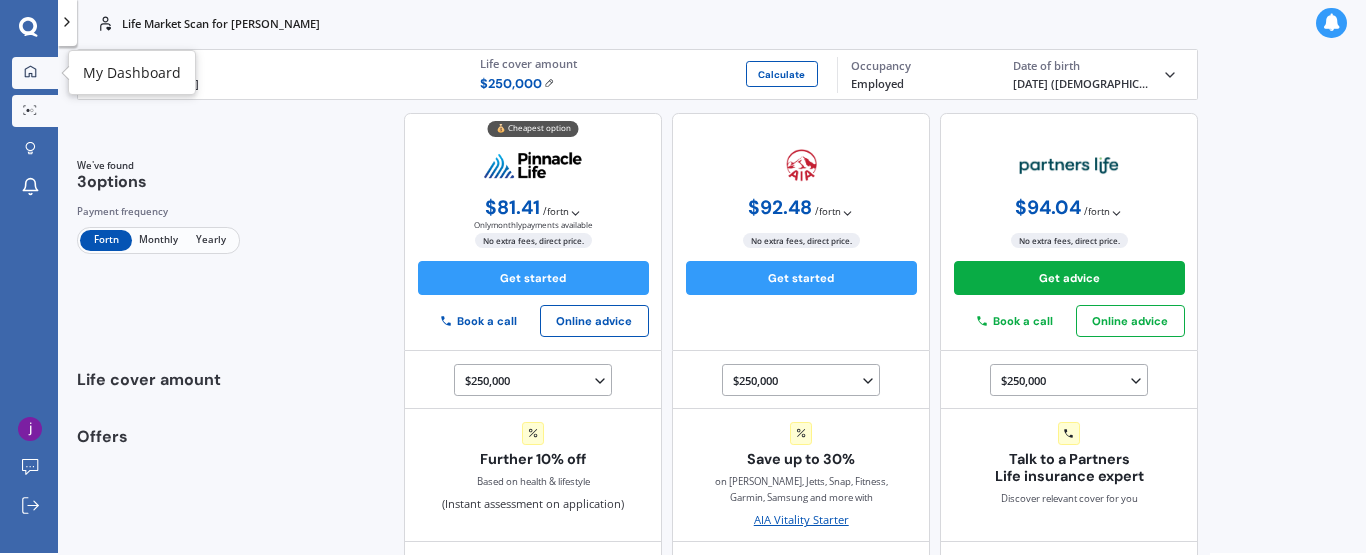 click 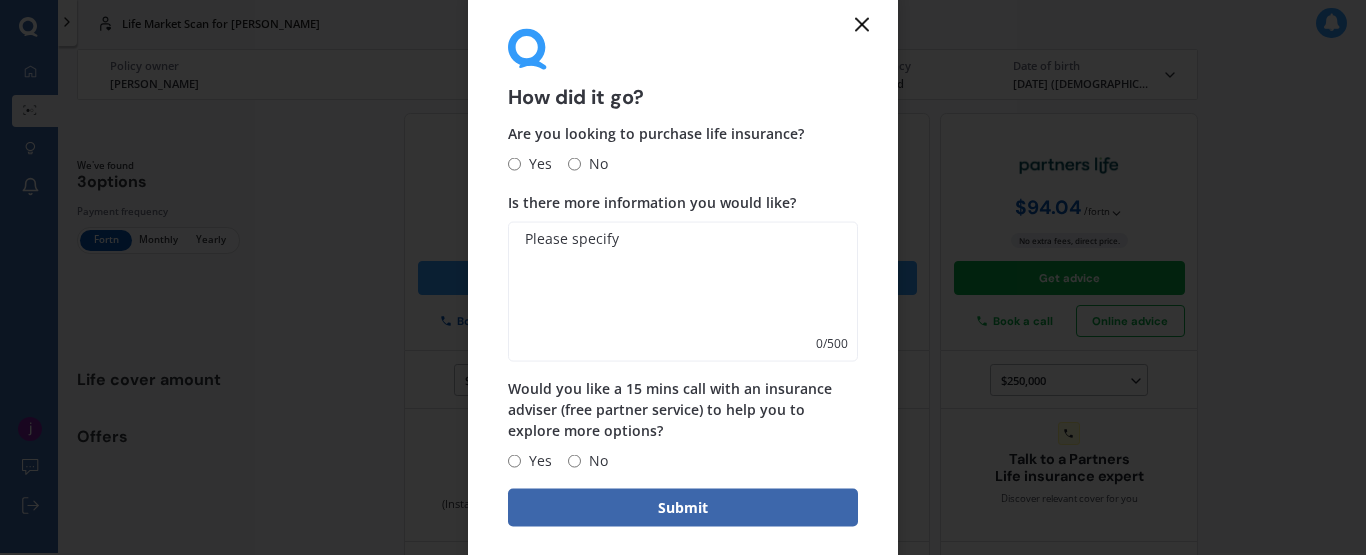click 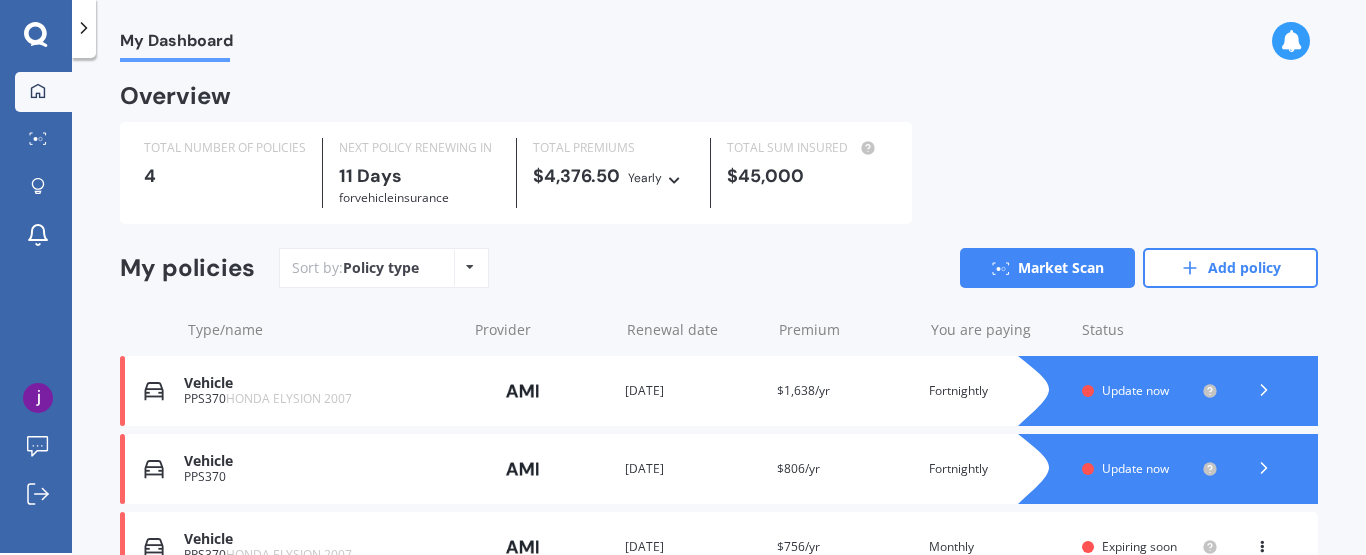 scroll, scrollTop: 3, scrollLeft: 0, axis: vertical 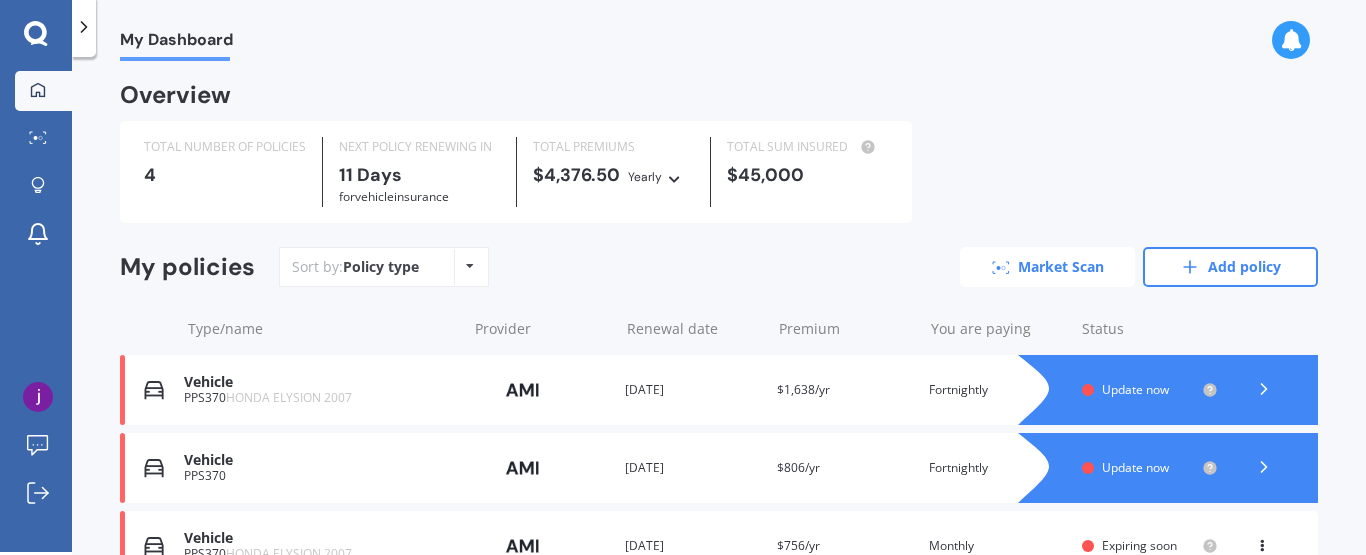 click on "Market Scan" at bounding box center [1047, 267] 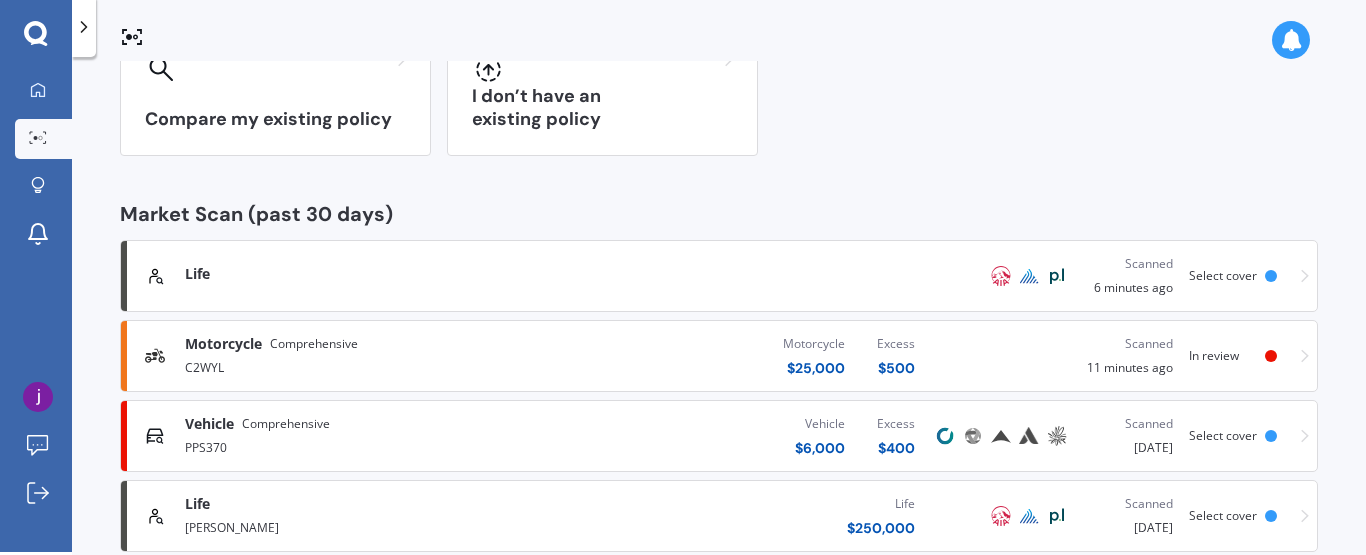scroll, scrollTop: 240, scrollLeft: 0, axis: vertical 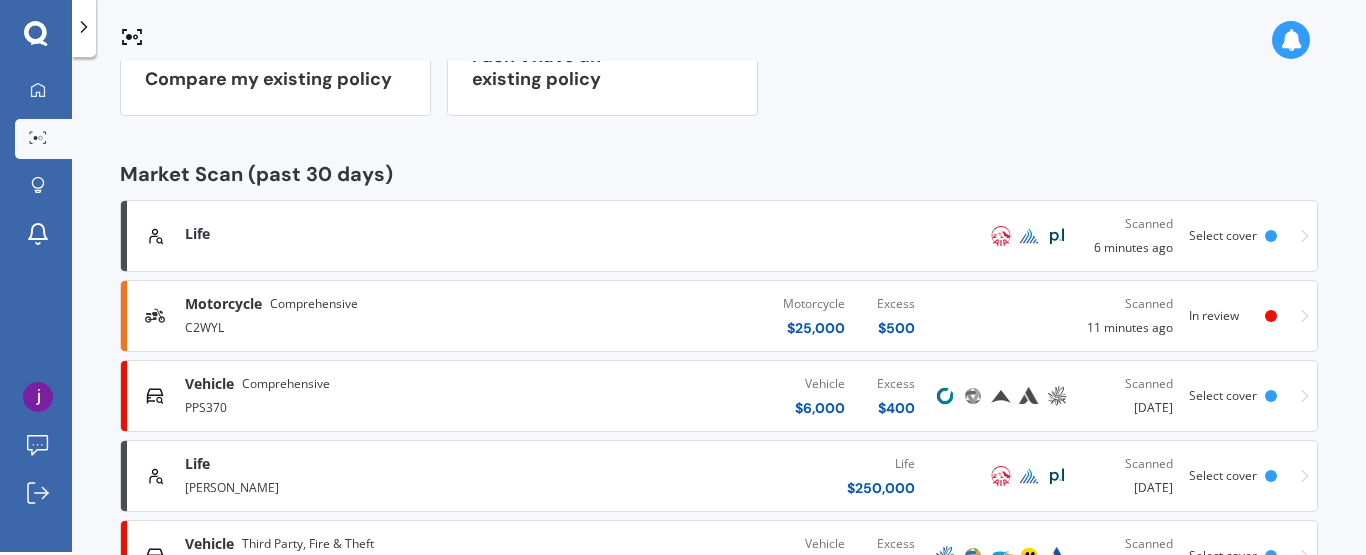 click on "Motorcycle $ 25,000 Excess $ 500" at bounding box center (734, 316) 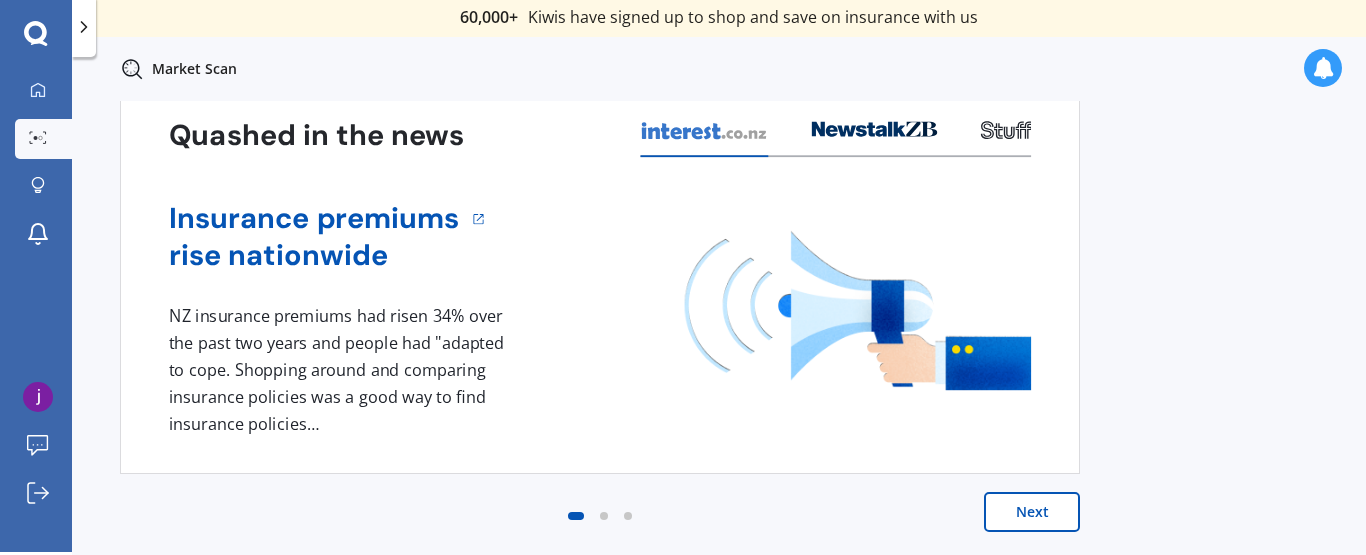 scroll, scrollTop: 0, scrollLeft: 0, axis: both 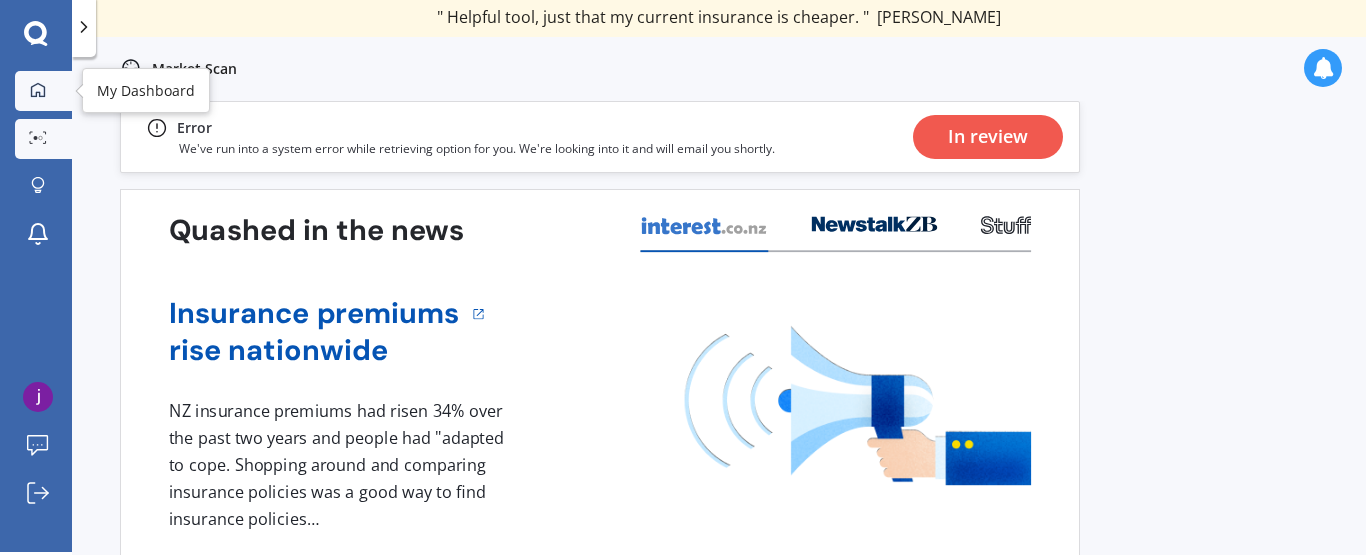 click 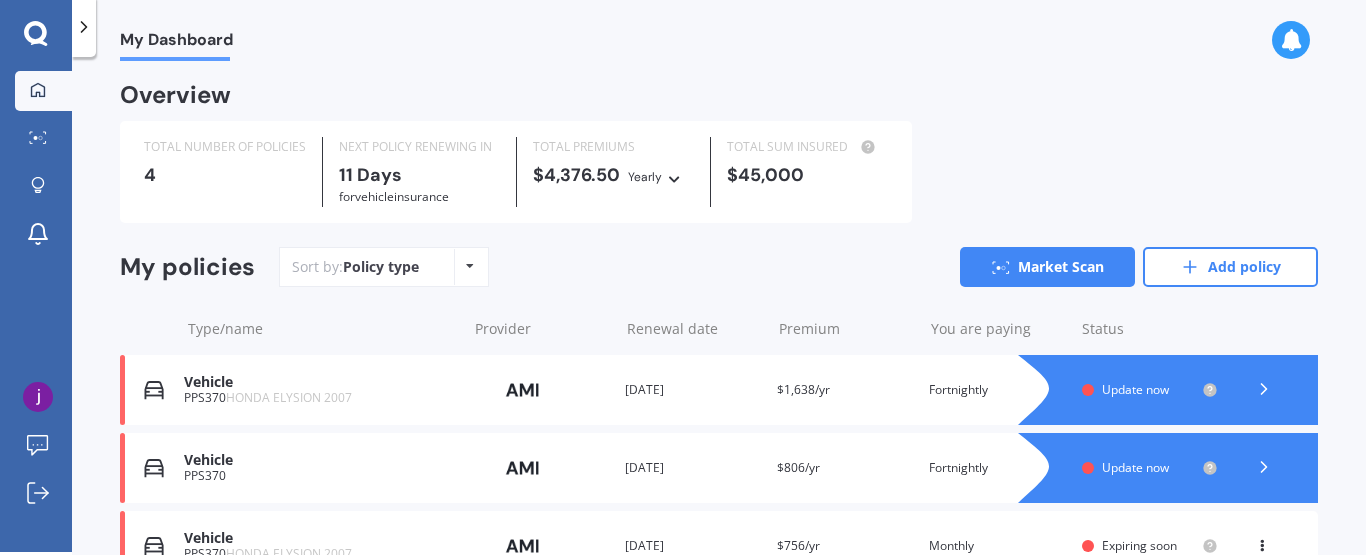 click on "Sort by:  Policy type Policy type Alphabetical Date added Renewing next Market Scan Add policy" at bounding box center [798, 267] 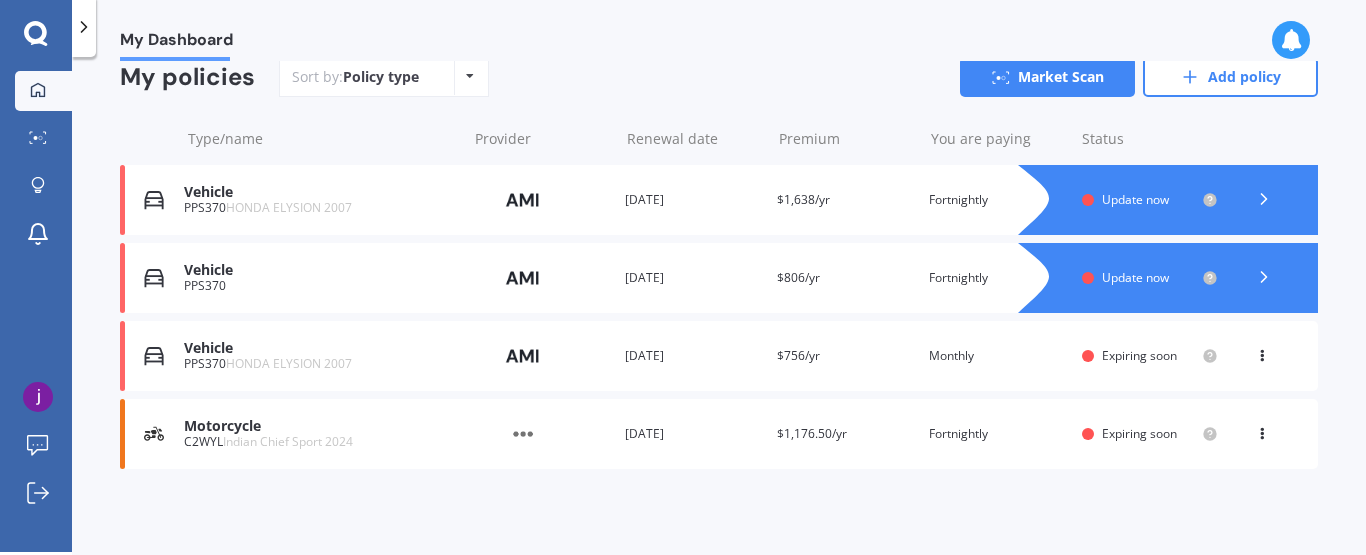 scroll, scrollTop: 193, scrollLeft: 0, axis: vertical 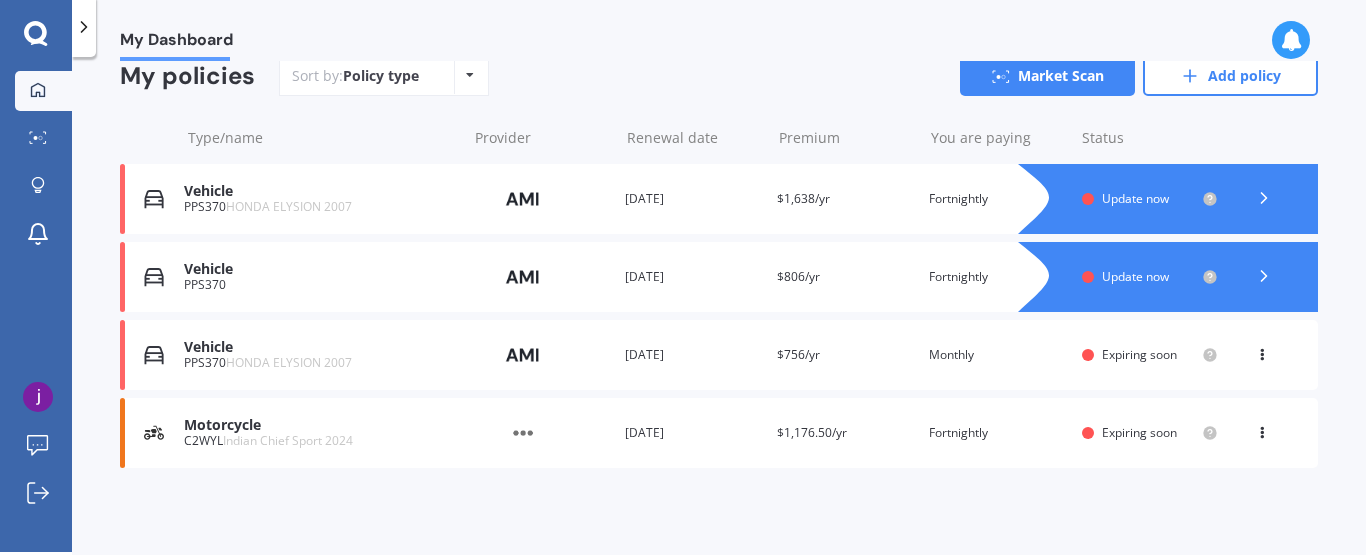 click on "Motorcycle" at bounding box center (320, 425) 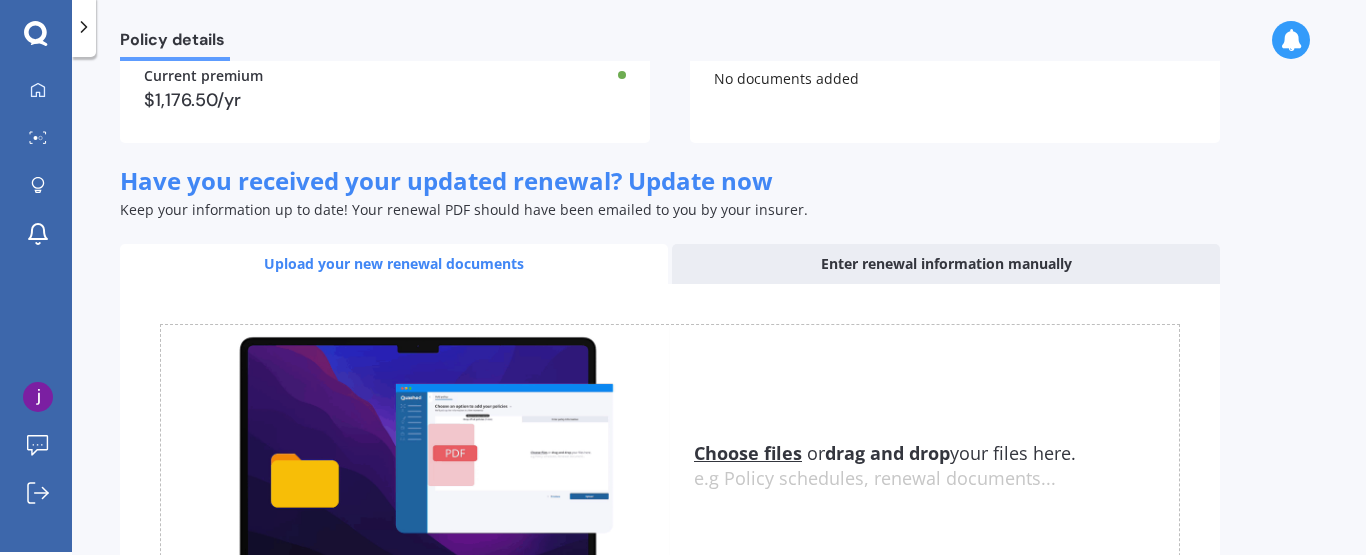 scroll, scrollTop: 0, scrollLeft: 0, axis: both 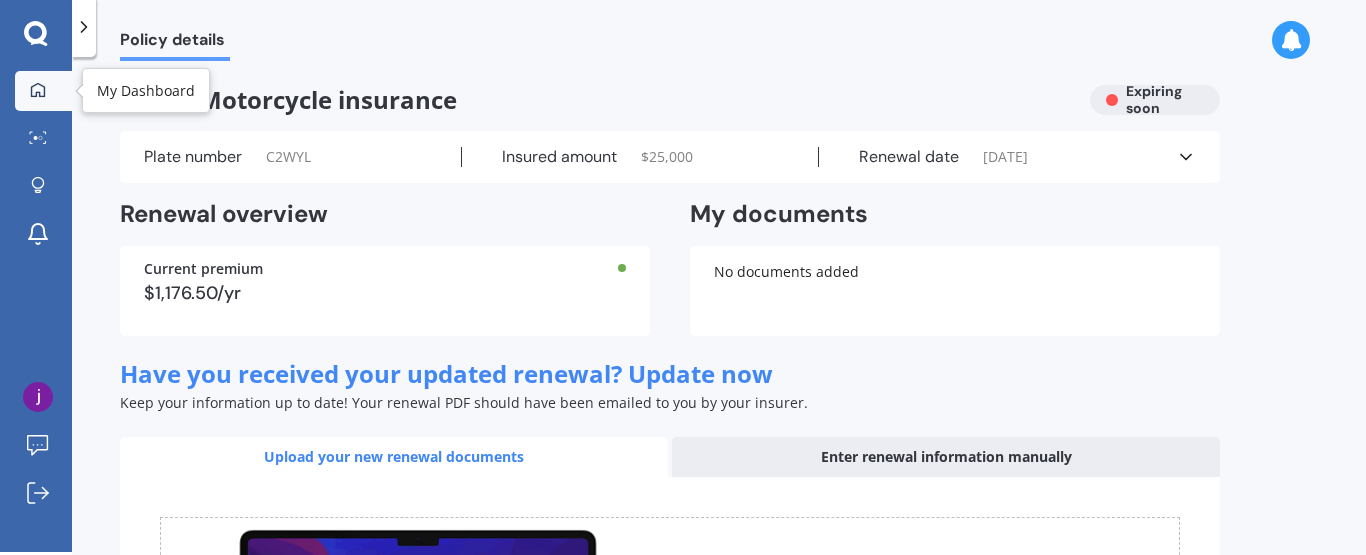 click at bounding box center [38, 91] 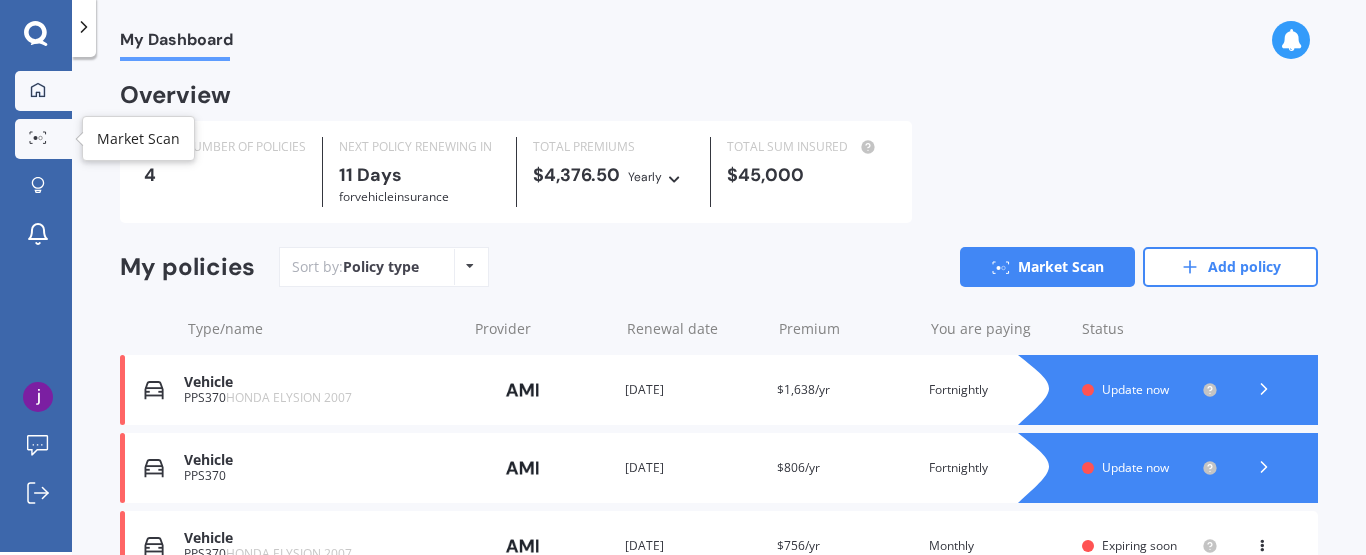 click 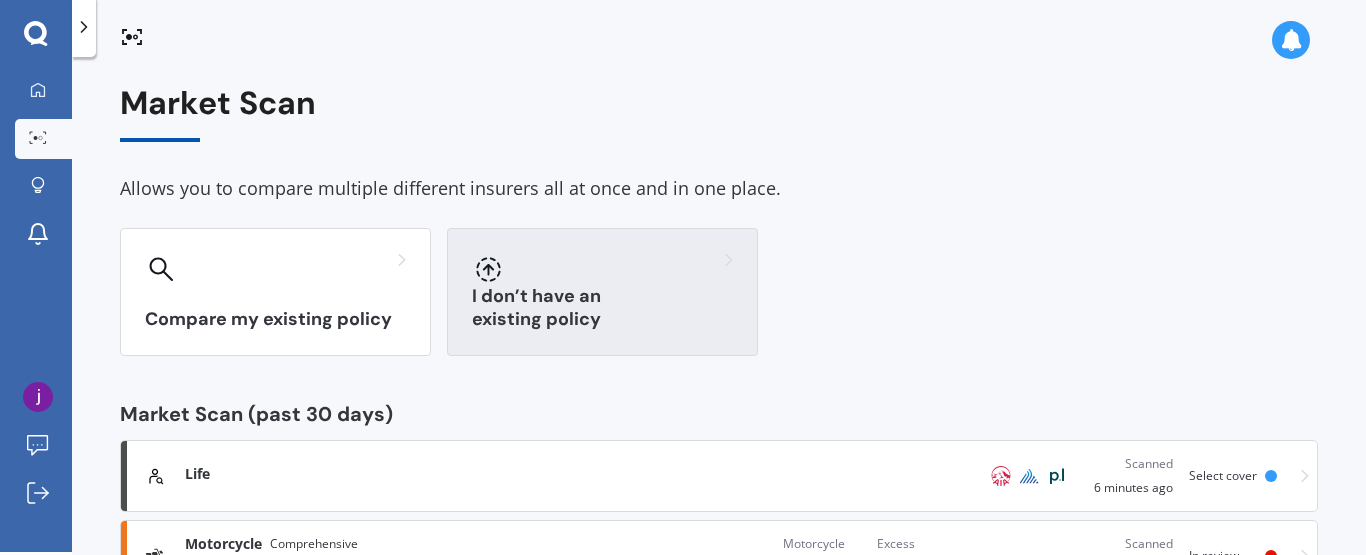 click 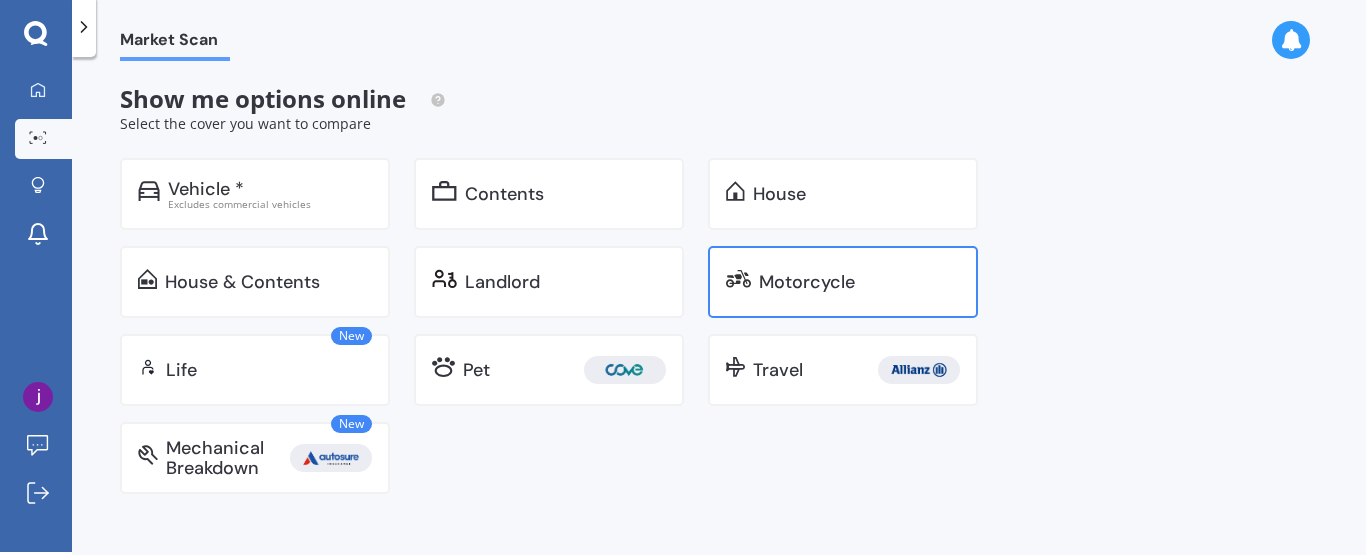 click on "Motorcycle" at bounding box center (807, 282) 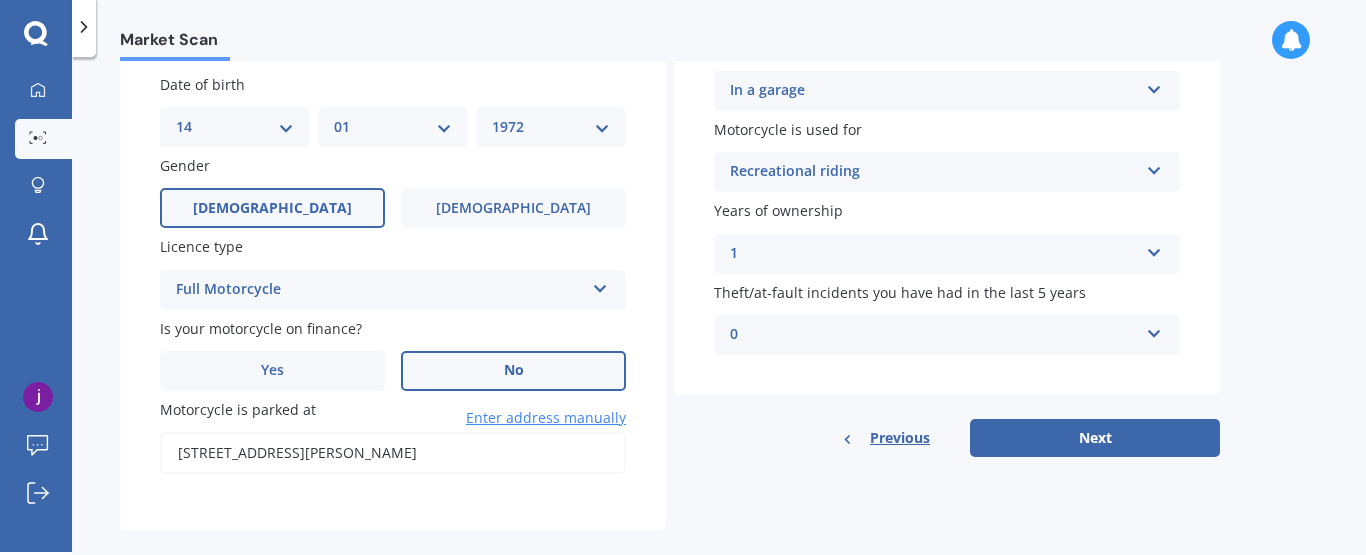 scroll, scrollTop: 190, scrollLeft: 0, axis: vertical 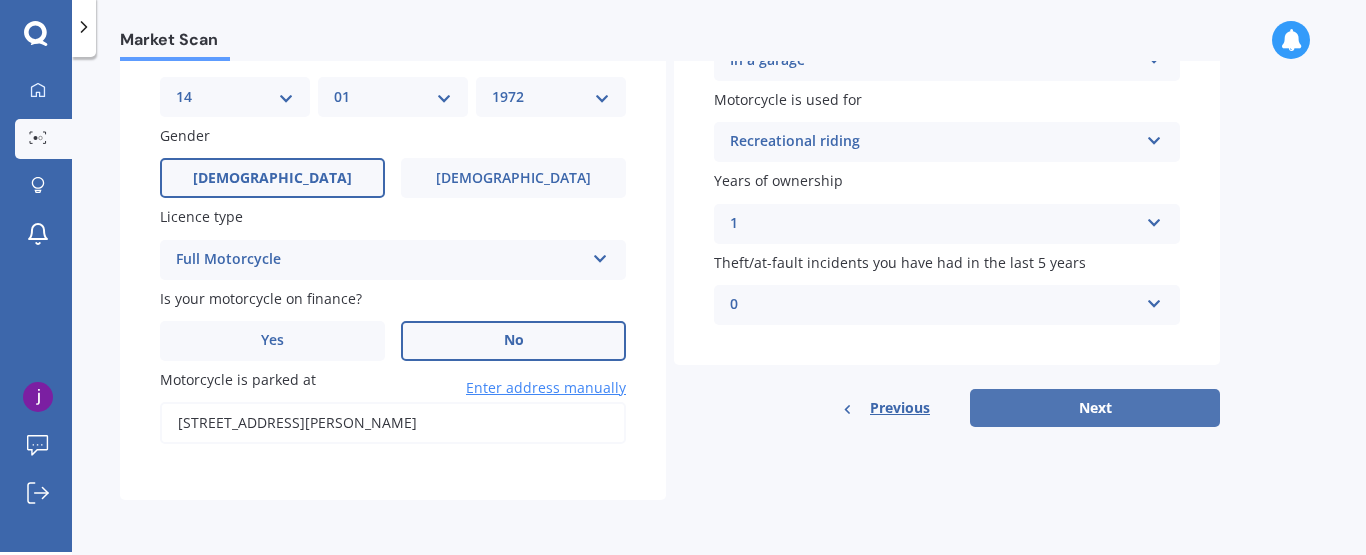 click on "Next" at bounding box center [1095, 408] 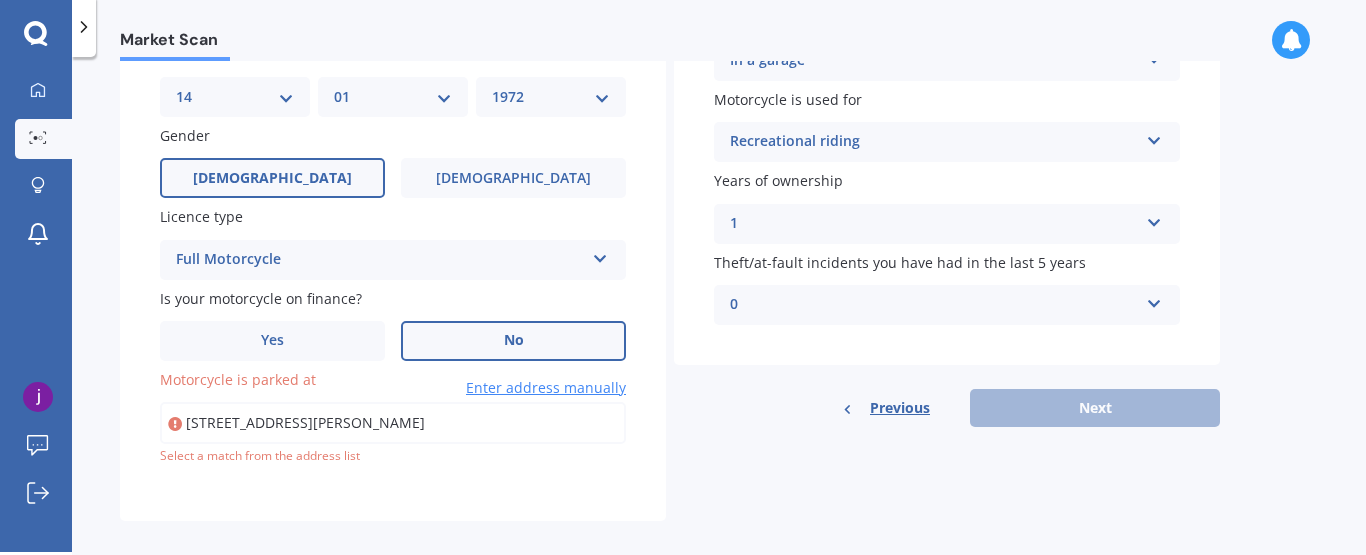 type on "[STREET_ADDRESS][PERSON_NAME]" 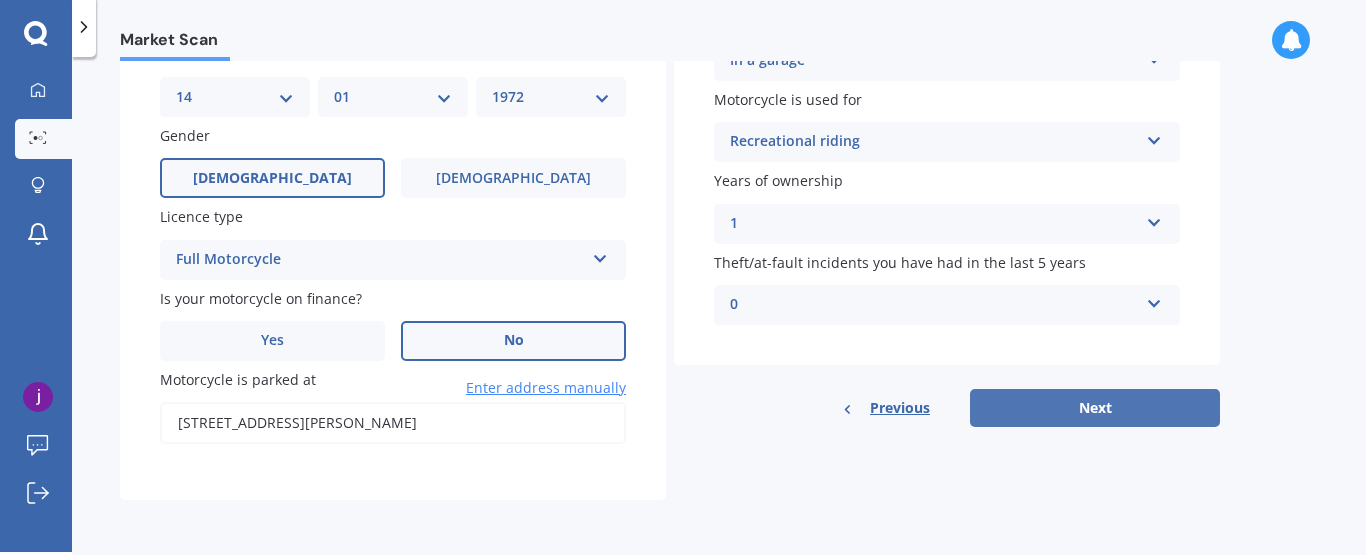 click on "Next" at bounding box center [1095, 408] 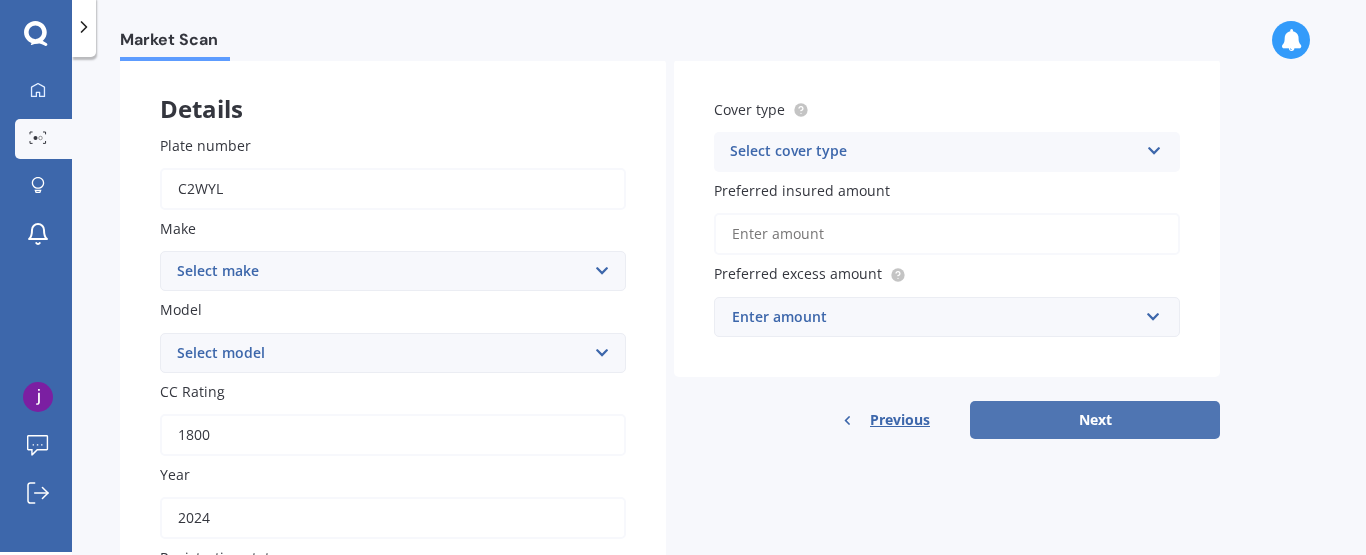 scroll, scrollTop: 59, scrollLeft: 0, axis: vertical 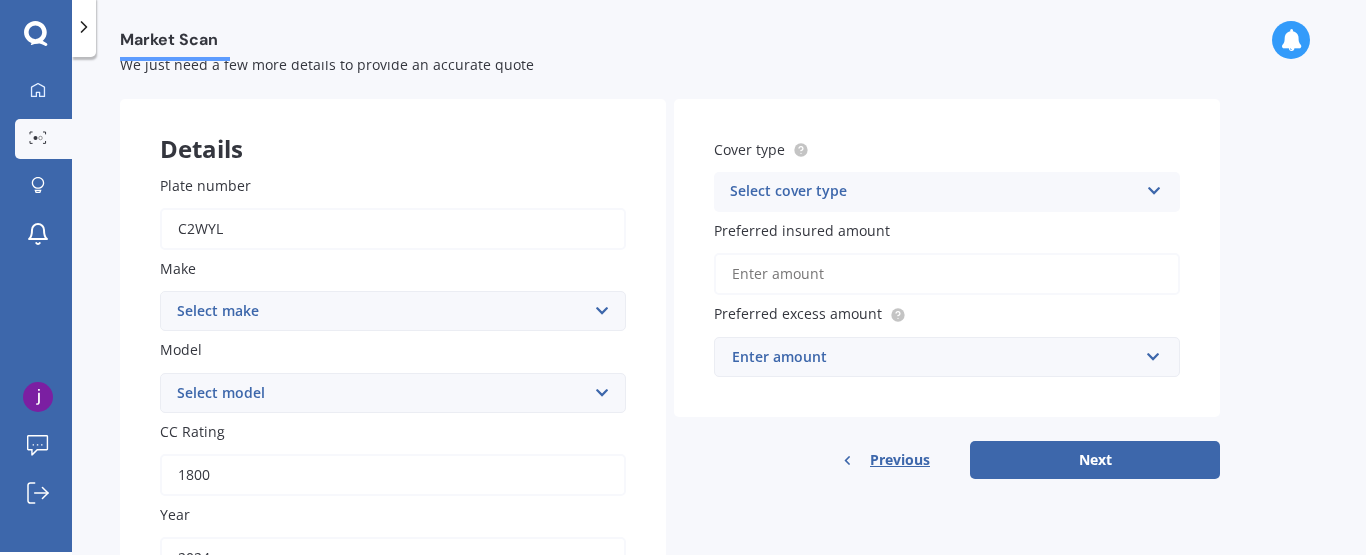 click on "Select make Ace Adly Aeon AJP American Iron Horse Aprilia Arrow Baotian [PERSON_NAME] Benelli Beta Big Bear Big Dog Bimota BMW BSA Buell Bug Cagiva Can-Am Capri CCM CF Moto CINECO CMG Cnell Confederate CPI Daelim Dnepr Ducati EBR Ego Energica Euro Euro Rider Fonzarelli Forza Frankenstein FTN MOTION Futong FX Garelli Gas Gas Gas Geely Giantco Gilera [PERSON_NAME] Haojue Harley Davidson Honda Honda-Montesa Horwin Husaberg Husqvarna Hyosung Indian Italjet Jawa Jmstar [PERSON_NAME] Pag Jonway Jotagas Kawasaki Keeway Kinetic KTM Kubota Kymco Lambretta Lifan Lintex LML LVVTA Megelli Meiduo Metrakit Moto Moto Guzzi Moto Morini Motofino Motus MV Agusta MV Augusta MZ Niu Norton Other Over Peugeot PGO Piaggio Pitster Pro Polaris Pro Street Regal Raptor Rewaco Royal Enfield Sachs Scomadi Scorpa SEVG Shenke Sherco Skyteam Solana [PERSON_NAME] Suzuki Swift SWM SYM Talaria Taotao TGB Thumpstar Thunder Mountain Titan TM TNT Torino Torrot Triton Triumph Turbho Ubco Ural Urban V Moto Vectrix [MEDICAL_DATA] Vespa Victory Viper Voxan Yadea Yamaha Yiben Zero" at bounding box center [393, 311] 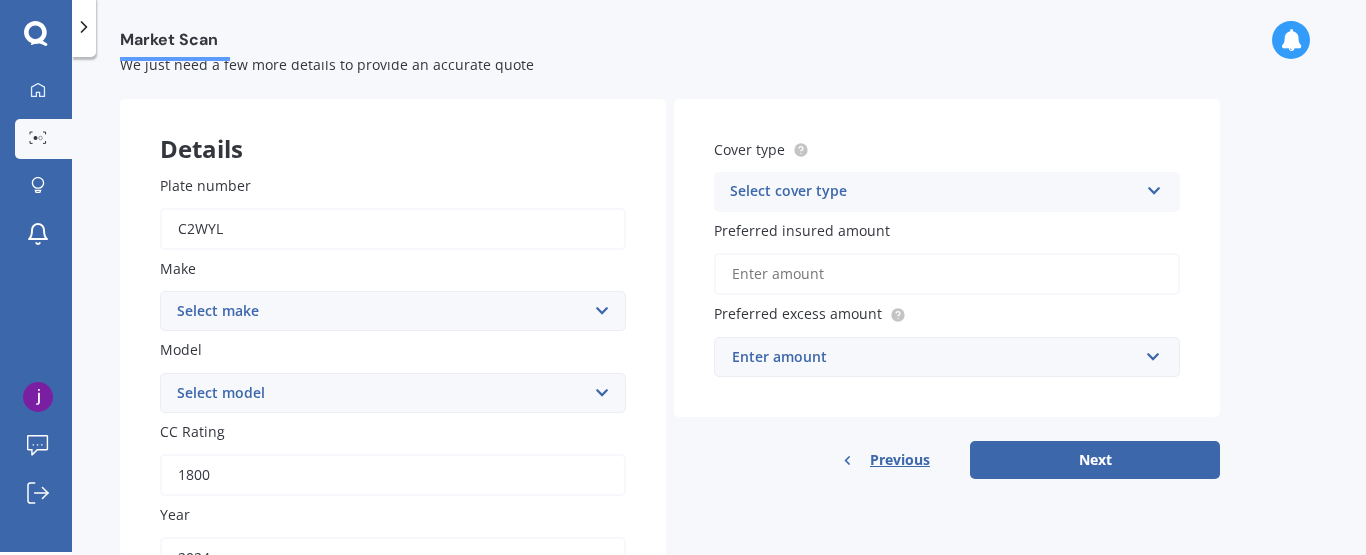 select on "[DEMOGRAPHIC_DATA]" 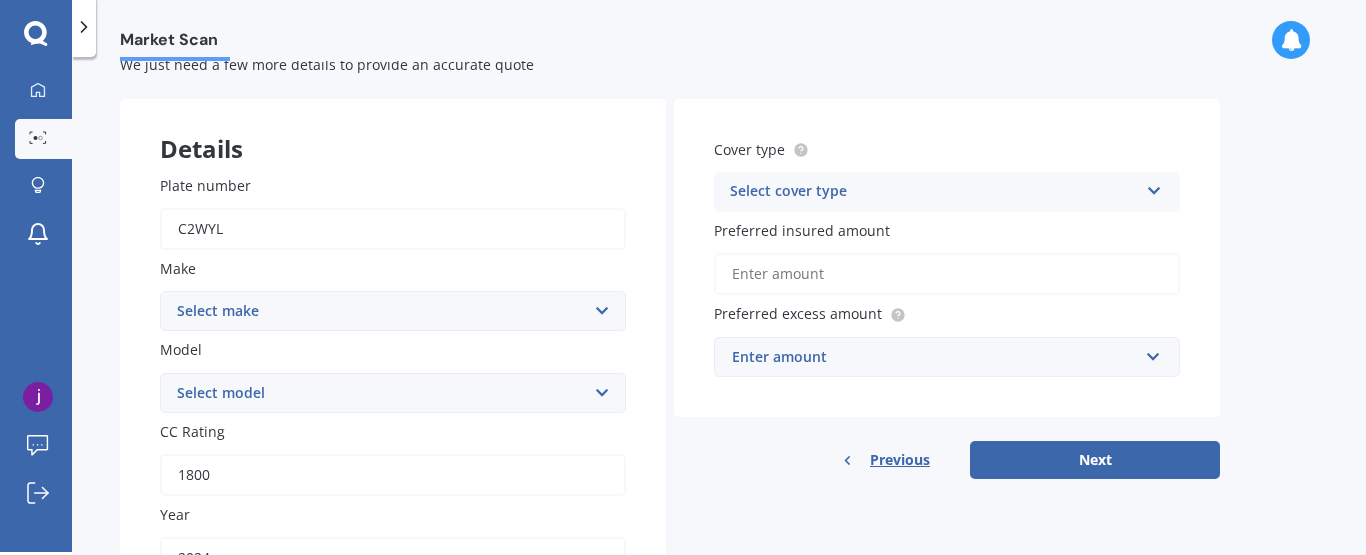 click on "Select model Challenger Dark Horse Challenger Elite Challenger Limited Chief Chief Bobber Dark Horse Chief Classic Chief Dark Horse Chief Sport Chief Vintage Chieftain Chieftain Dark Horse Chieftain Elite Chieftain Limited FTR FTR-R Carbon FTR-S Pursuit Ltd Roadmaster Roadmaster Dark Horse Roadmaster Elite Scout Scout 101 Scout Bobber Scout Bobber Twenty Scout Rogue Scout Sixty Spirit Springfield Springfield Springfield Dark Horse Springfield [PERSON_NAME] Super Chief Limited Super Scout Limited + tech Vintage Vintage Dark Horse" at bounding box center [393, 393] 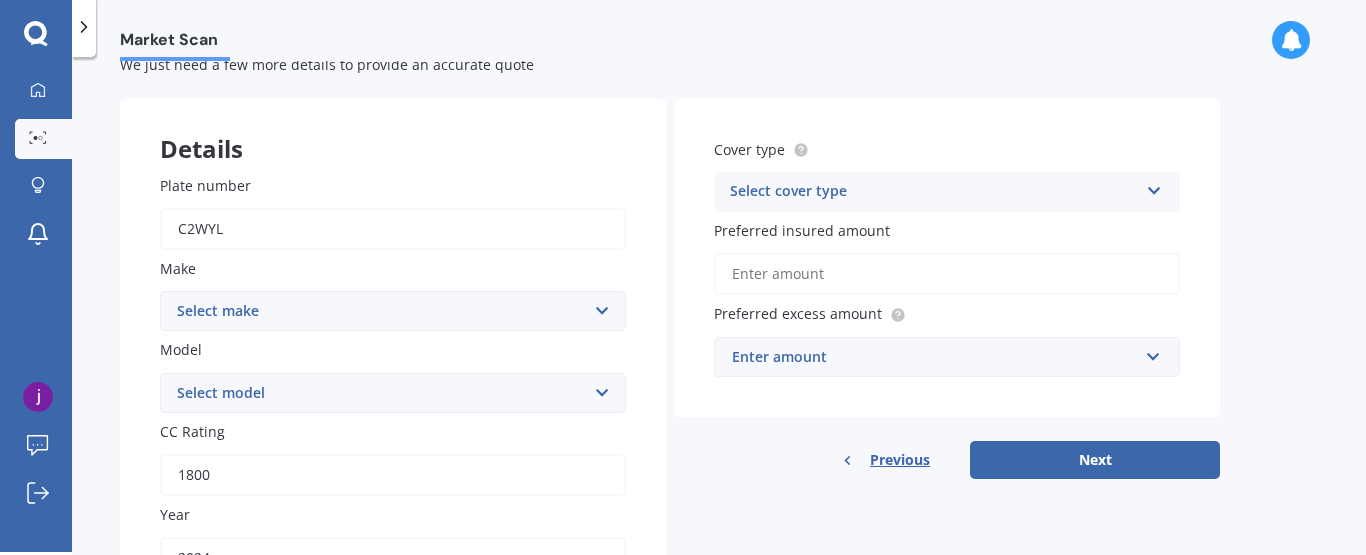 select on "Chief Sport" 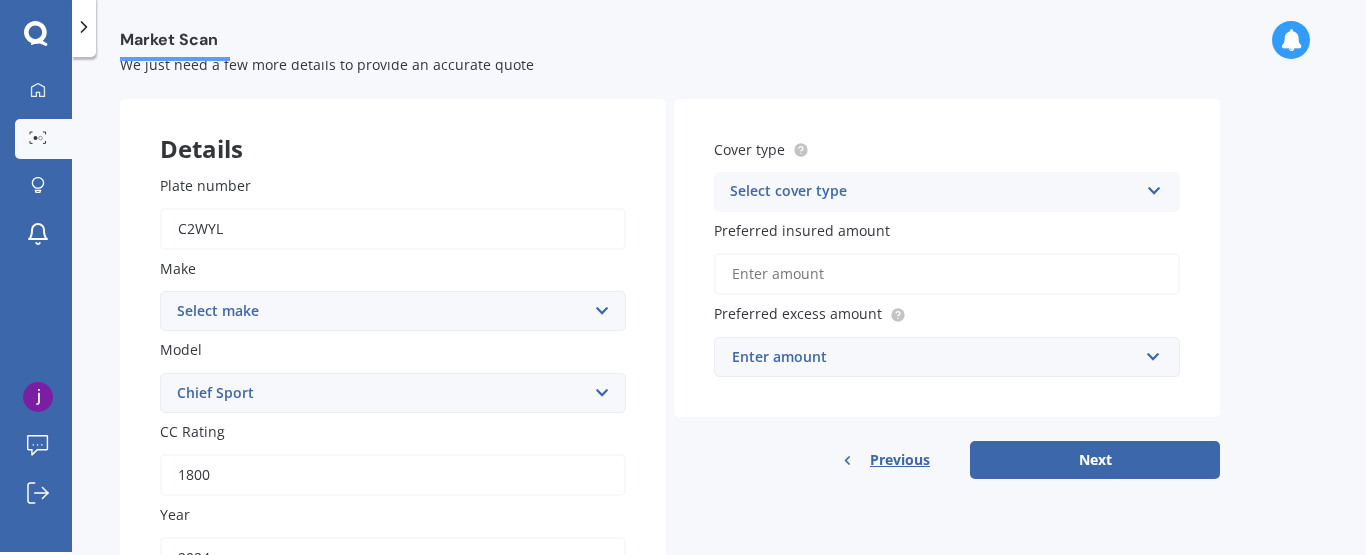 click on "Select model Challenger Dark Horse Challenger Elite Challenger Limited Chief Chief Bobber Dark Horse Chief Classic Chief Dark Horse Chief Sport Chief Vintage Chieftain Chieftain Dark Horse Chieftain Elite Chieftain Limited FTR FTR-R Carbon FTR-S Pursuit Ltd Roadmaster Roadmaster Dark Horse Roadmaster Elite Scout Scout 101 Scout Bobber Scout Bobber Twenty Scout Rogue Scout Sixty Spirit Springfield Springfield Springfield Dark Horse Springfield [PERSON_NAME] Super Chief Limited Super Scout Limited + tech Vintage Vintage Dark Horse" at bounding box center (393, 393) 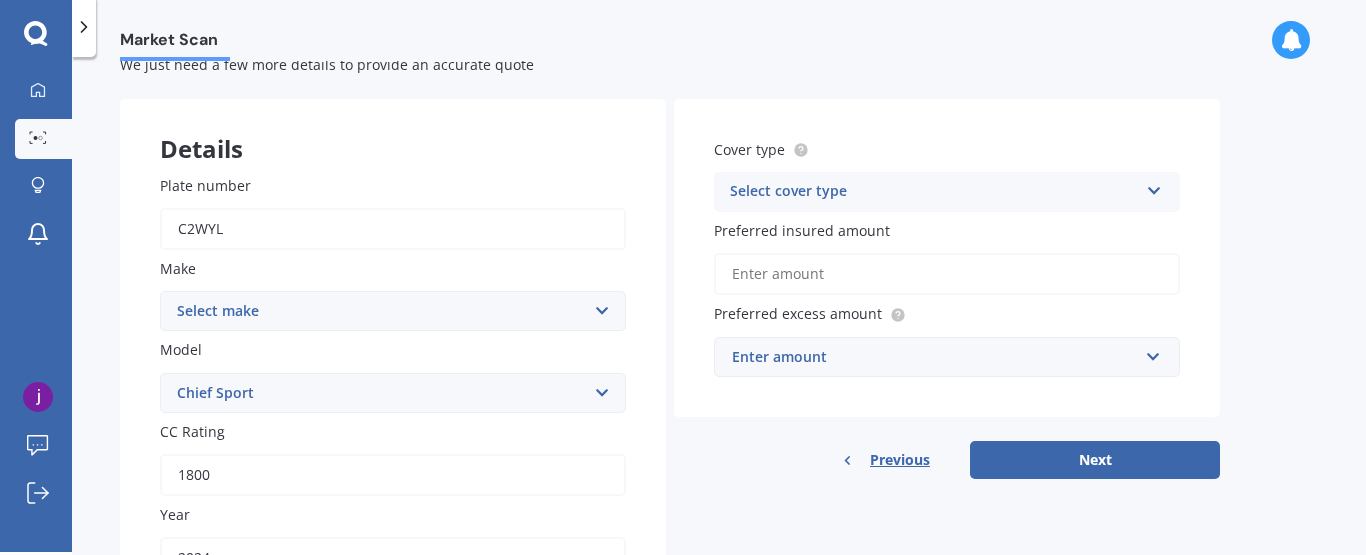 click at bounding box center (1154, 187) 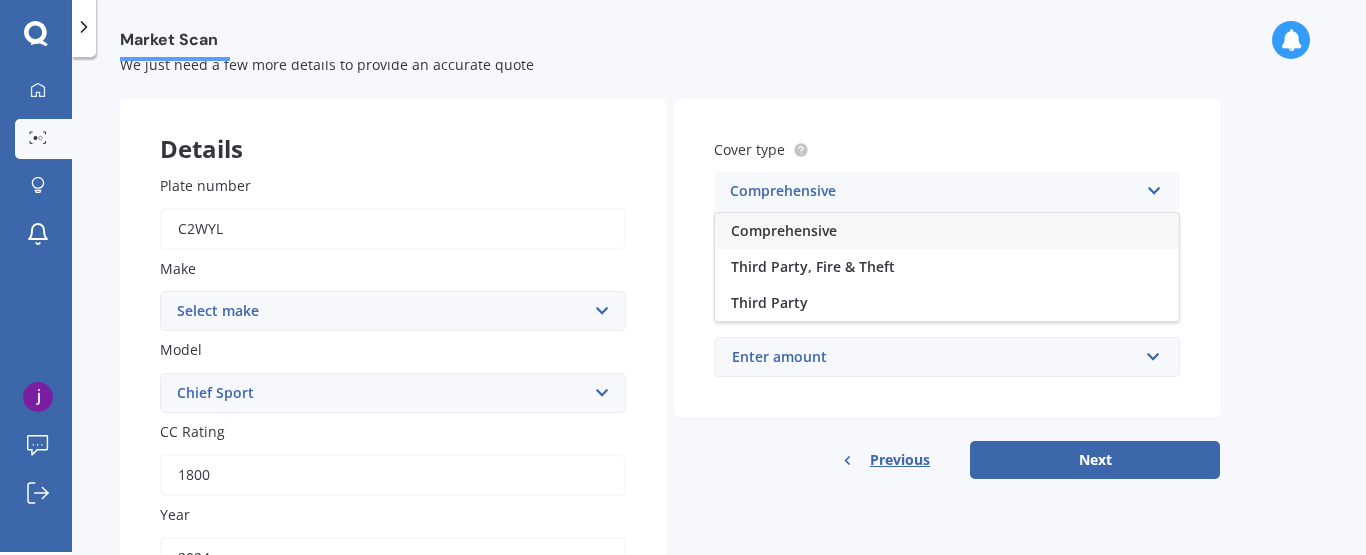 click on "Comprehensive" at bounding box center [947, 231] 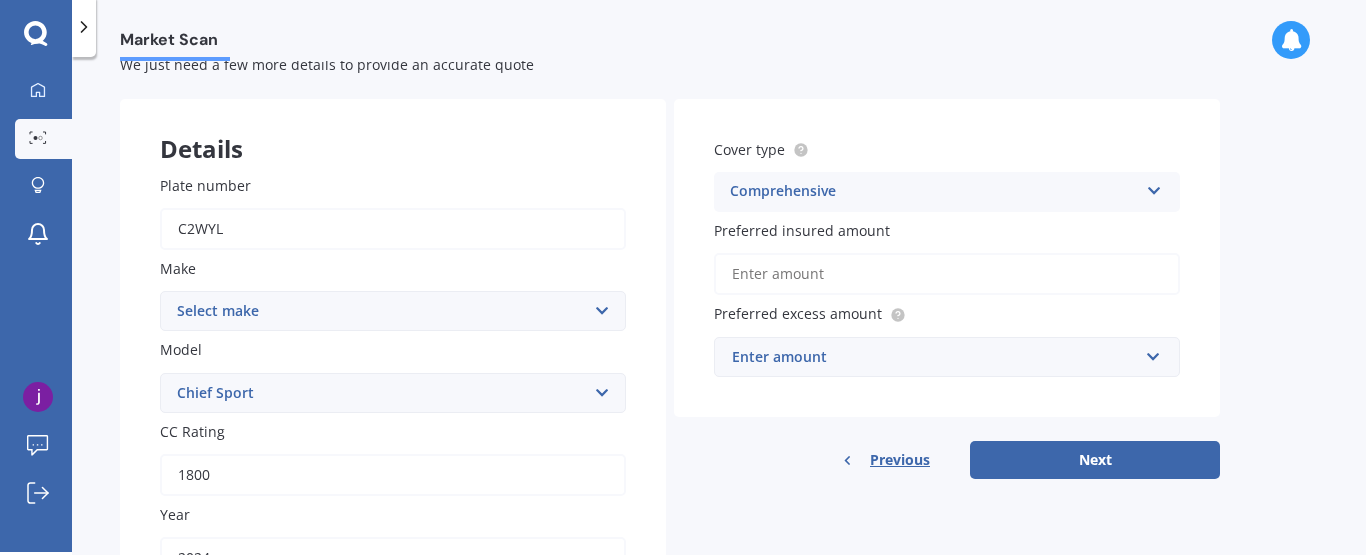 click on "Preferred insured amount" at bounding box center [947, 274] 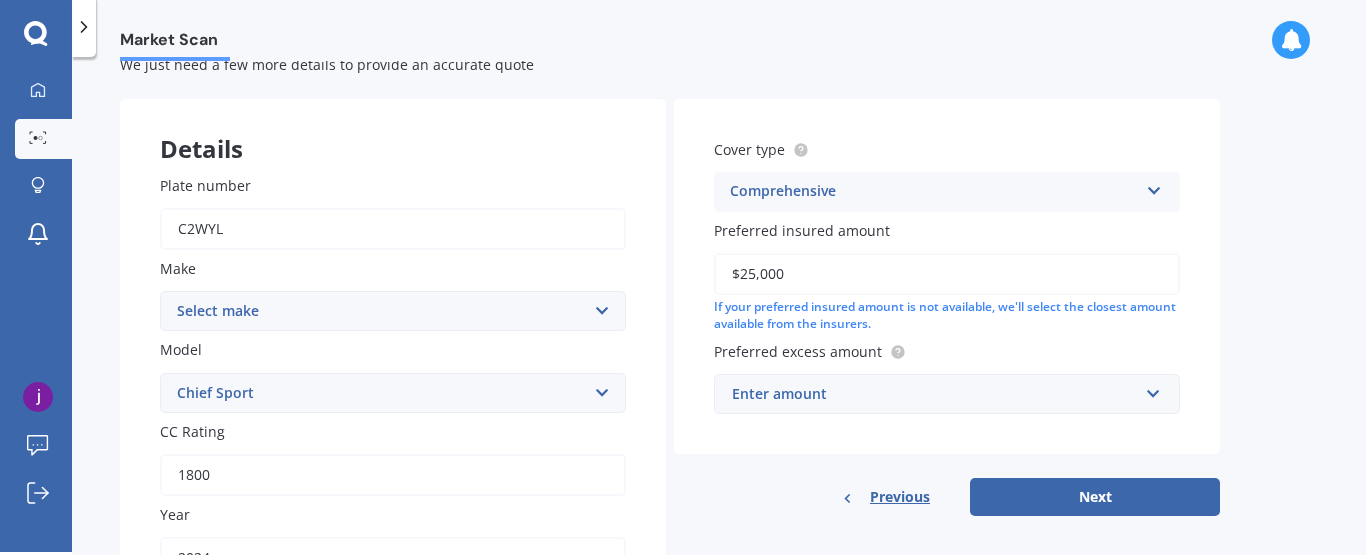 click on "Enter amount" at bounding box center [935, 394] 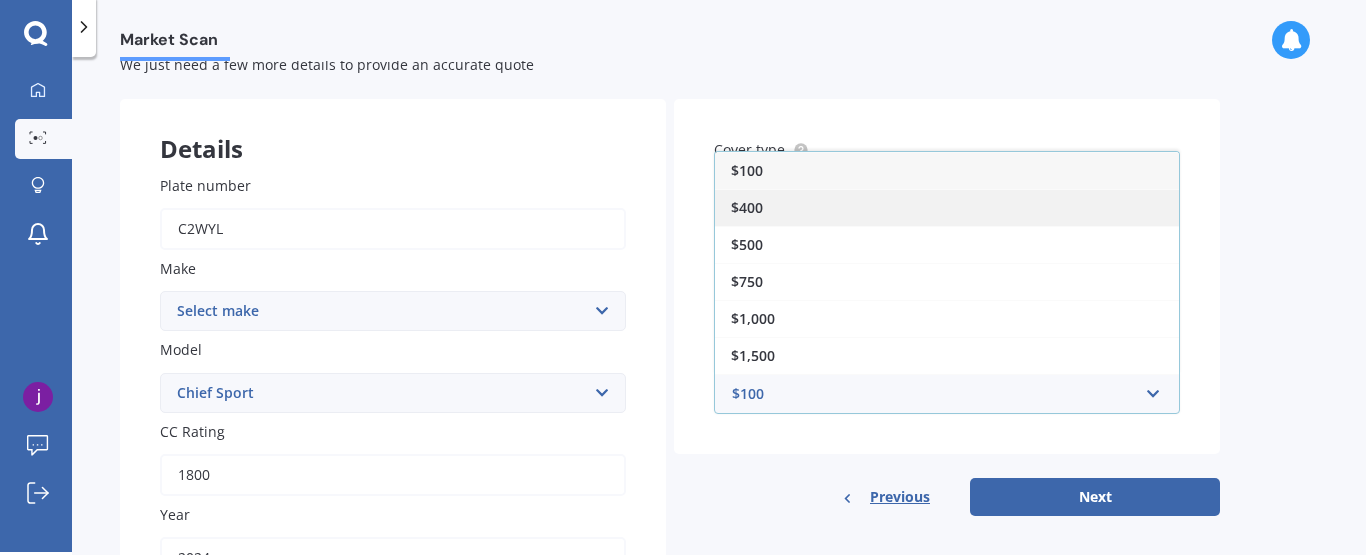 click on "$400" at bounding box center (747, 207) 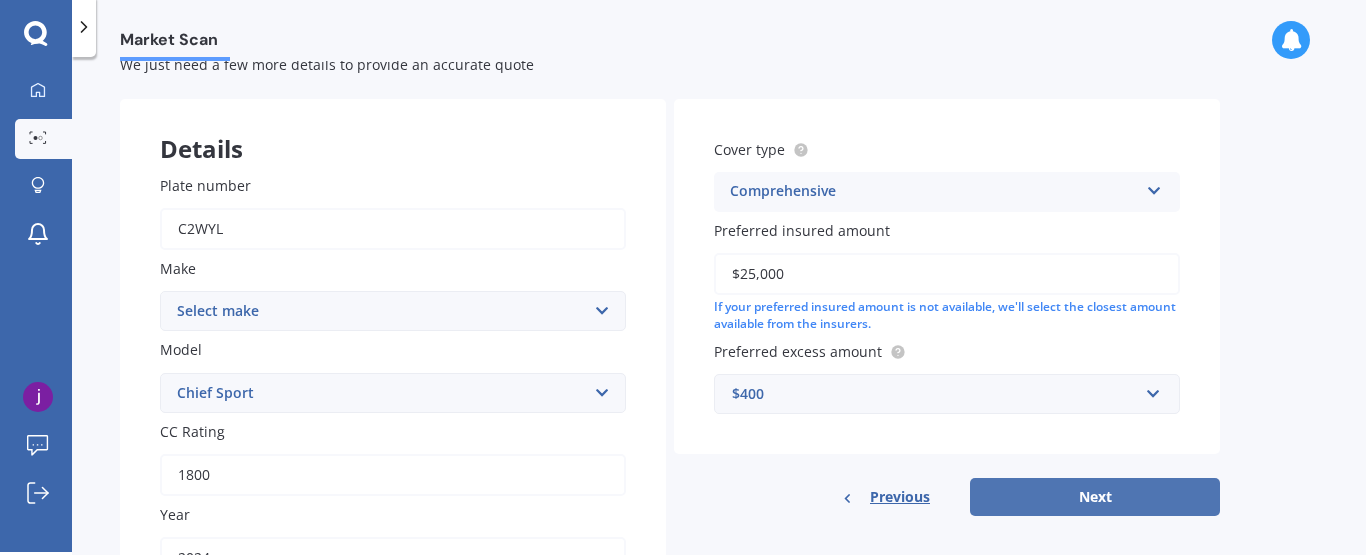 click on "Next" at bounding box center [1095, 497] 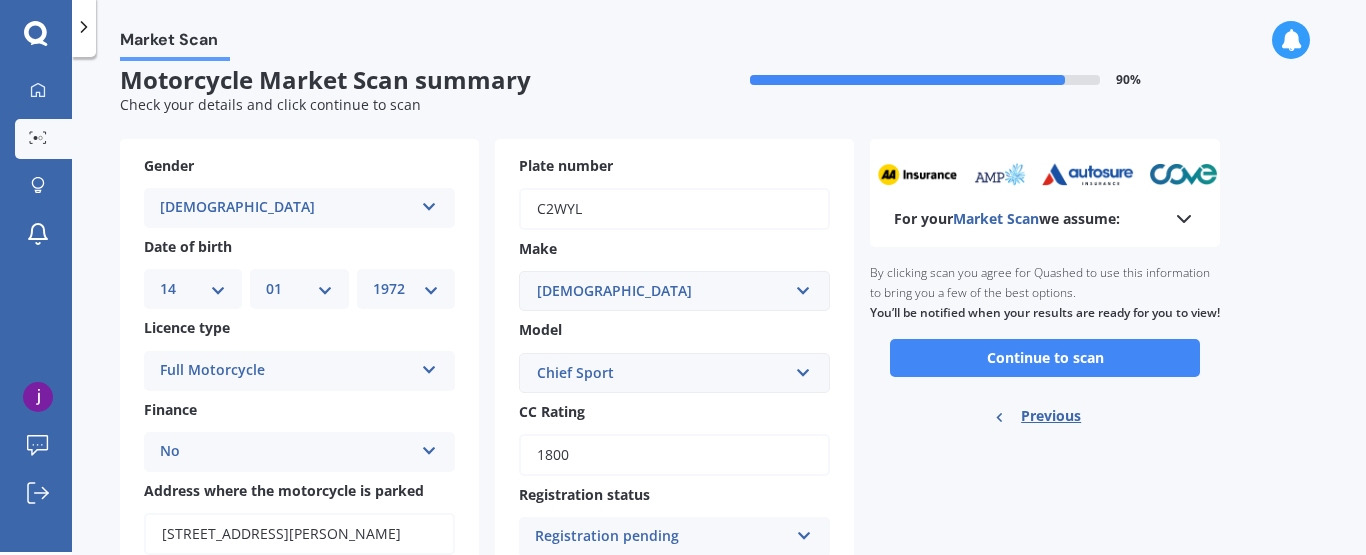 scroll, scrollTop: 0, scrollLeft: 0, axis: both 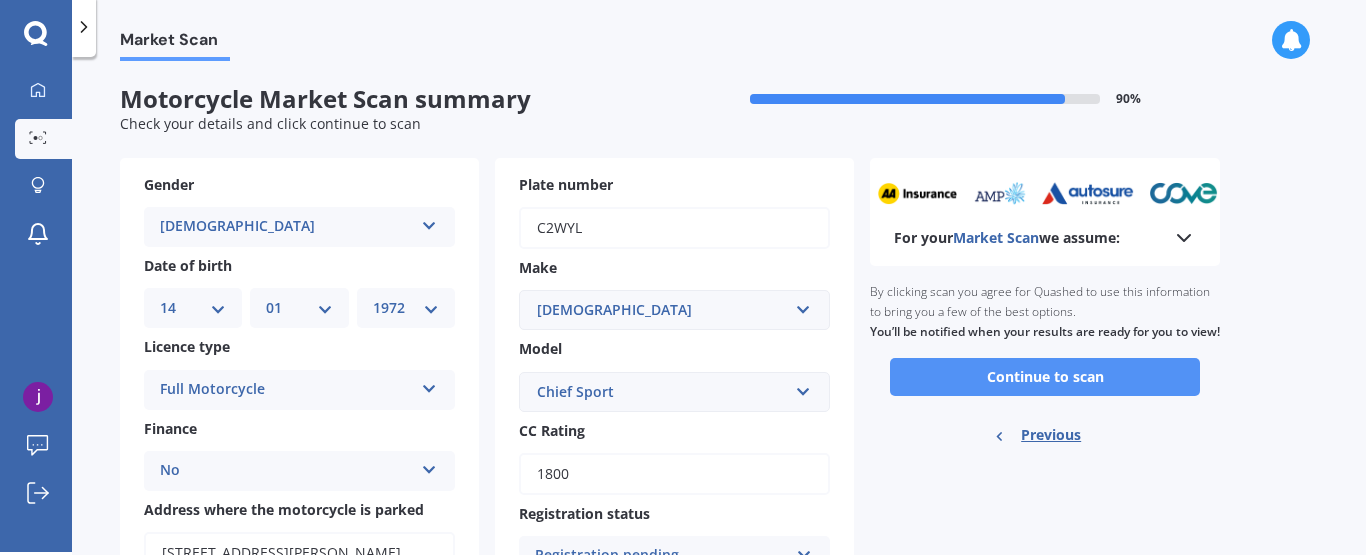 click on "Continue to scan" at bounding box center [1045, 377] 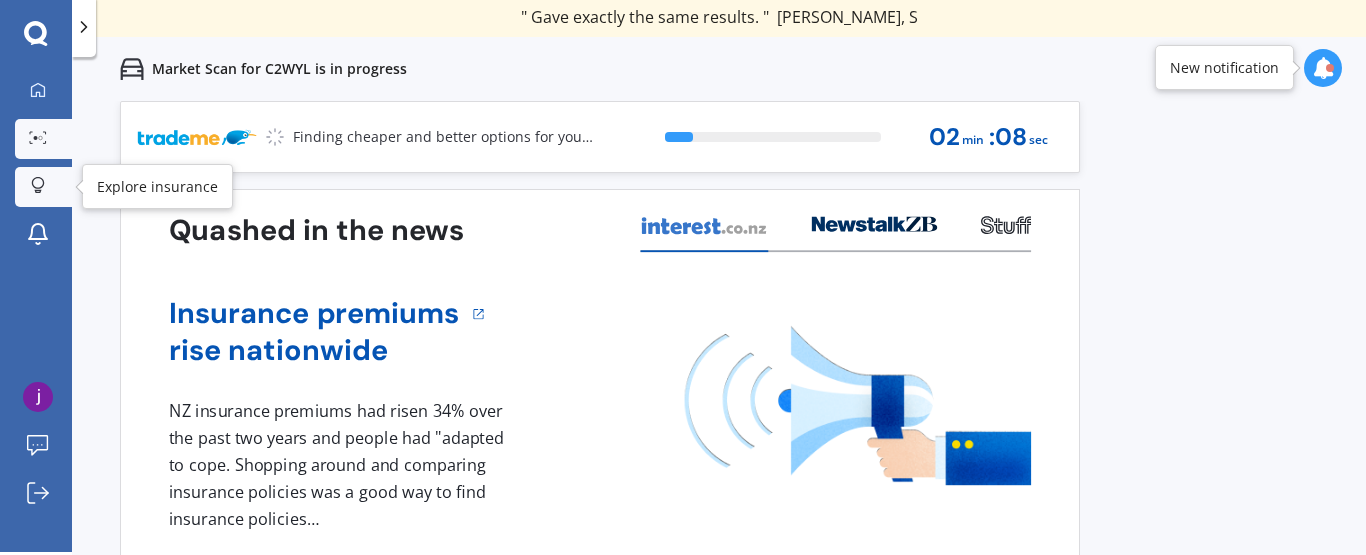 click 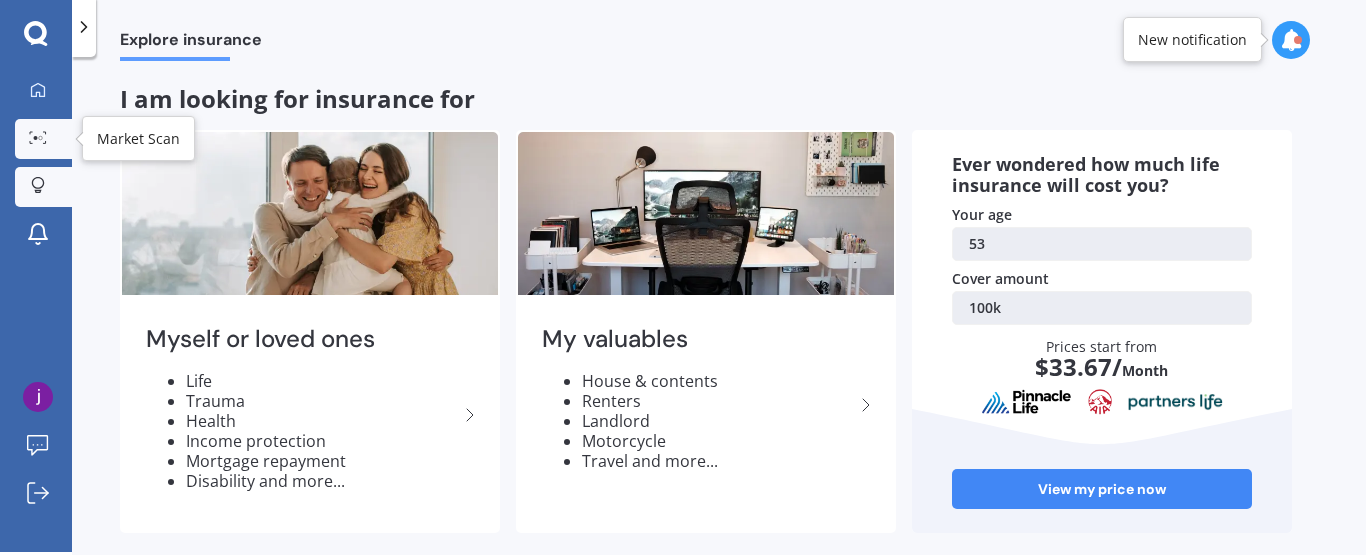 click 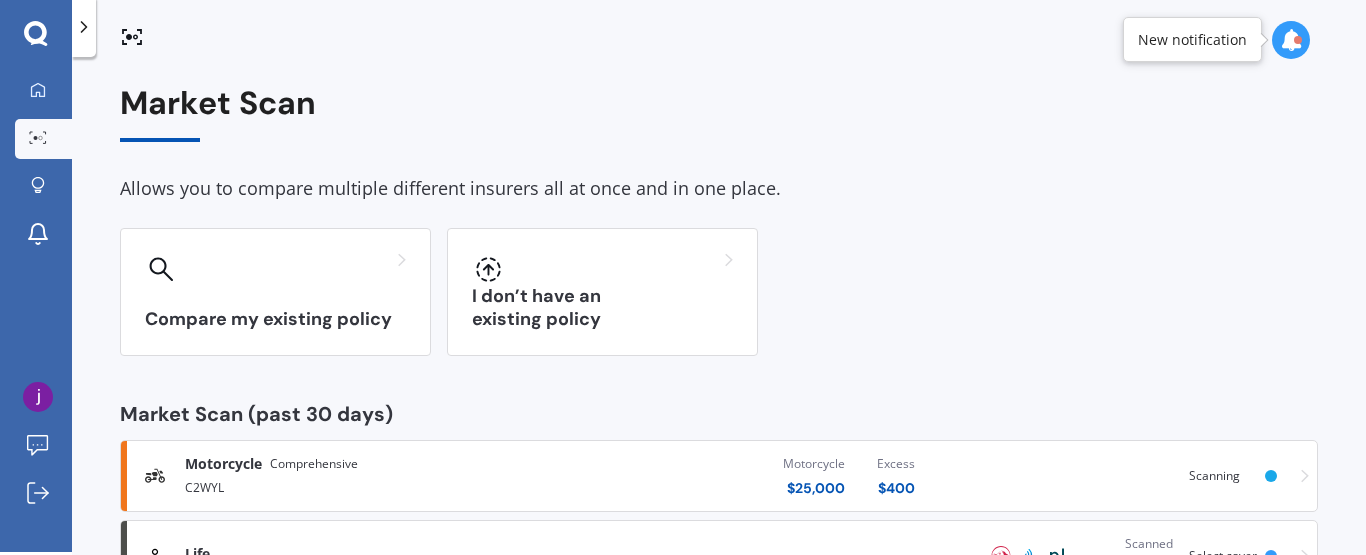 click on "Market Scan" at bounding box center [719, 113] 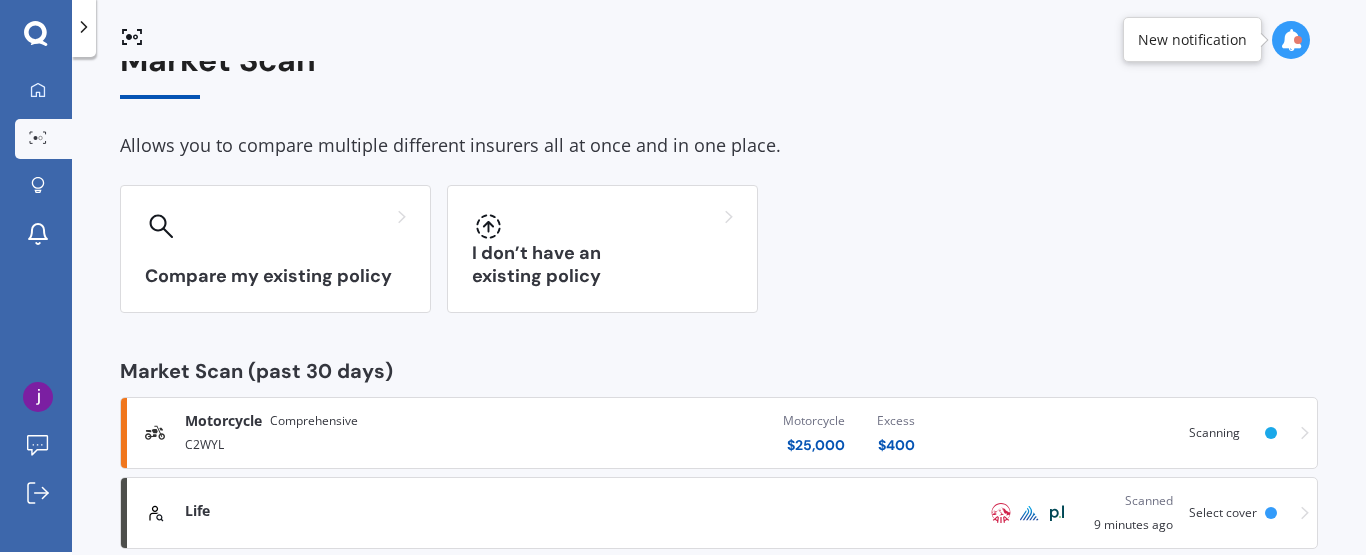 scroll, scrollTop: 40, scrollLeft: 0, axis: vertical 